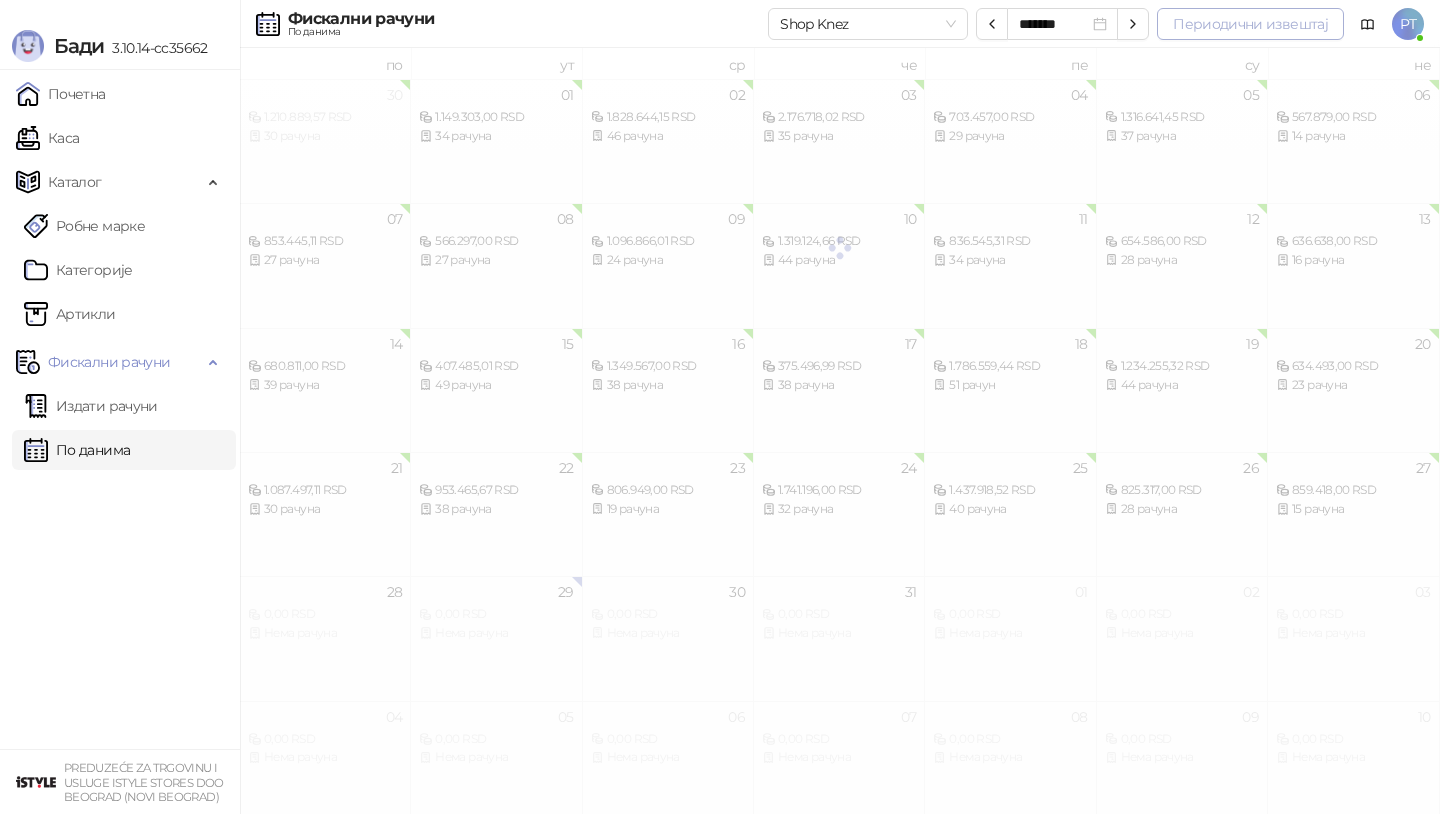 scroll, scrollTop: 0, scrollLeft: 0, axis: both 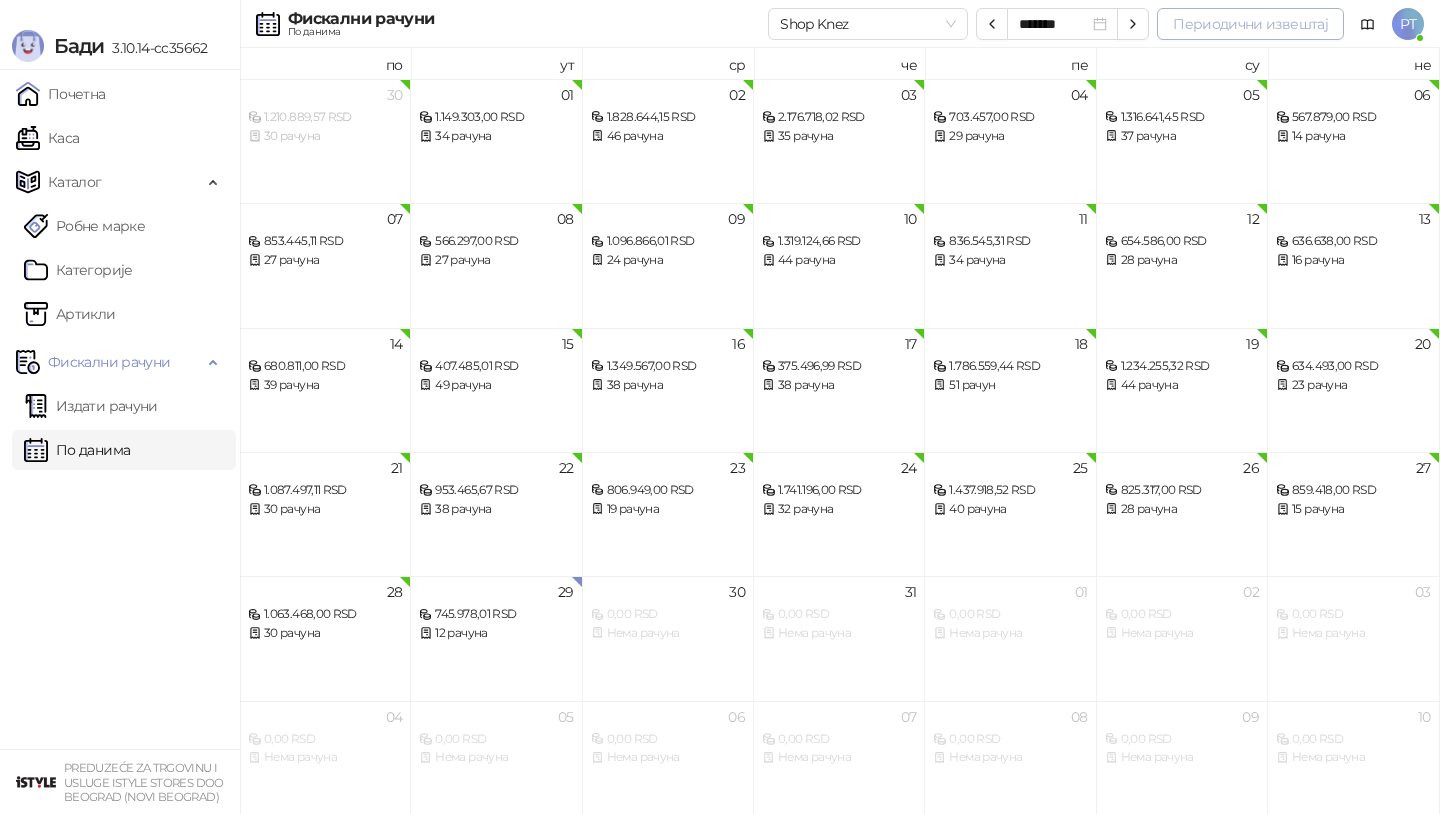 click on "Периодични извештај" at bounding box center [1250, 24] 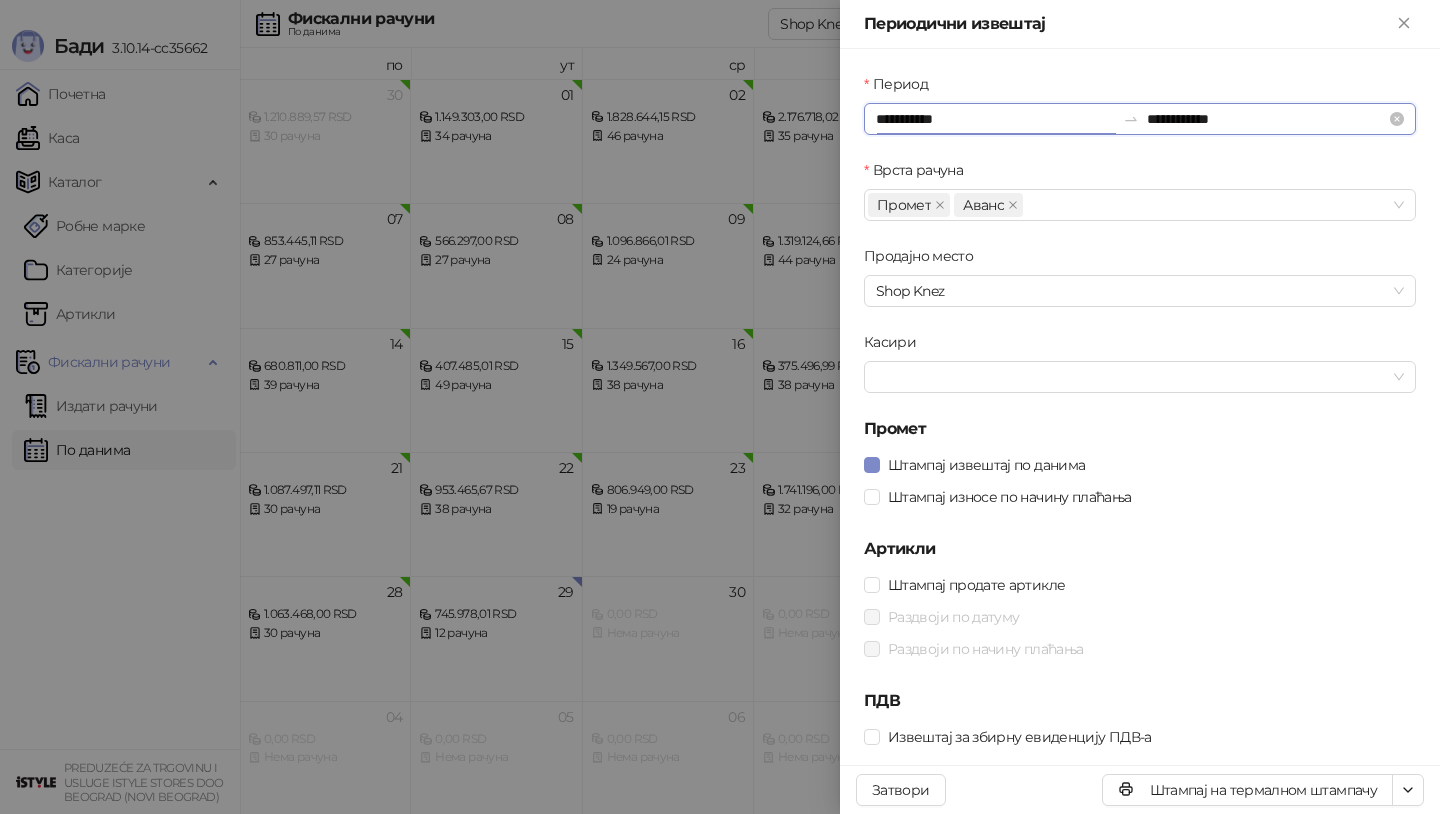 click on "**********" at bounding box center (995, 119) 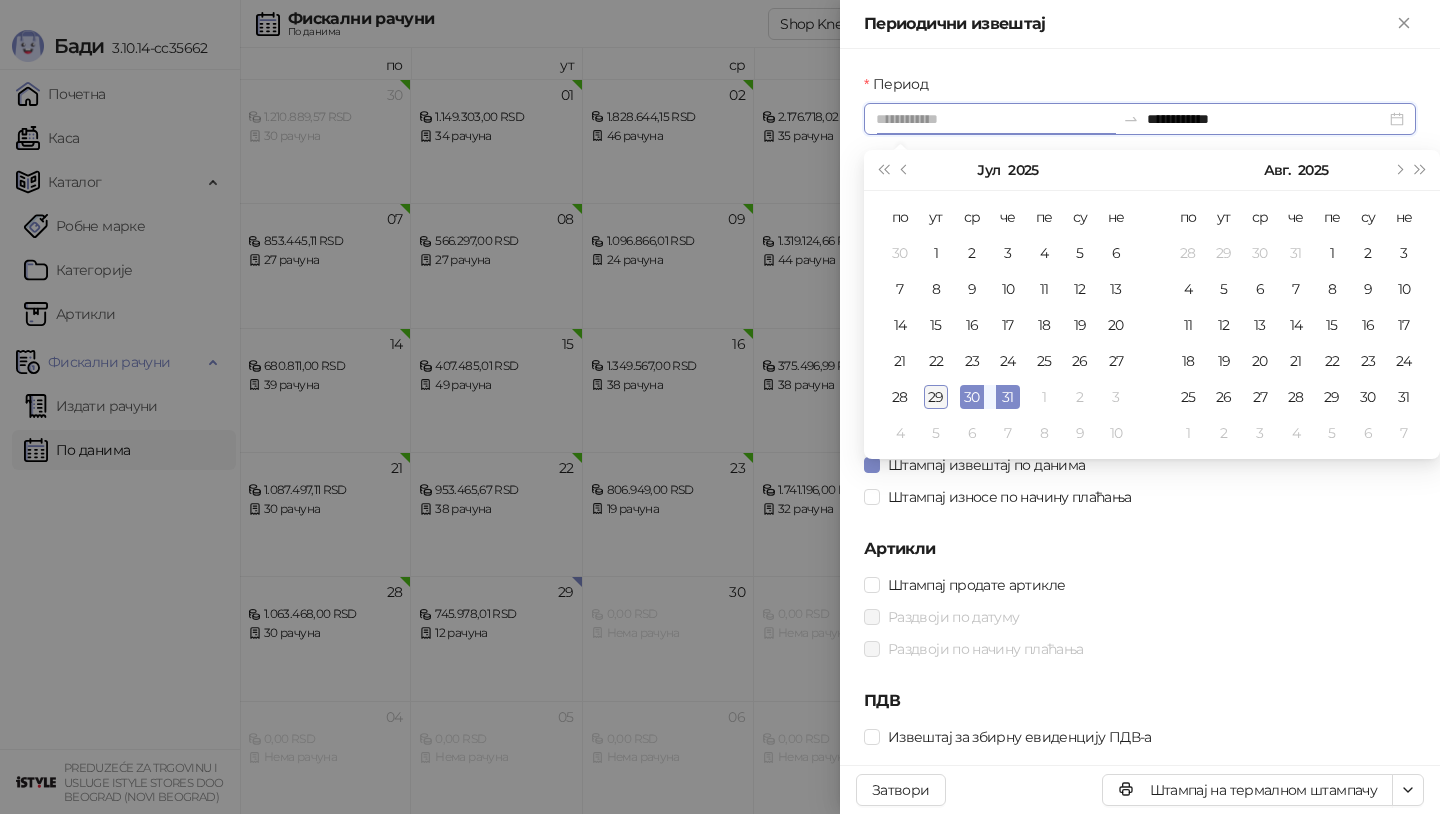 type on "**********" 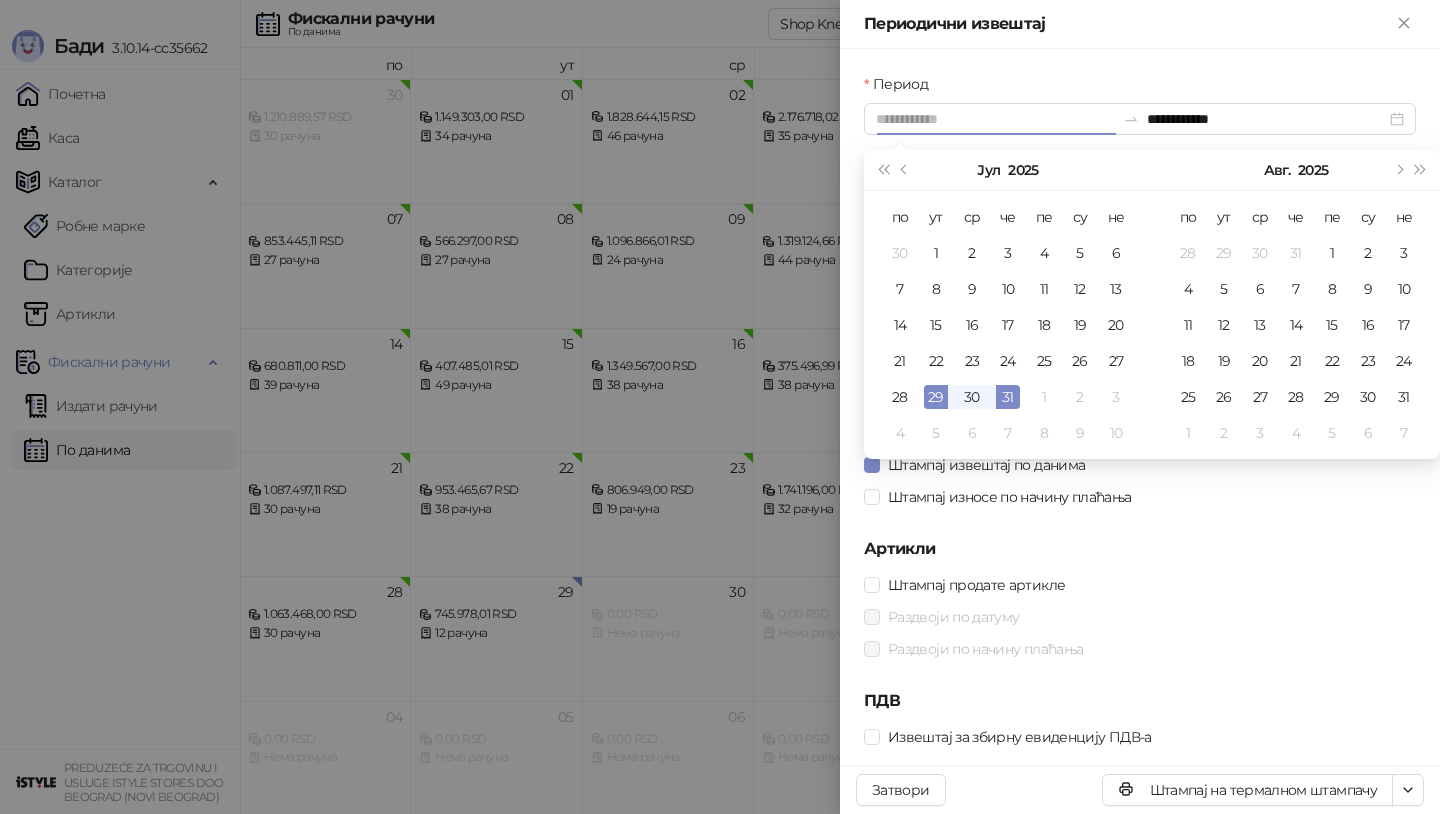 click on "29" at bounding box center [936, 397] 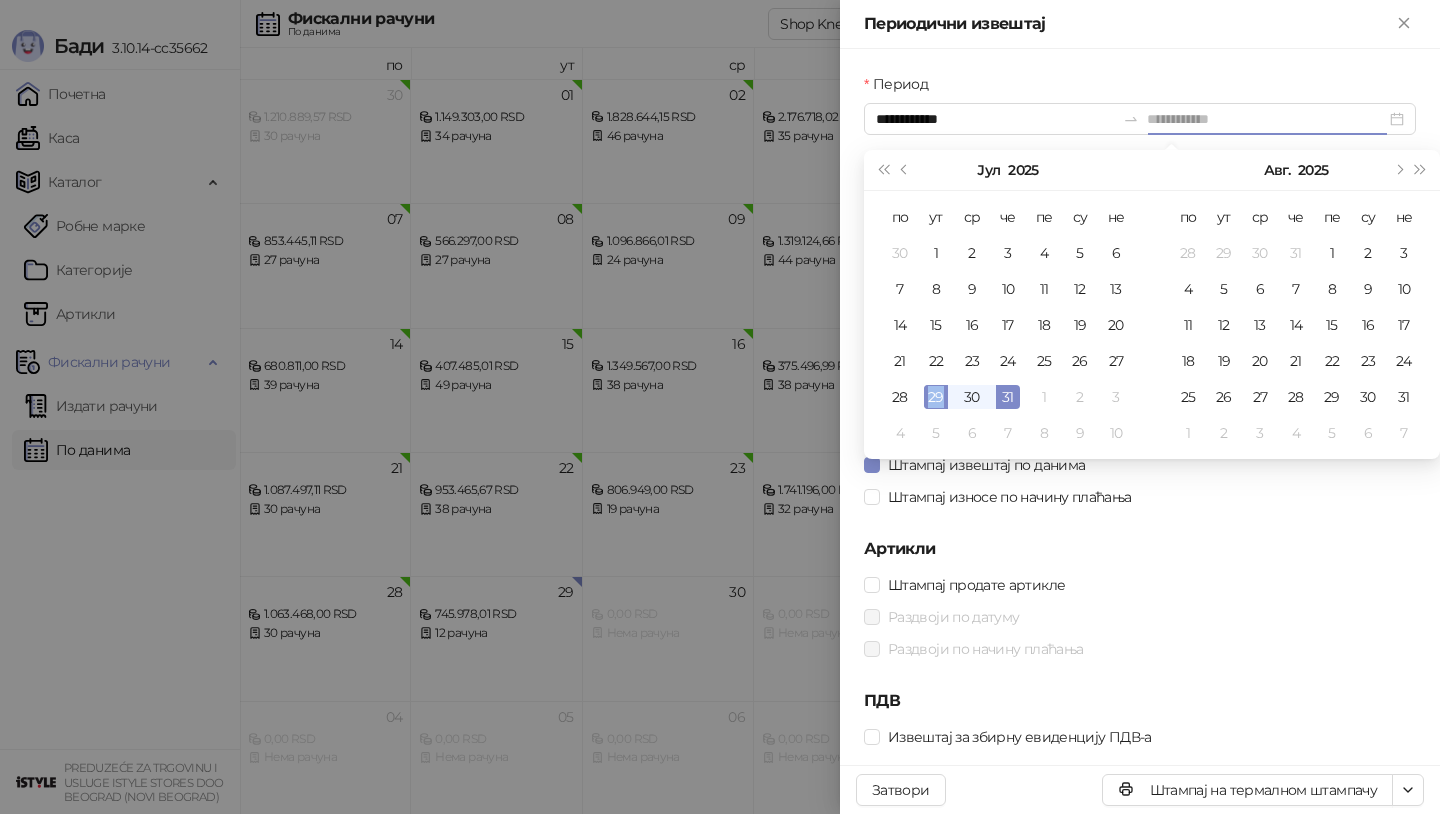 click on "29" at bounding box center (936, 397) 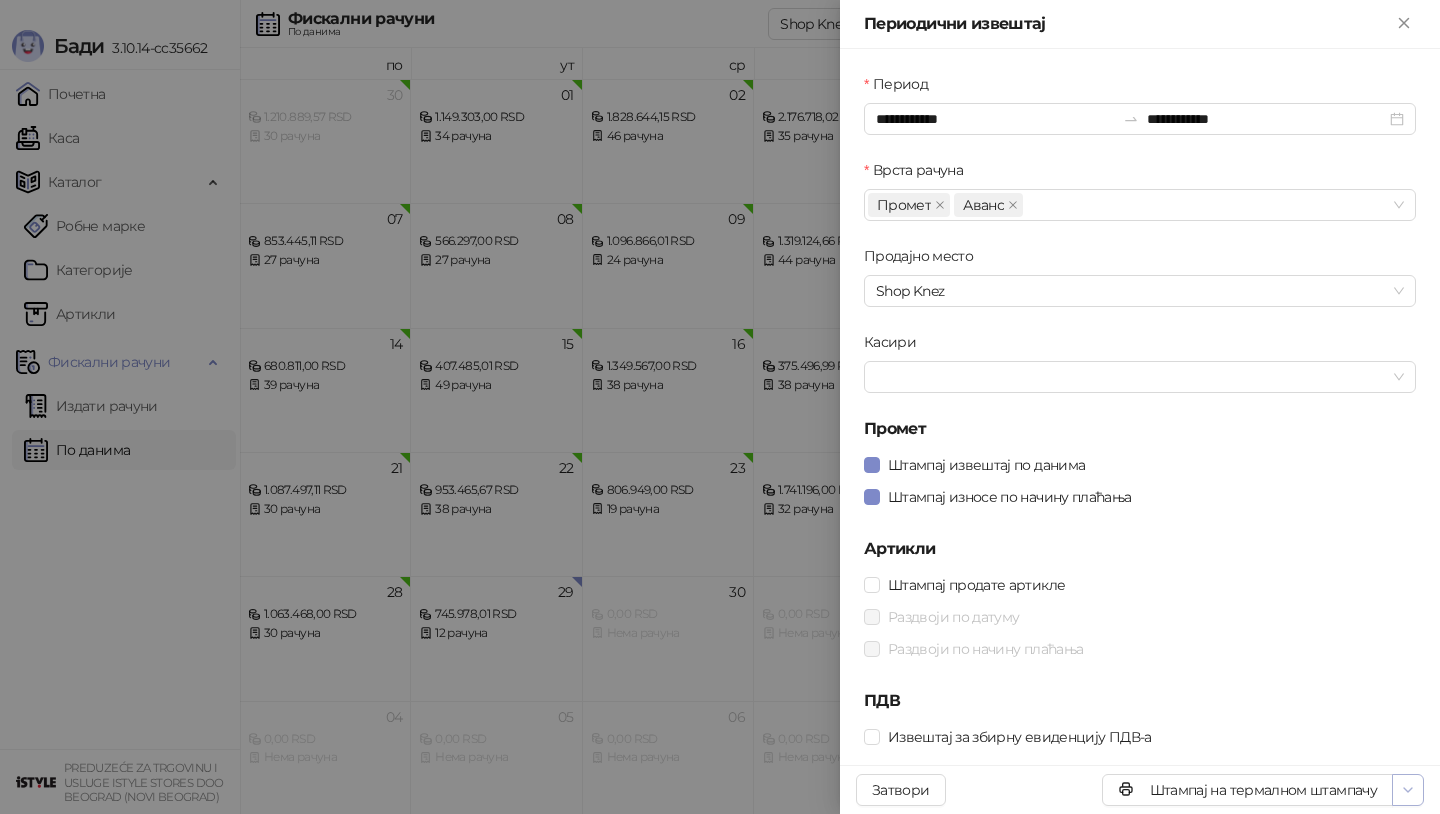click 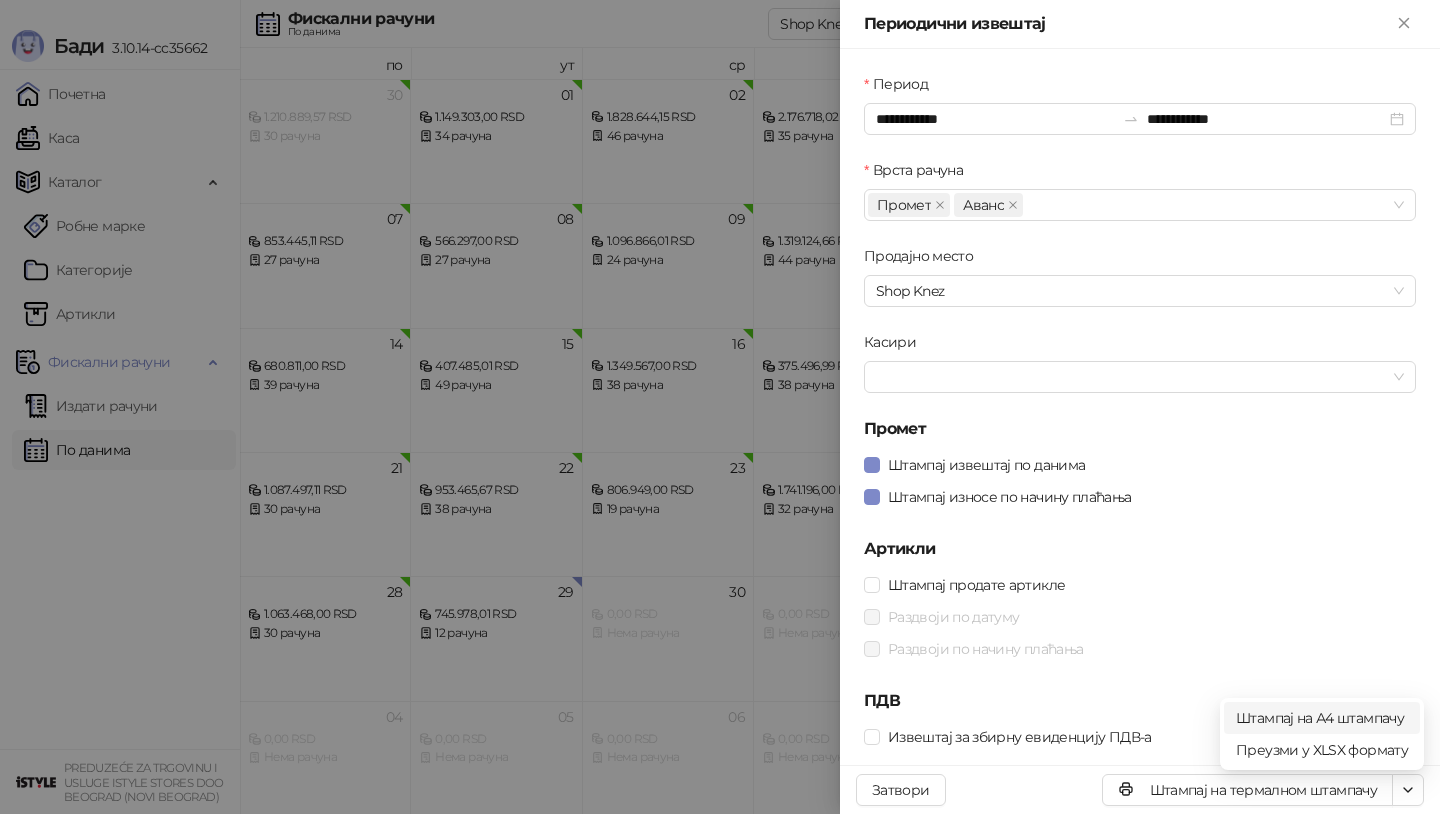click on "Штампај на А4 штампачу" at bounding box center (1322, 718) 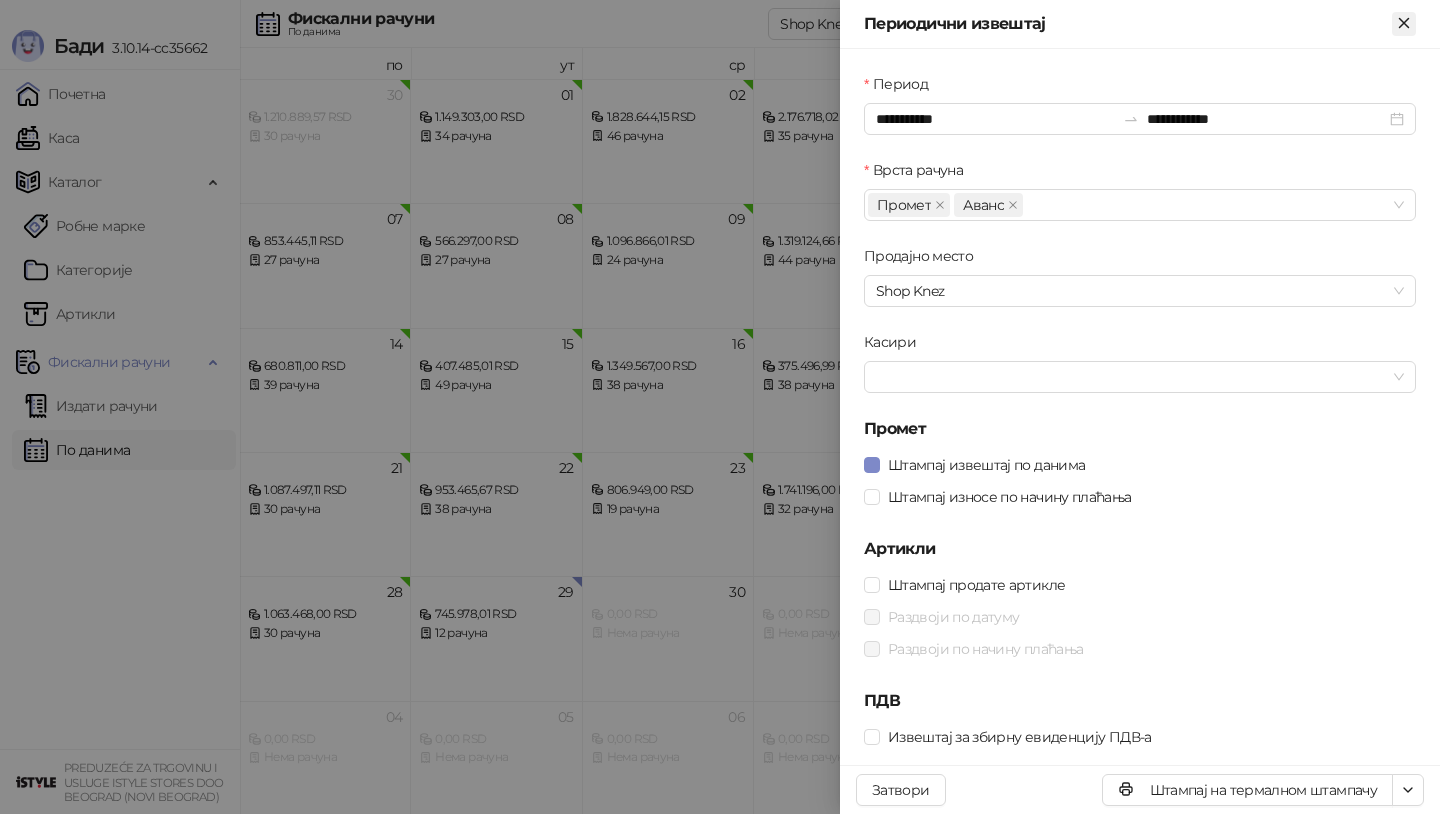 click 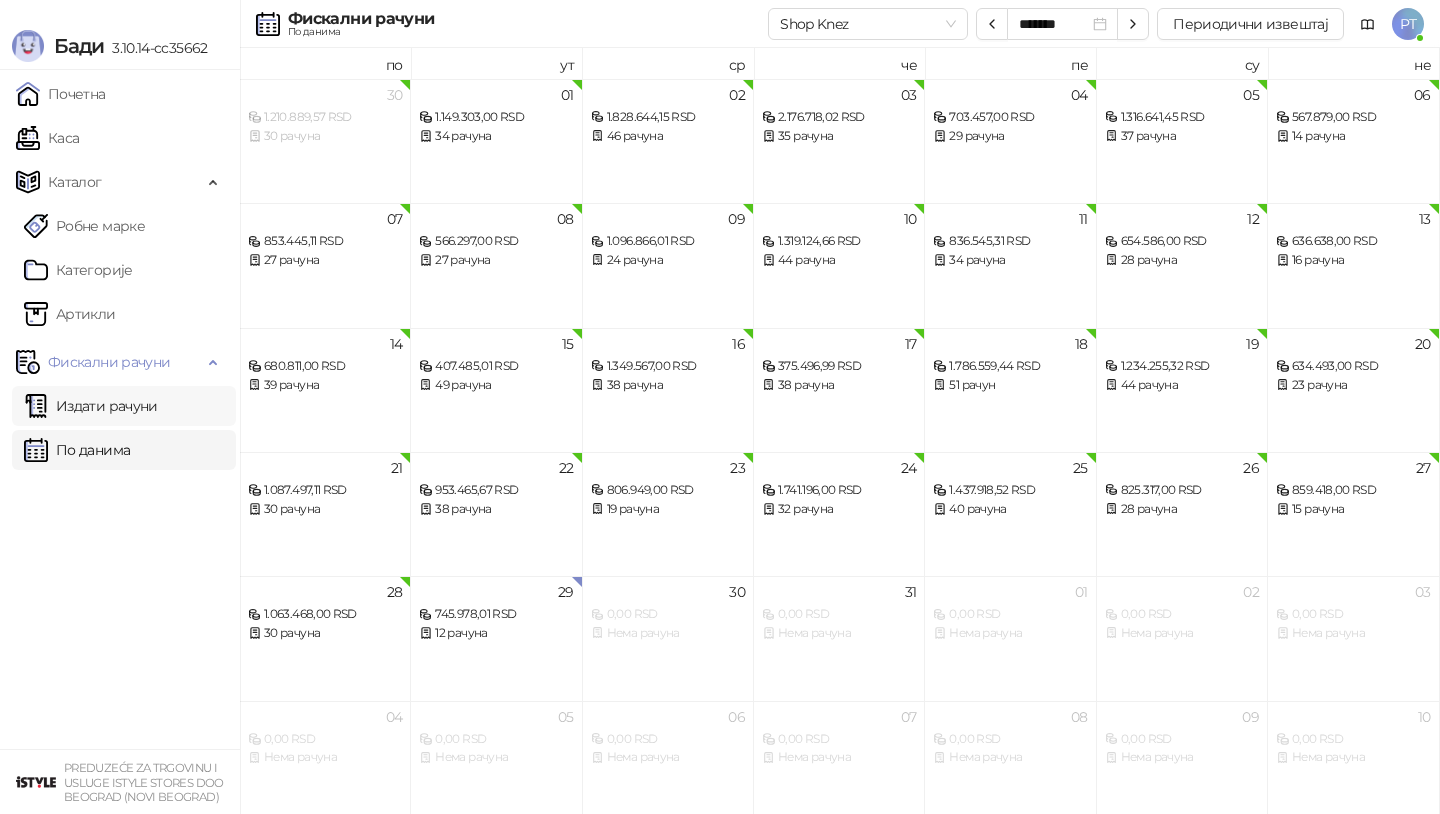 click on "Издати рачуни" at bounding box center (91, 406) 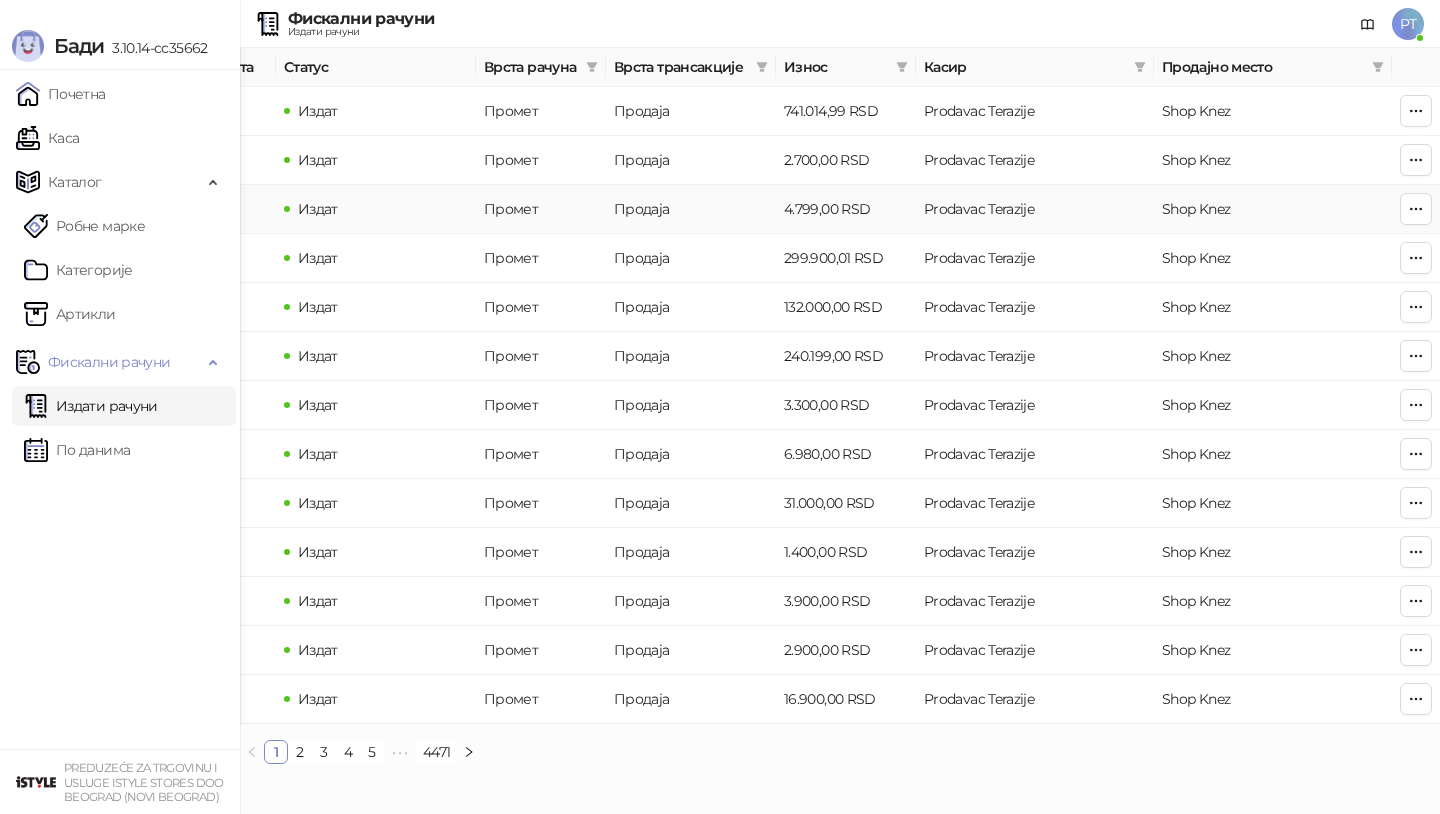 scroll, scrollTop: 0, scrollLeft: 0, axis: both 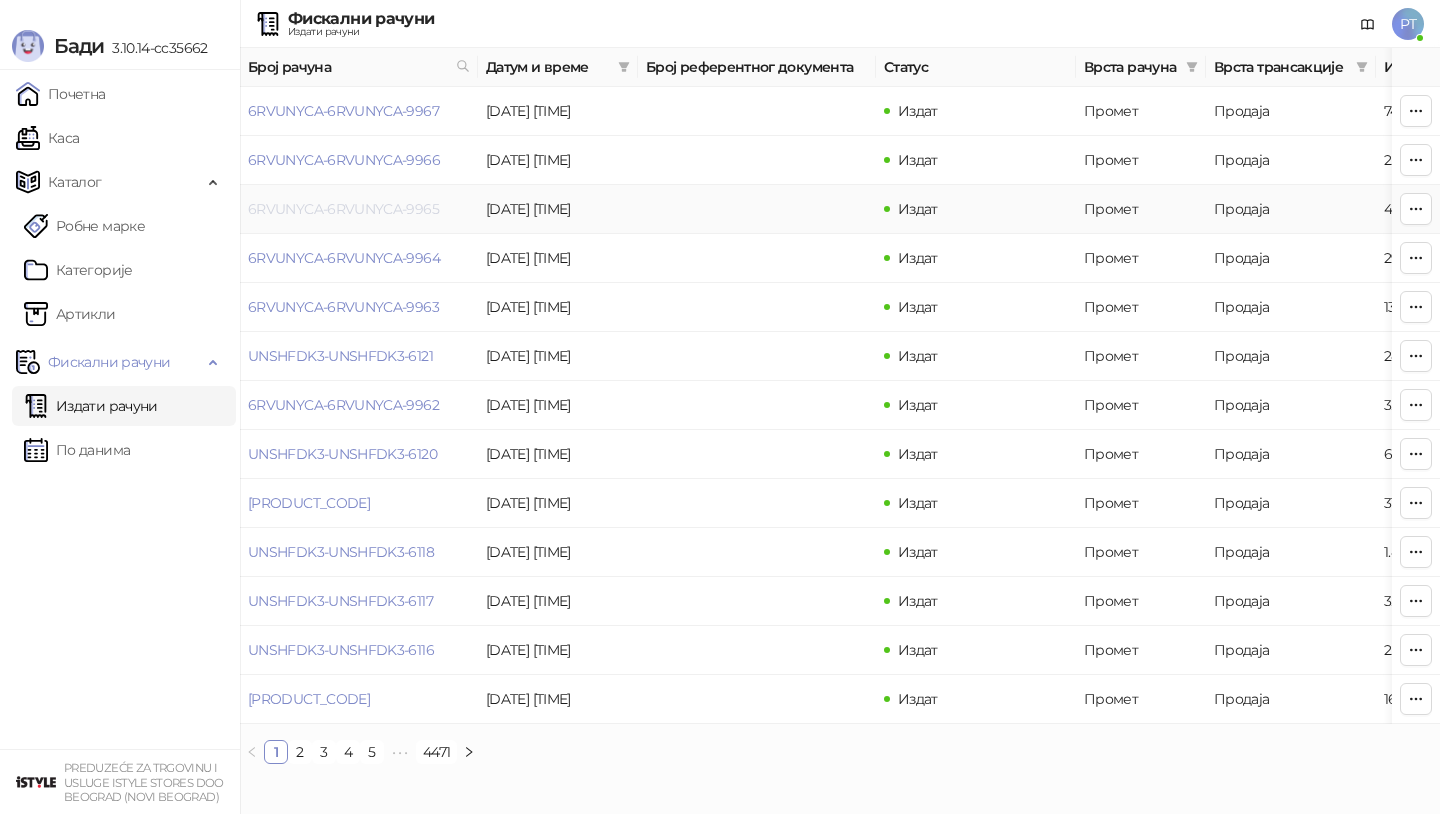 click on "6RVUNYCA-6RVUNYCA-9965" at bounding box center (343, 209) 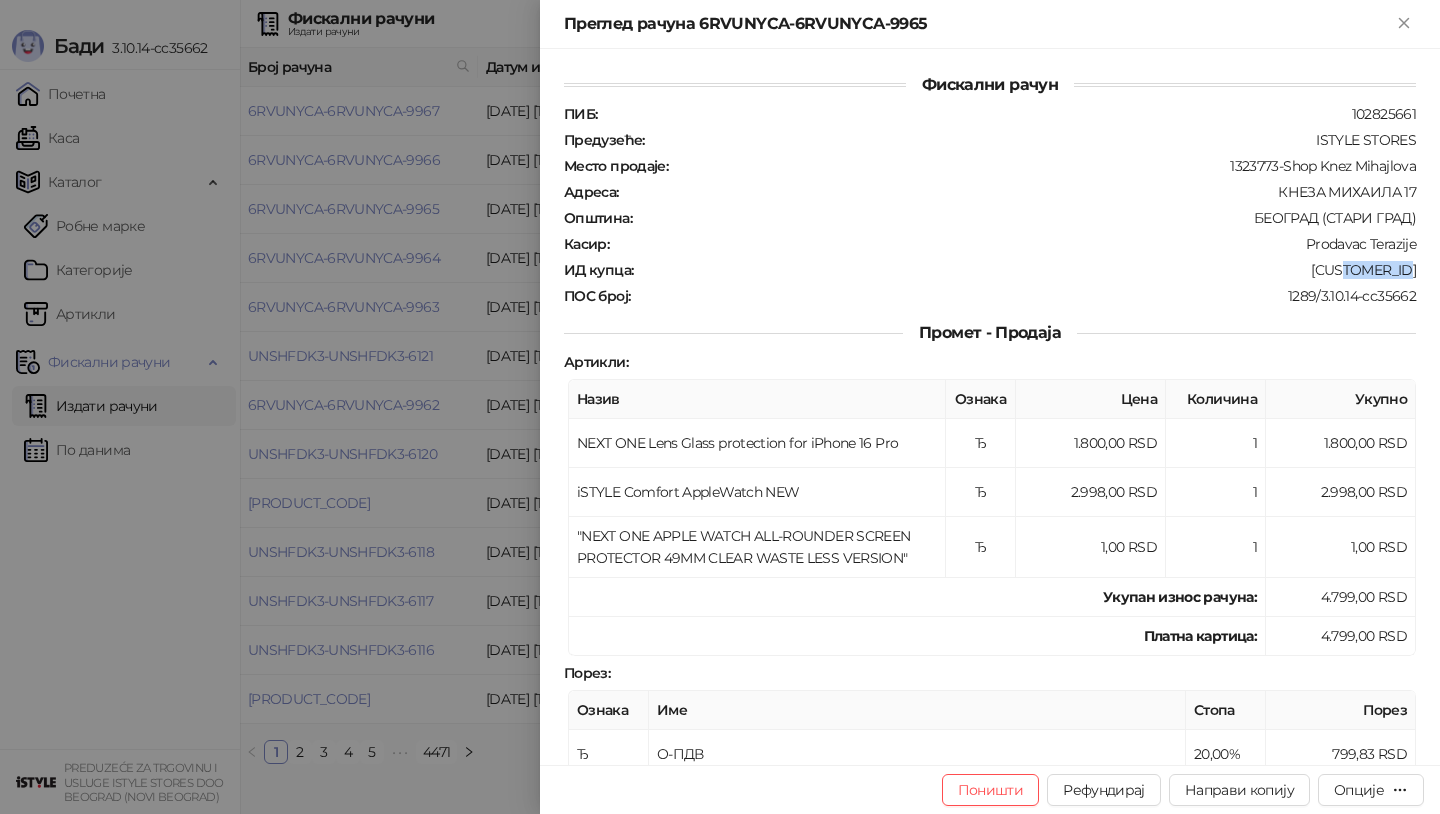 drag, startPoint x: 1359, startPoint y: 262, endPoint x: 1430, endPoint y: 260, distance: 71.02816 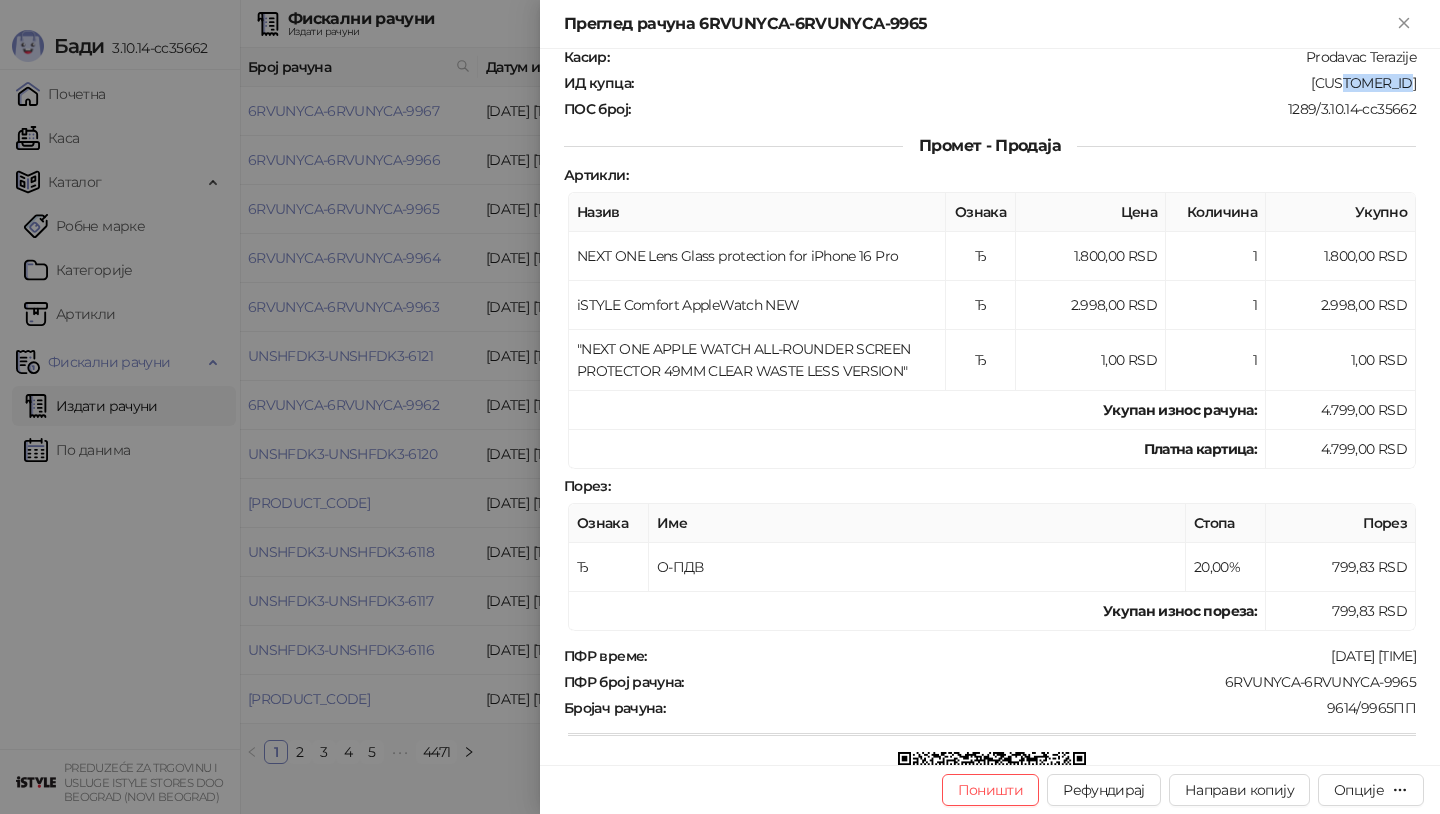 scroll, scrollTop: 0, scrollLeft: 0, axis: both 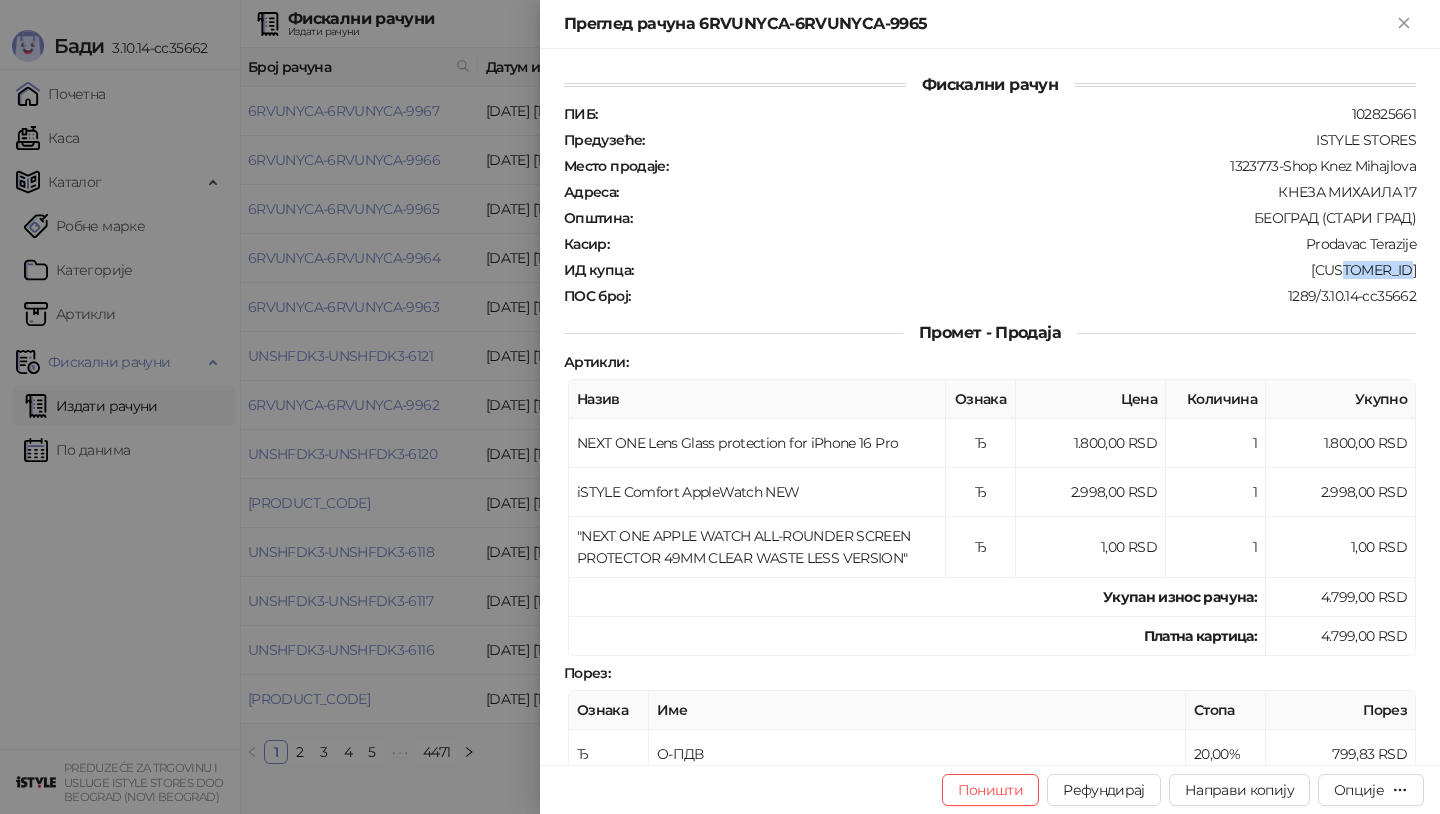 copy on "[CUSTOMER_ID]" 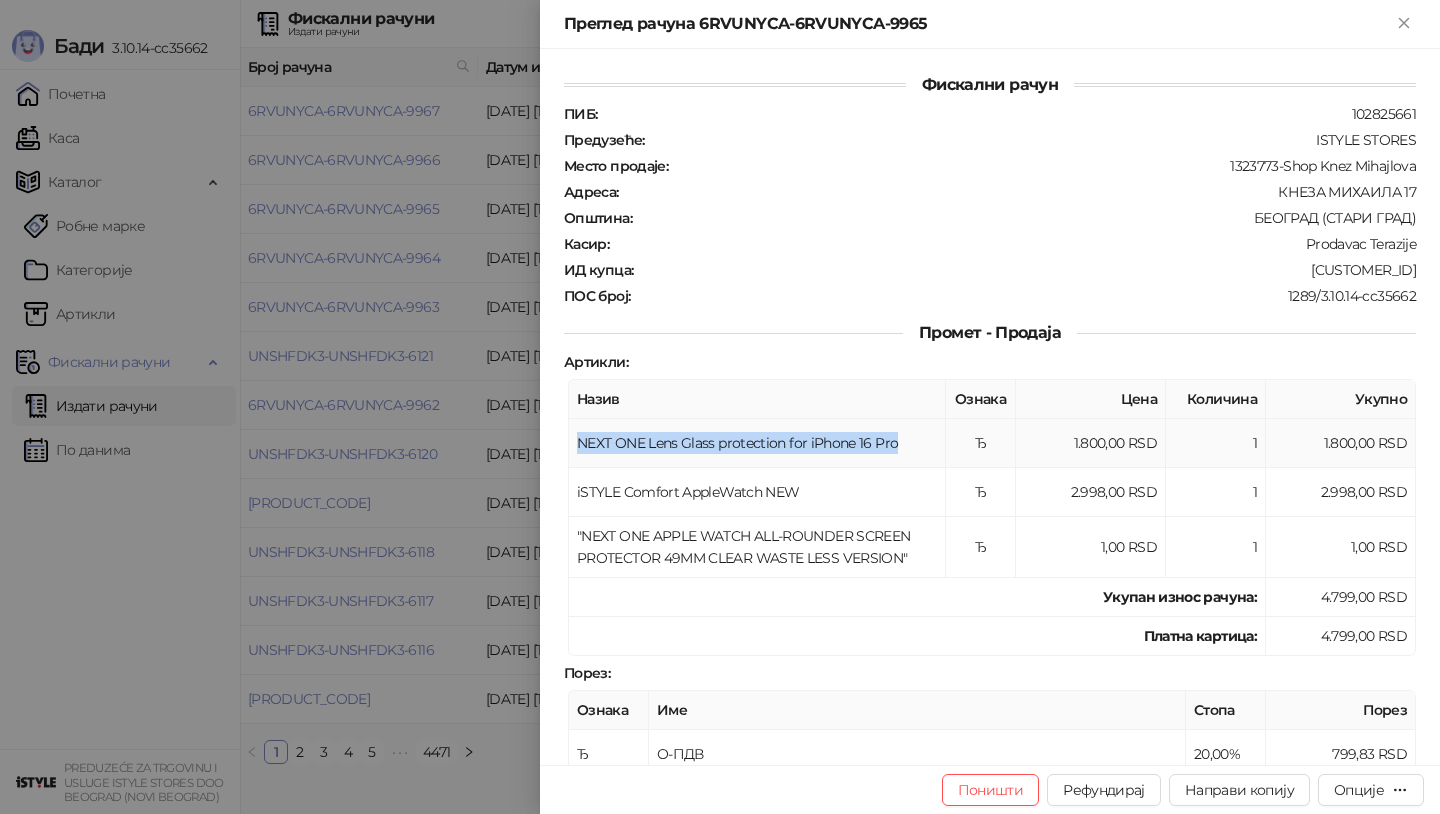 drag, startPoint x: 577, startPoint y: 432, endPoint x: 895, endPoint y: 440, distance: 318.10062 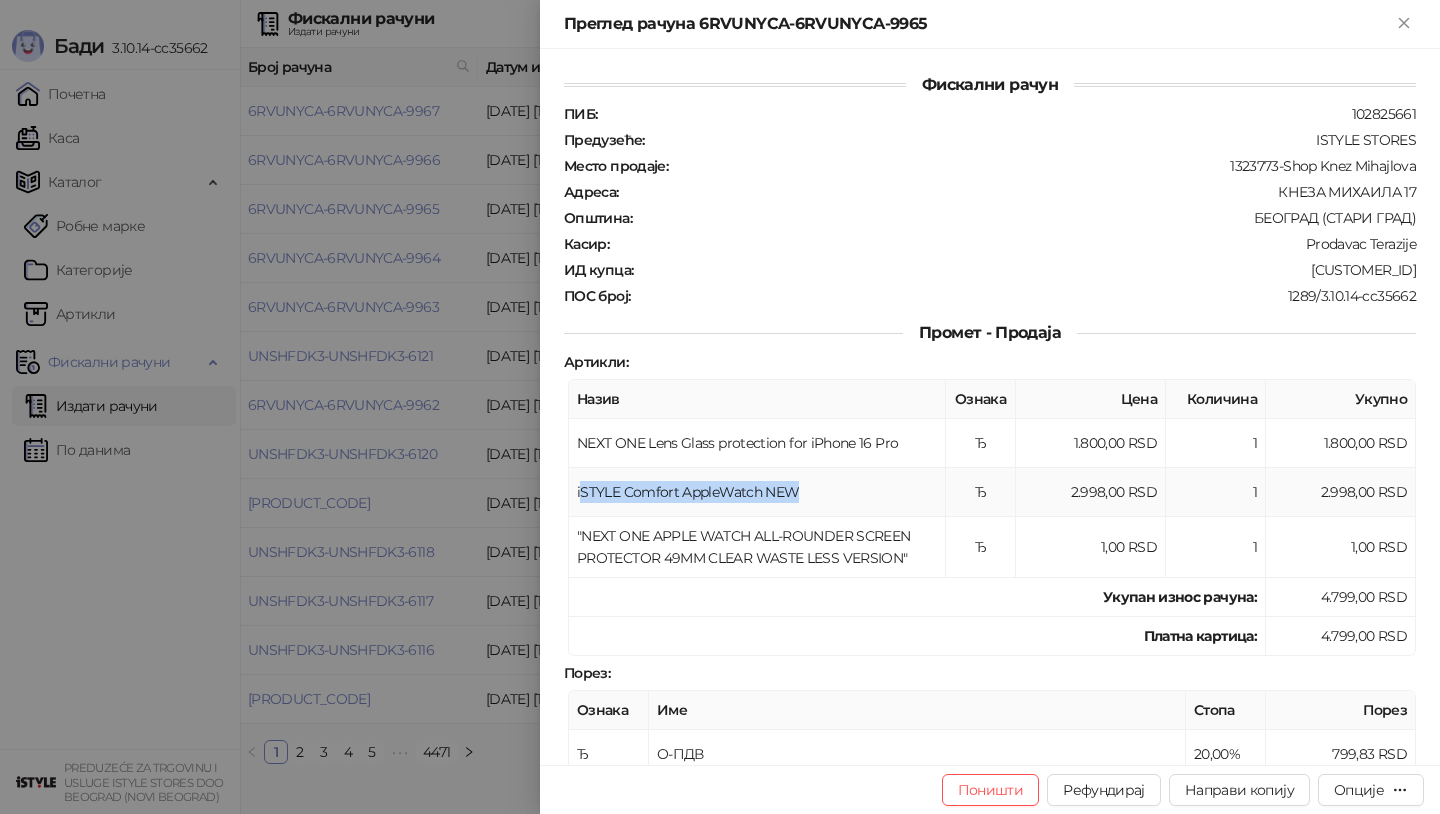drag, startPoint x: 582, startPoint y: 480, endPoint x: 820, endPoint y: 472, distance: 238.13441 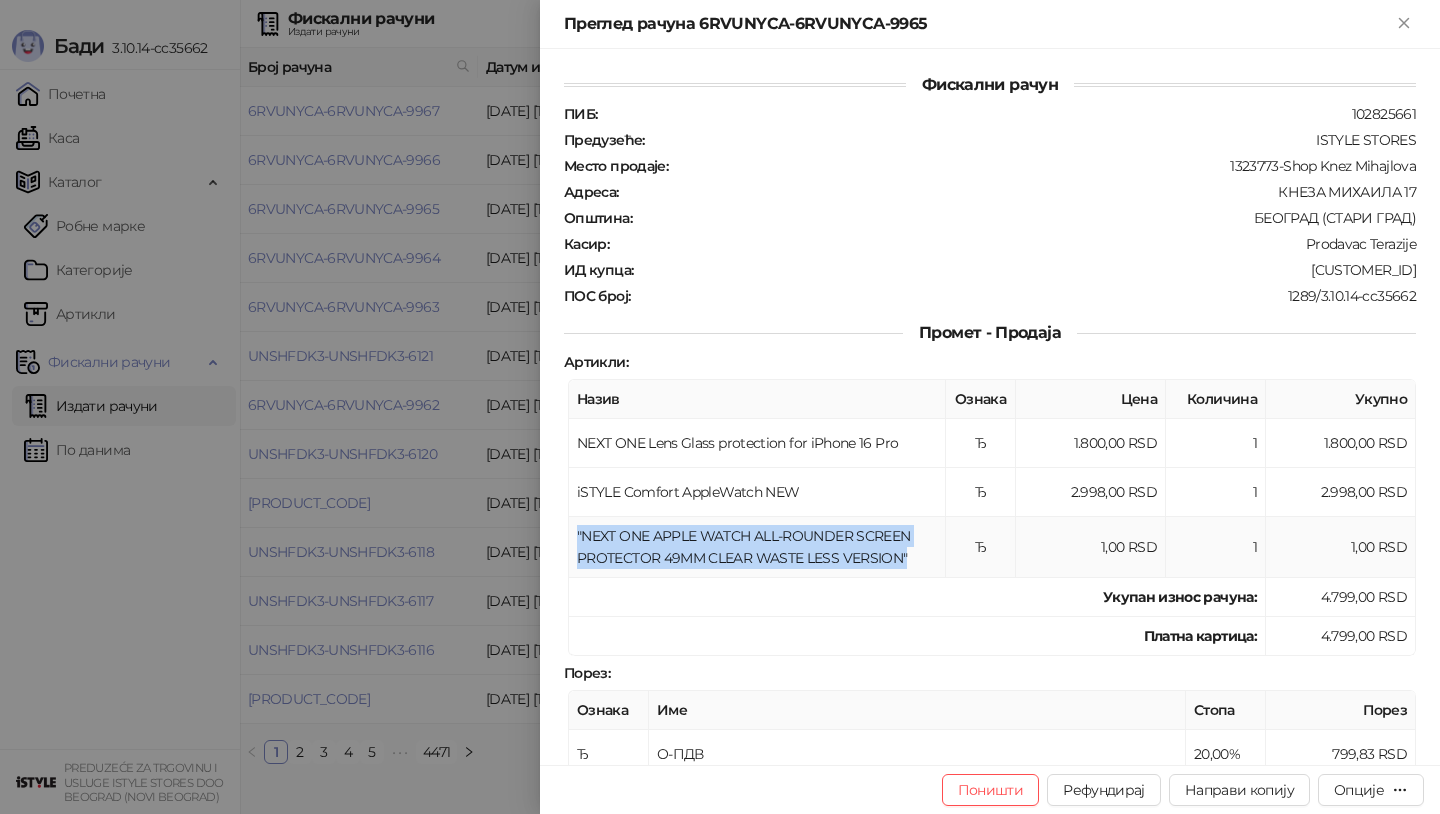 drag, startPoint x: 578, startPoint y: 522, endPoint x: 928, endPoint y: 553, distance: 351.37018 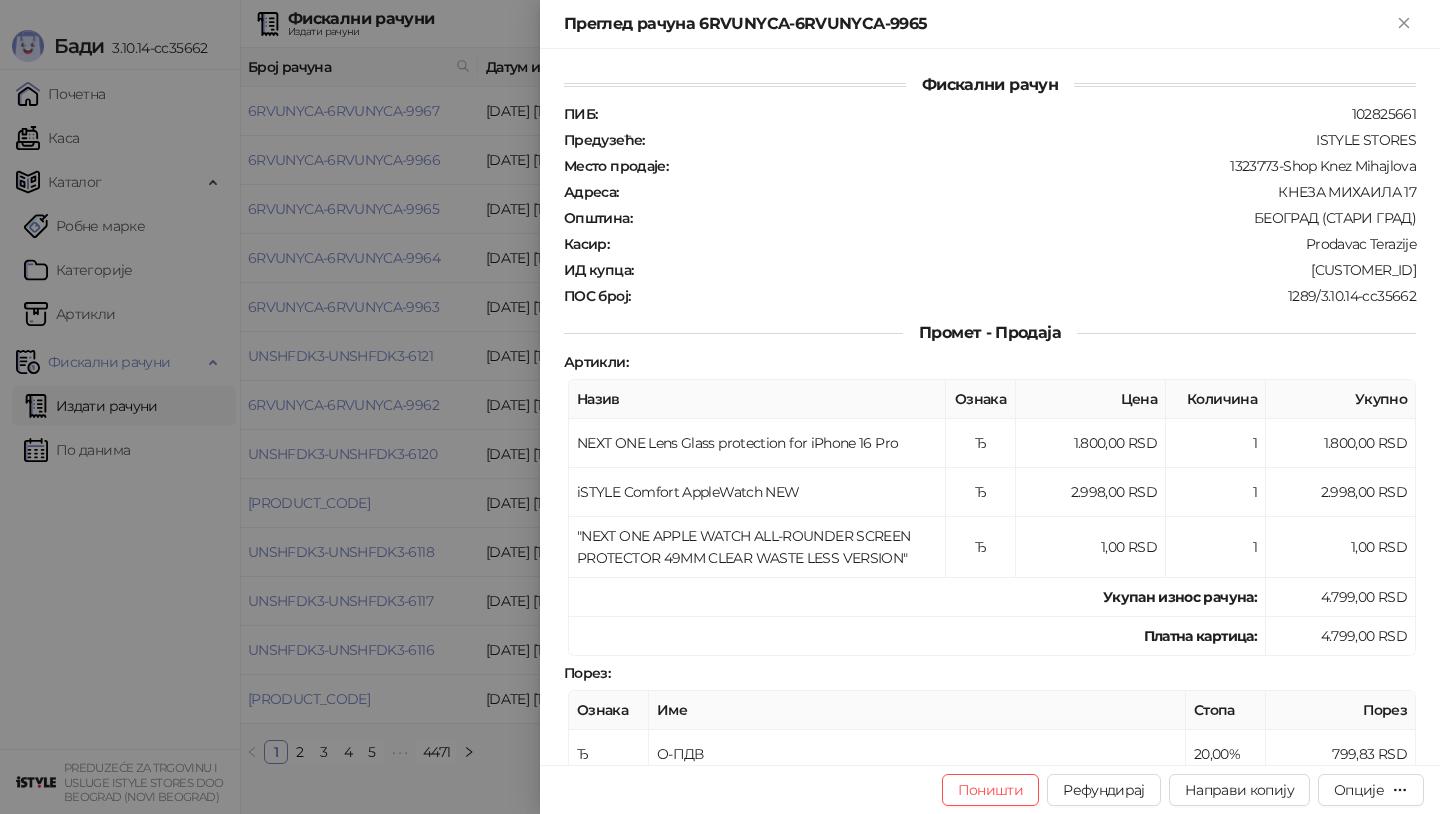 click at bounding box center [720, 407] 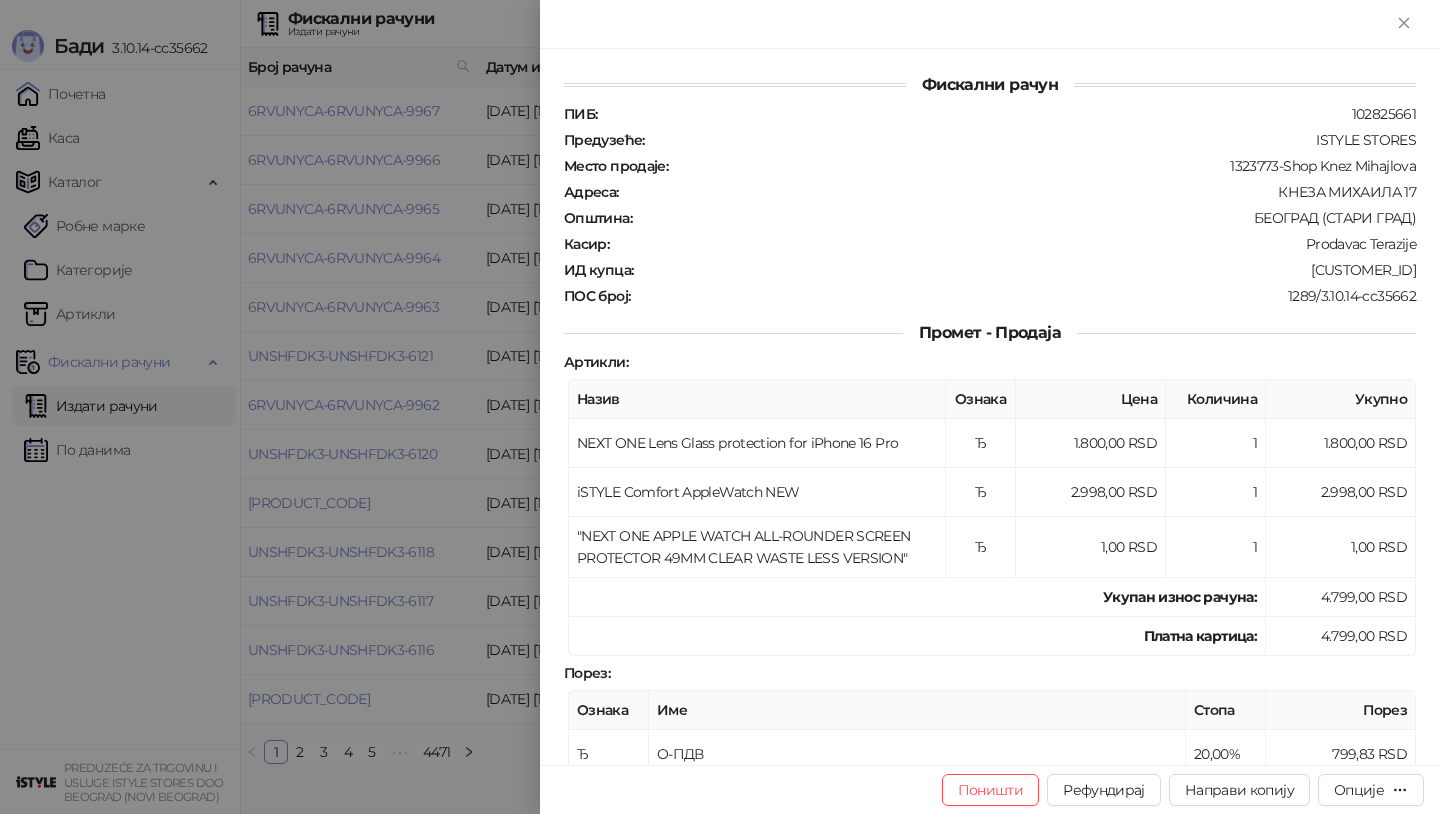 click at bounding box center (720, 407) 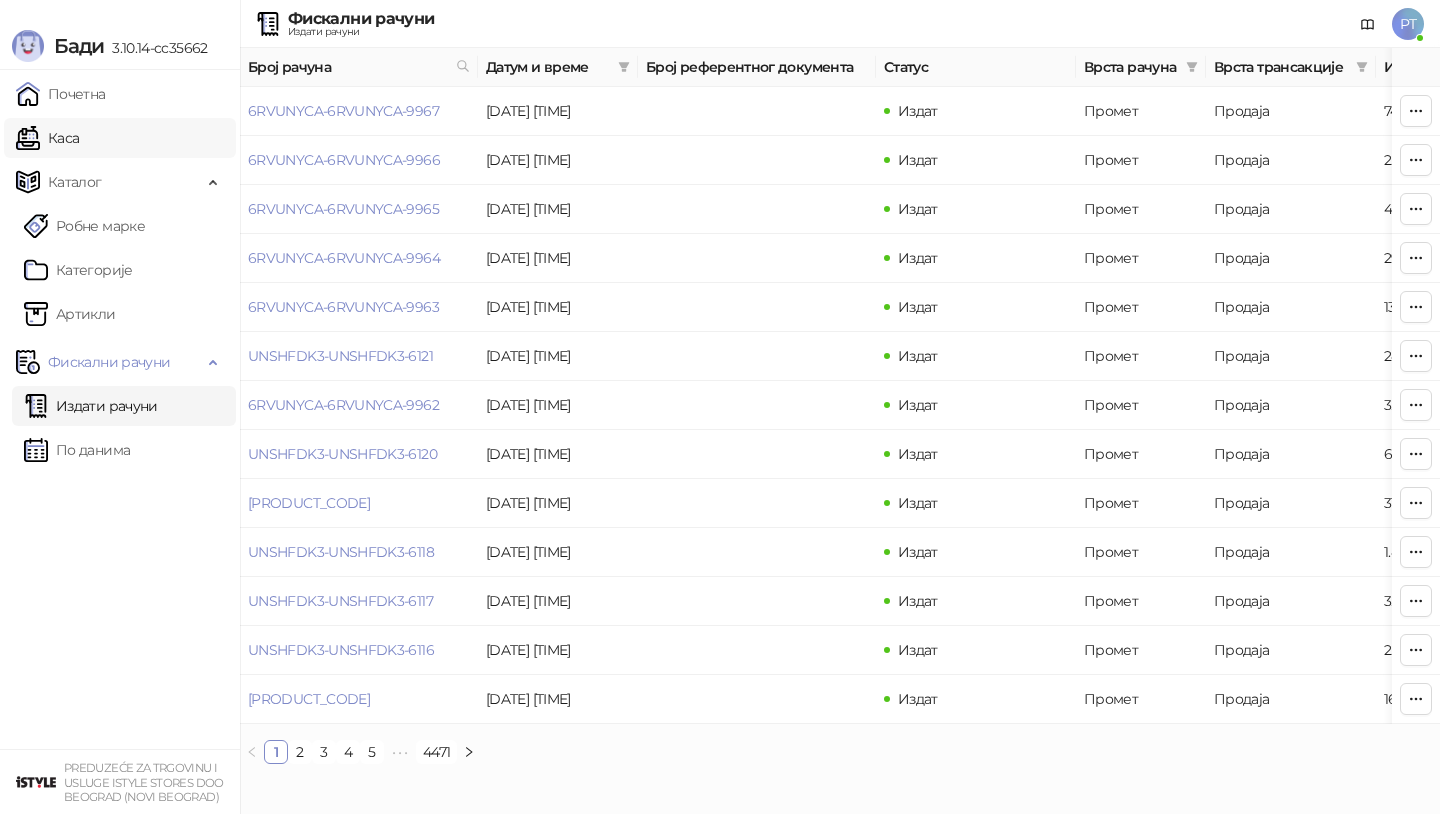 click on "Каса" at bounding box center [47, 138] 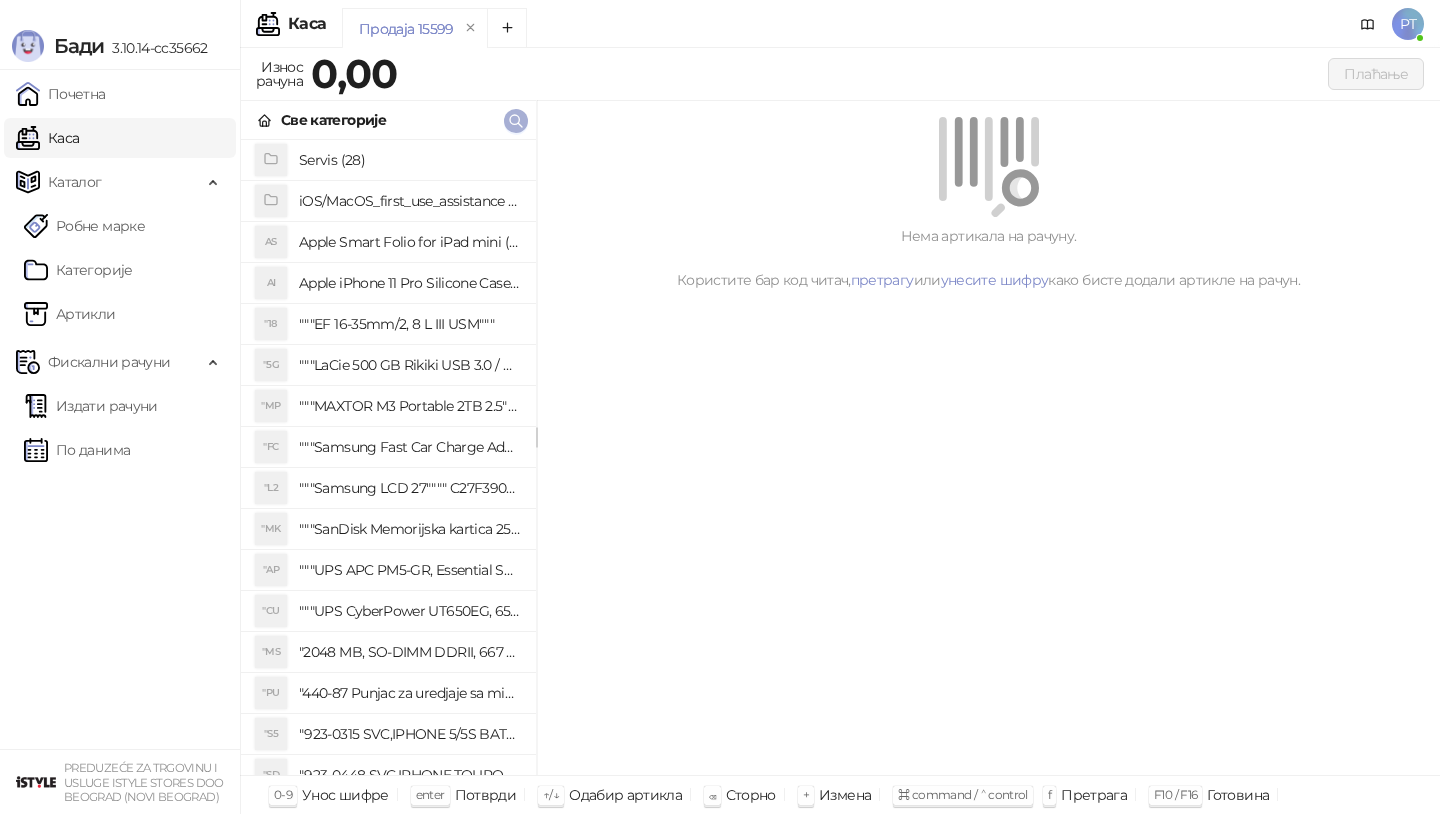 click 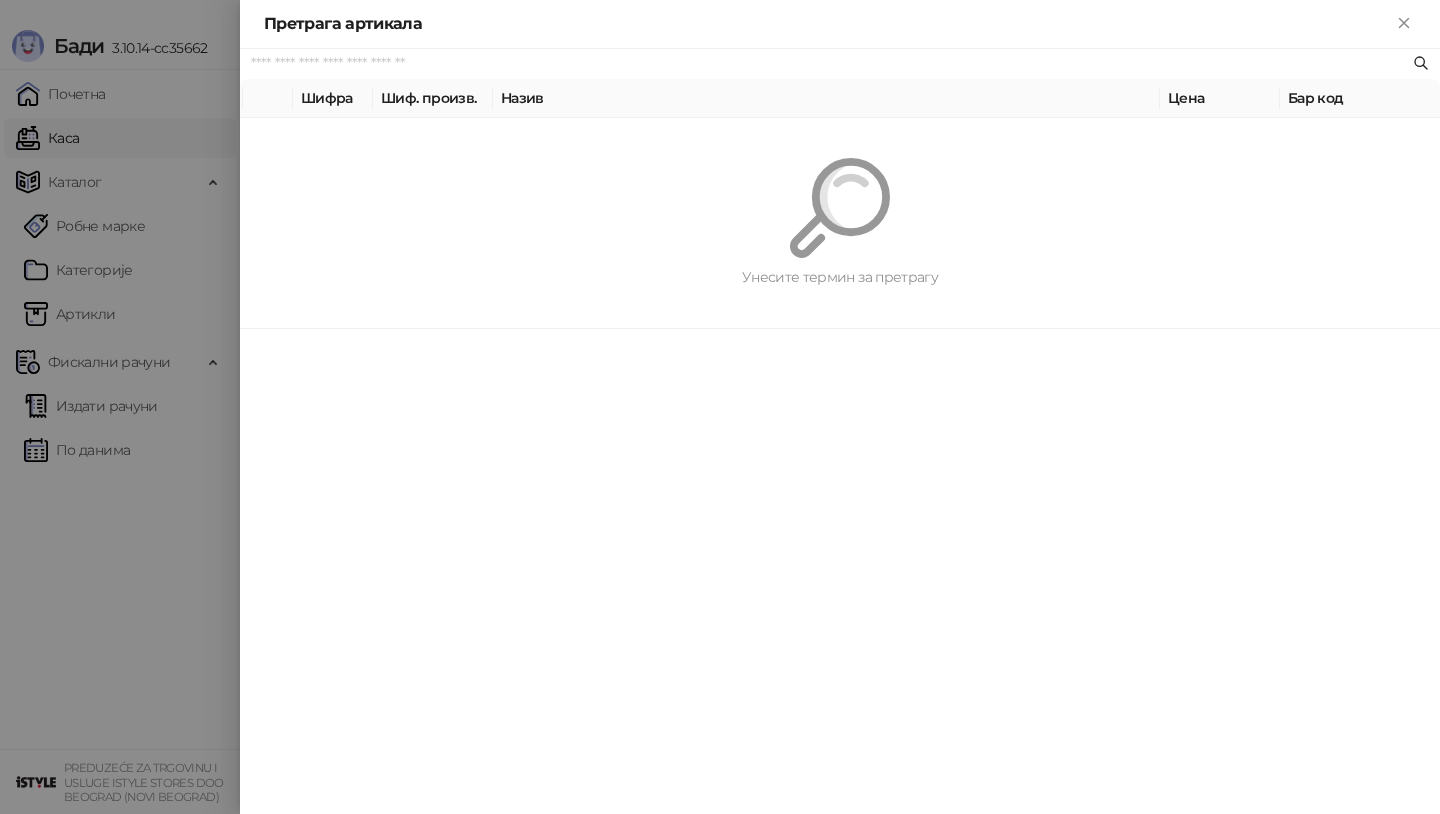 paste on "*********" 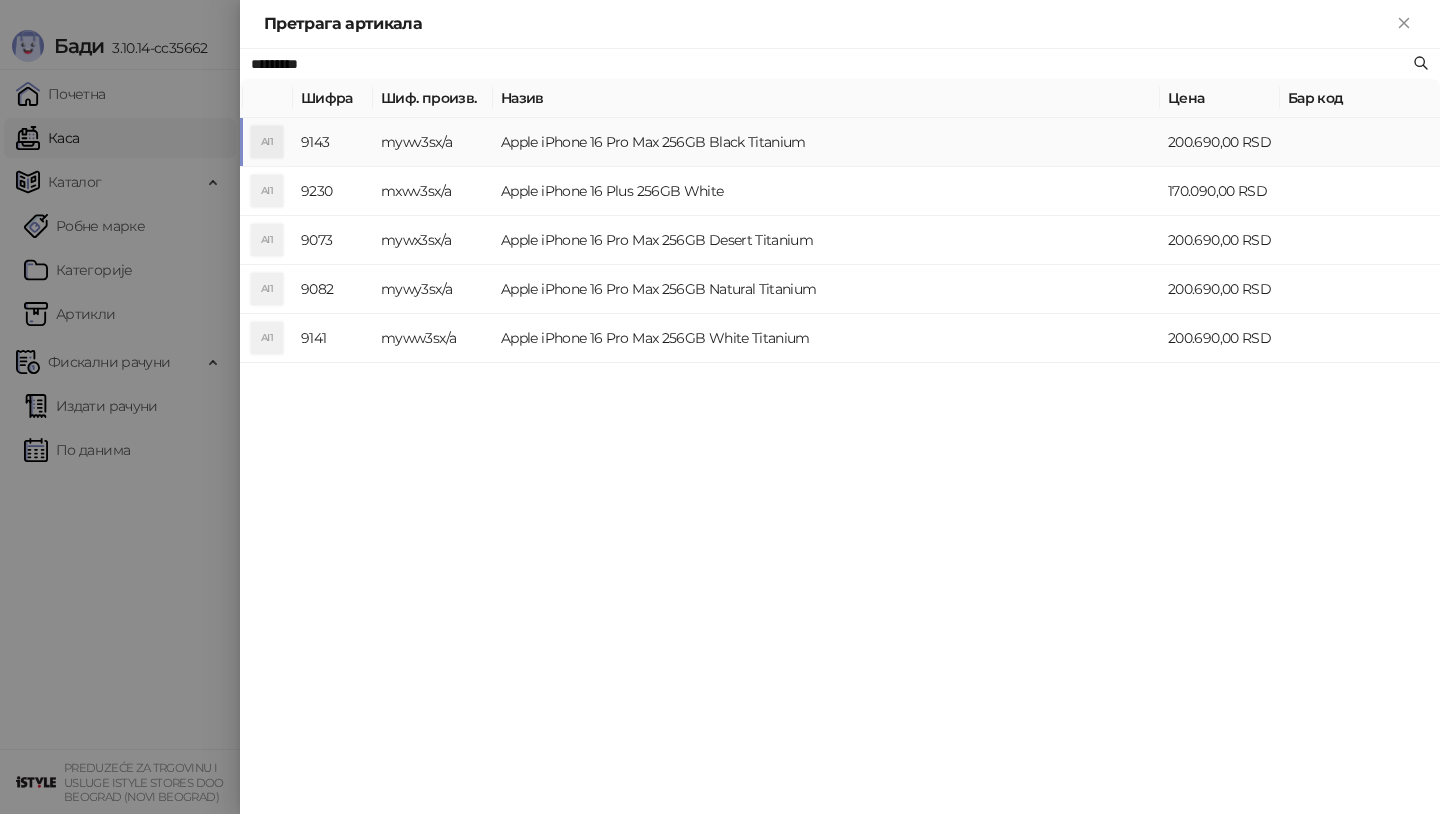 click on "AI1" at bounding box center [267, 142] 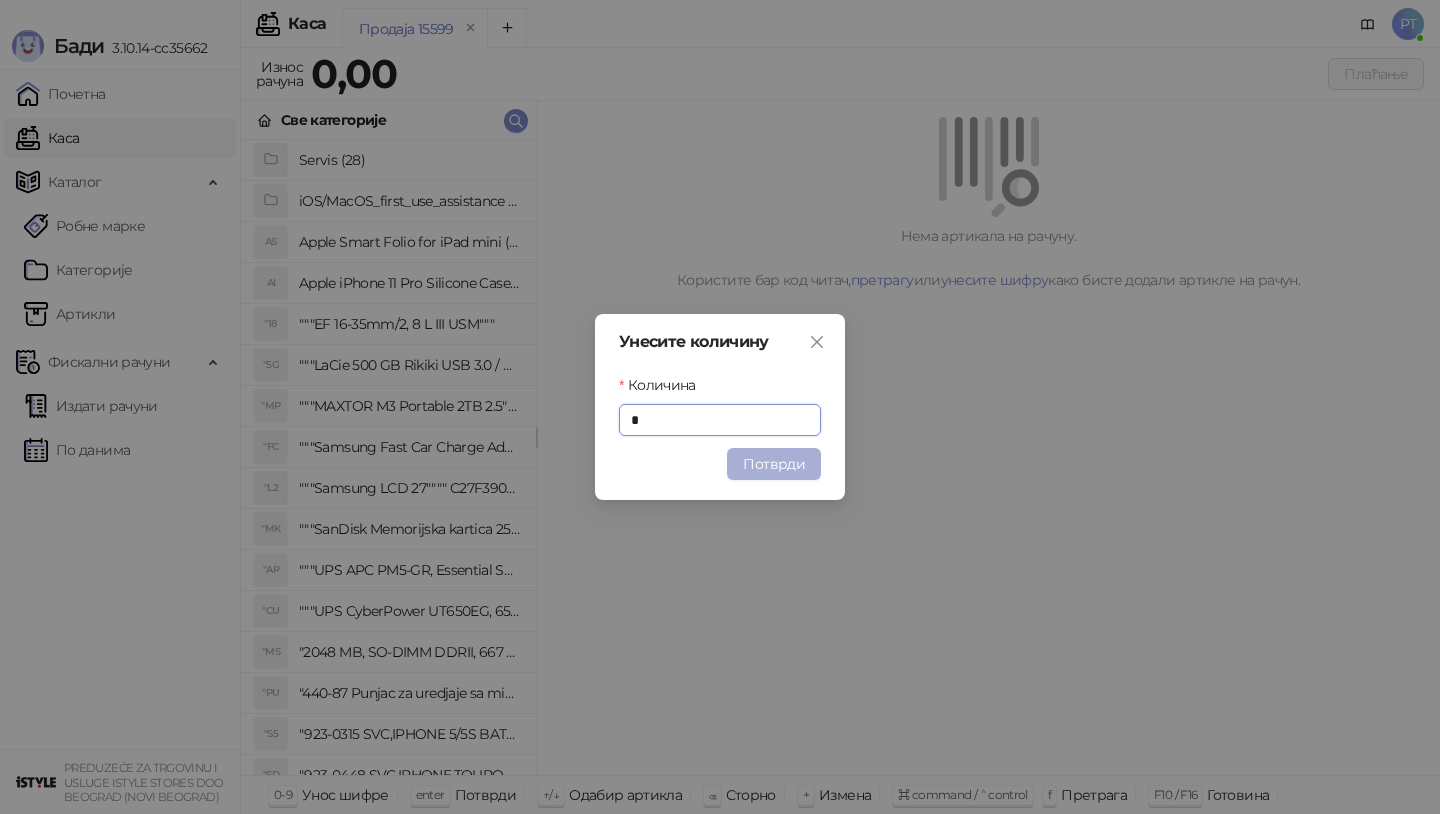 click on "Потврди" at bounding box center (774, 464) 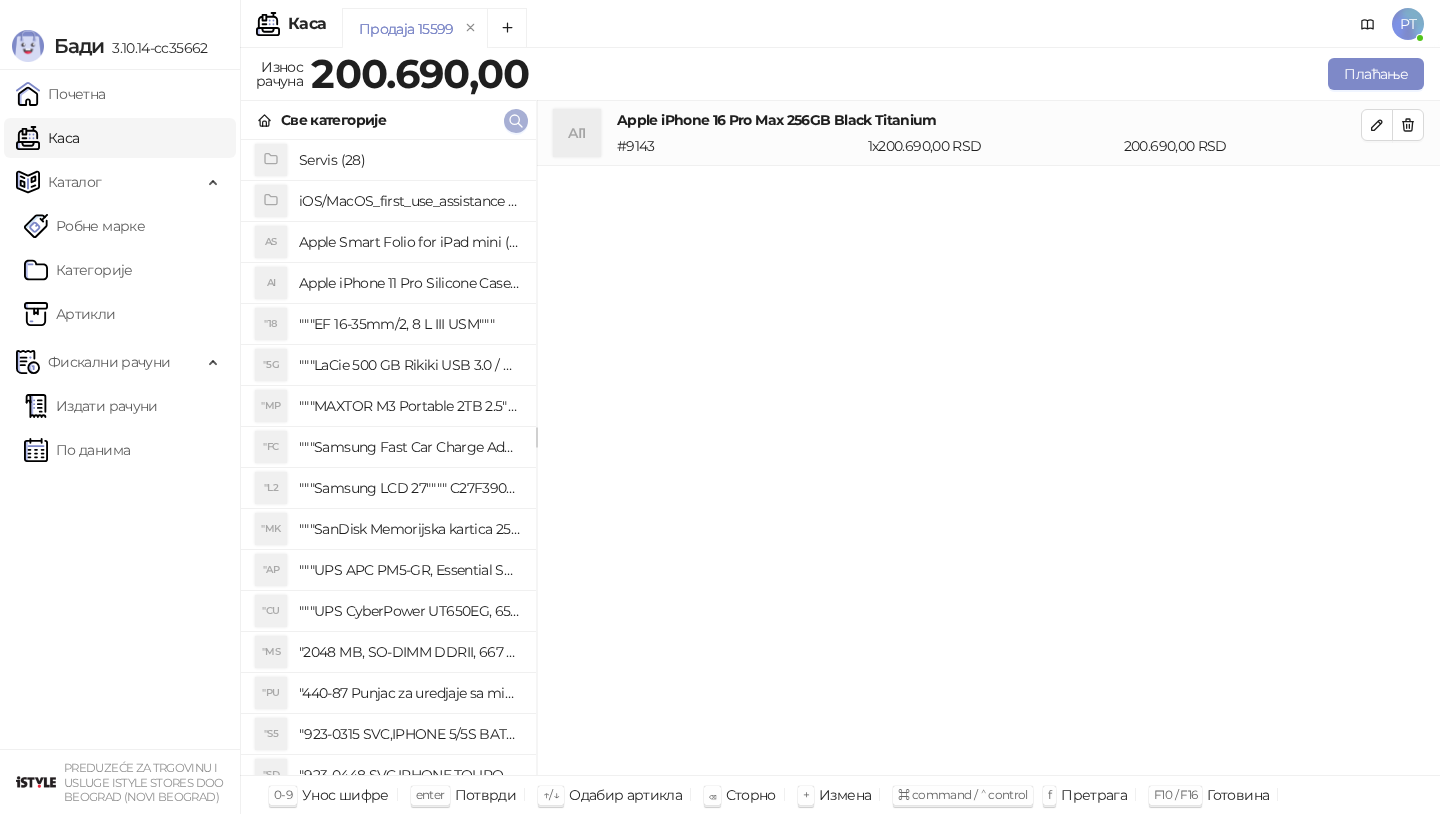 click 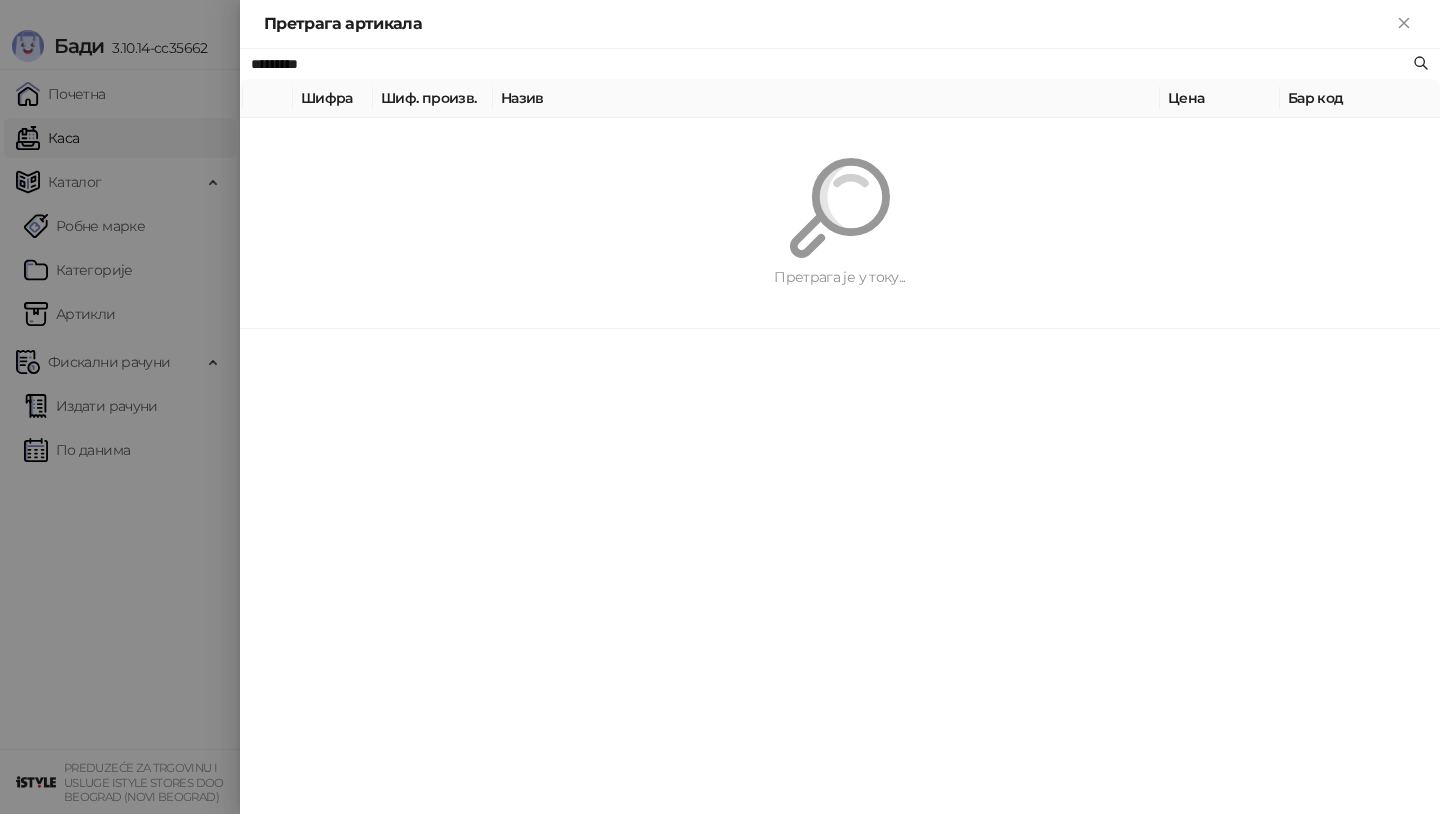 paste on "**********" 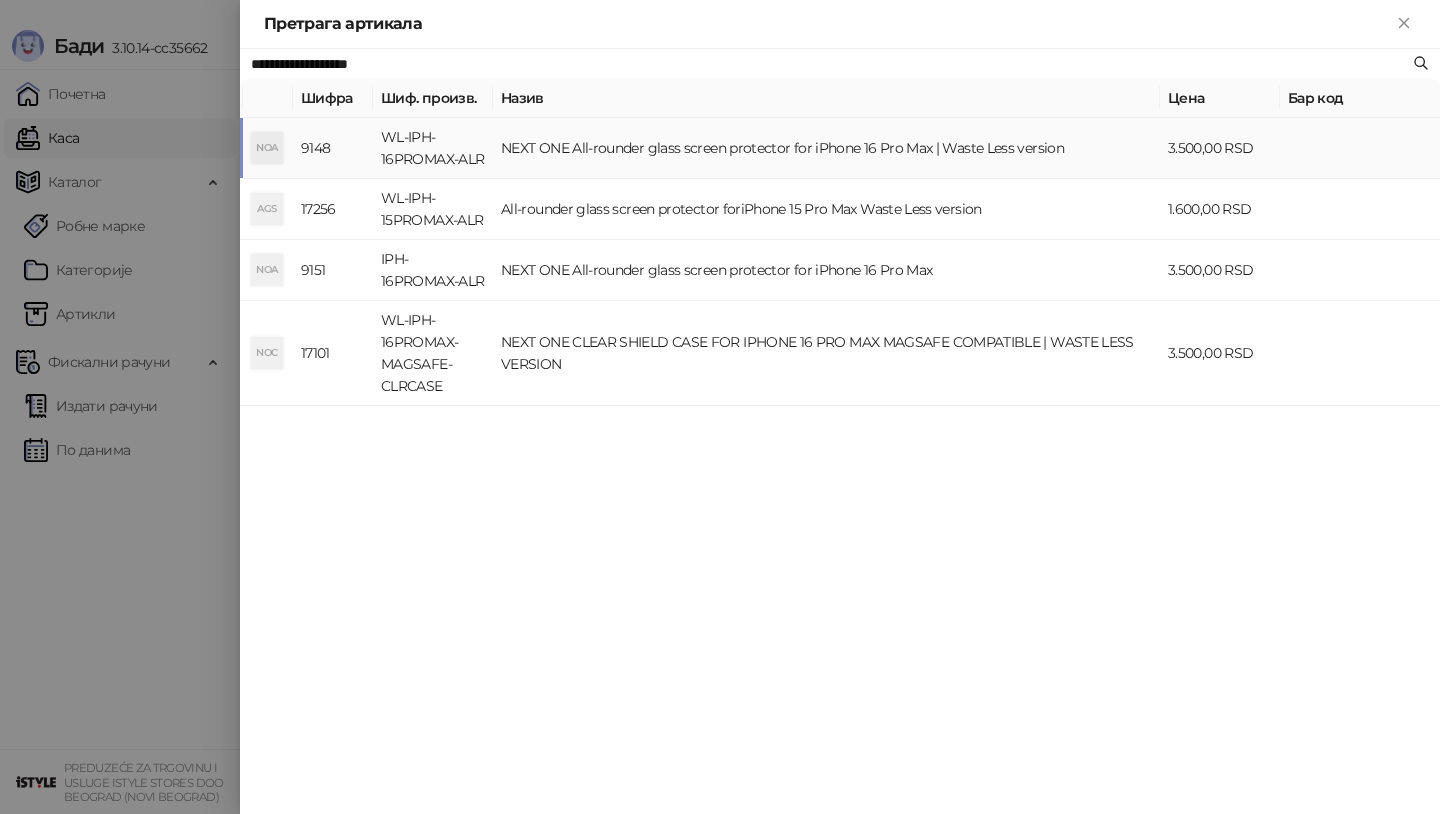 click on "NOA" at bounding box center [267, 148] 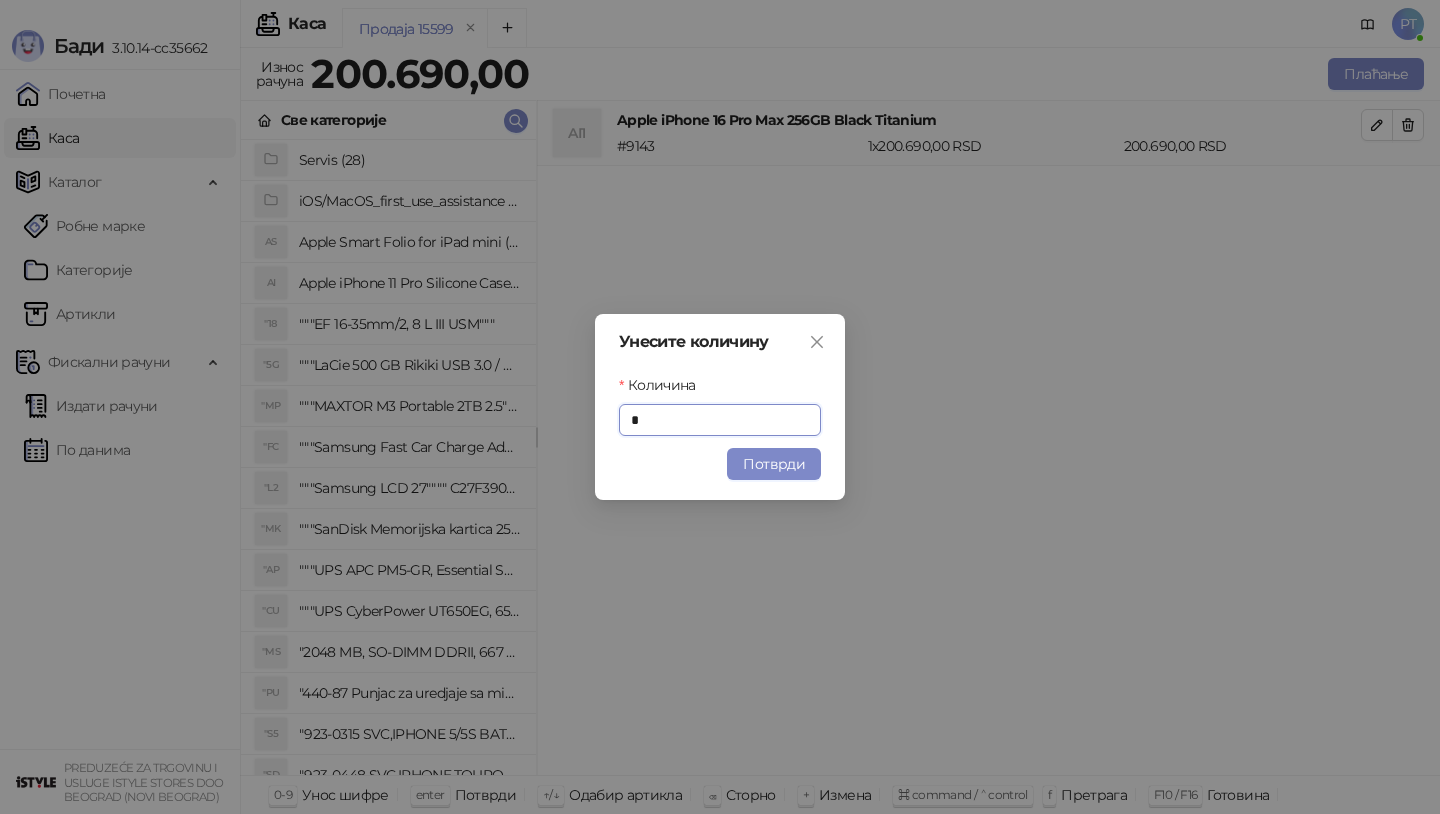 click on "Унесите количину Количина * Потврди" at bounding box center (720, 407) 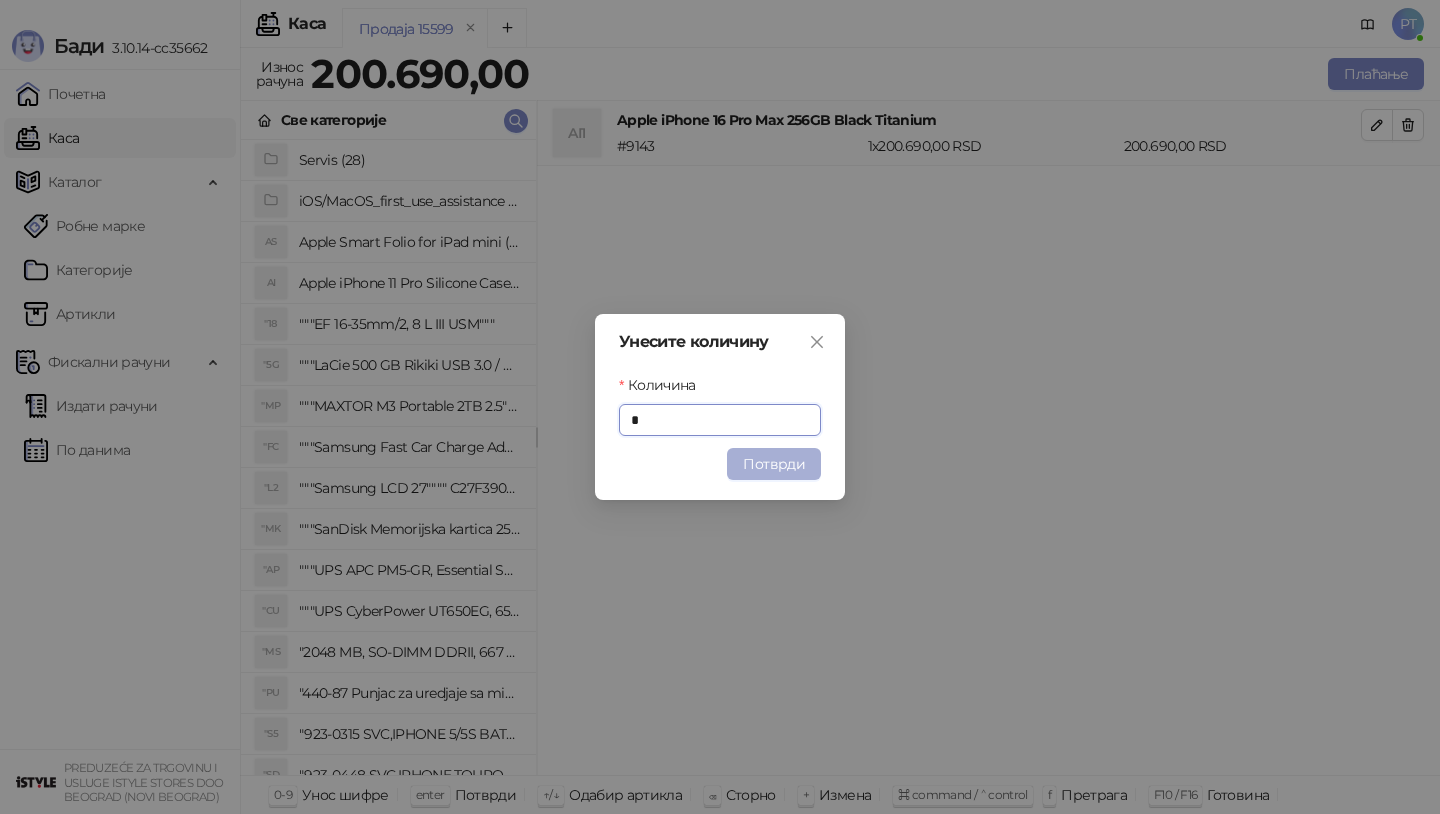 click on "Потврди" at bounding box center [774, 464] 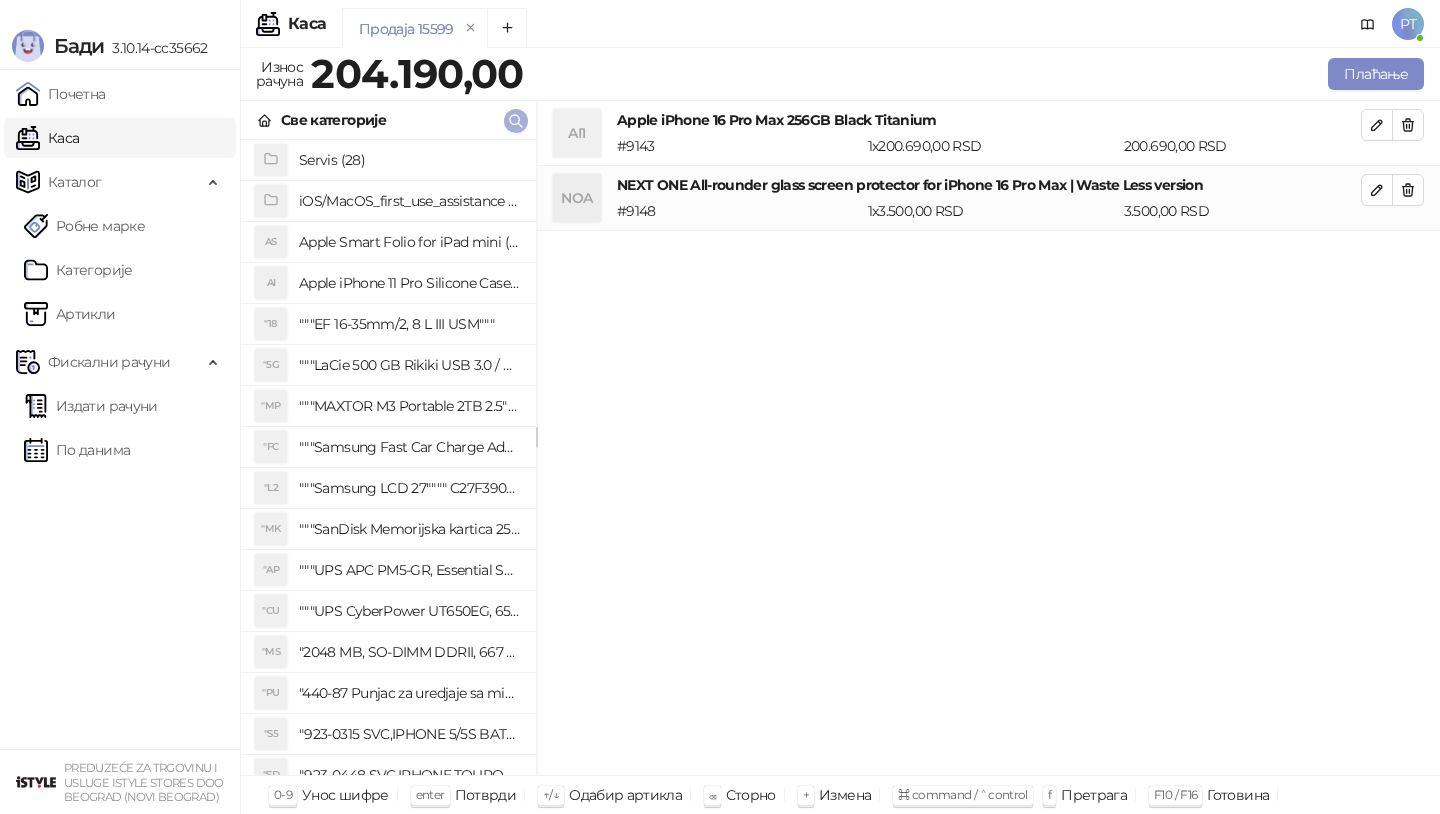 click 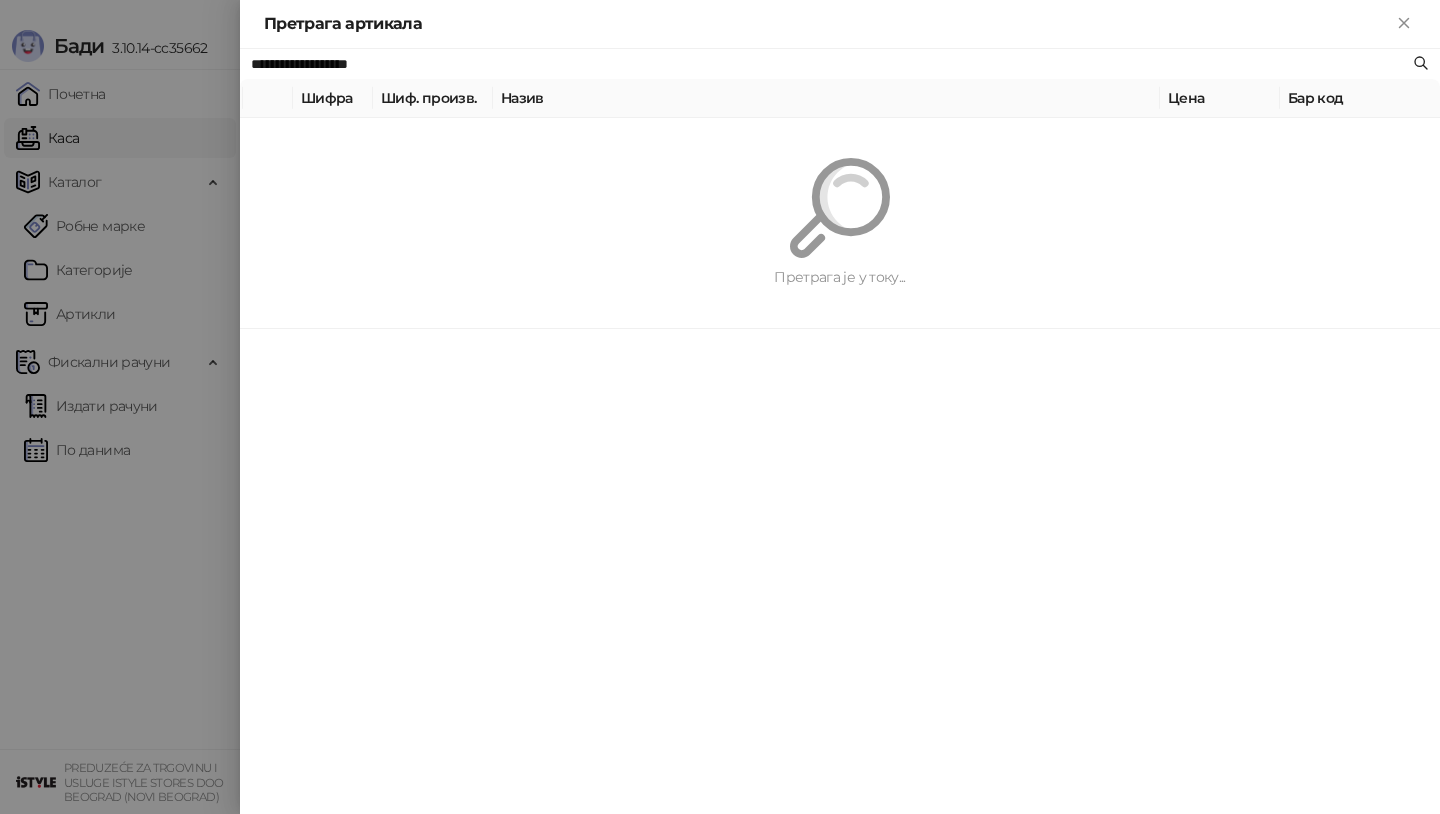 paste on "********" 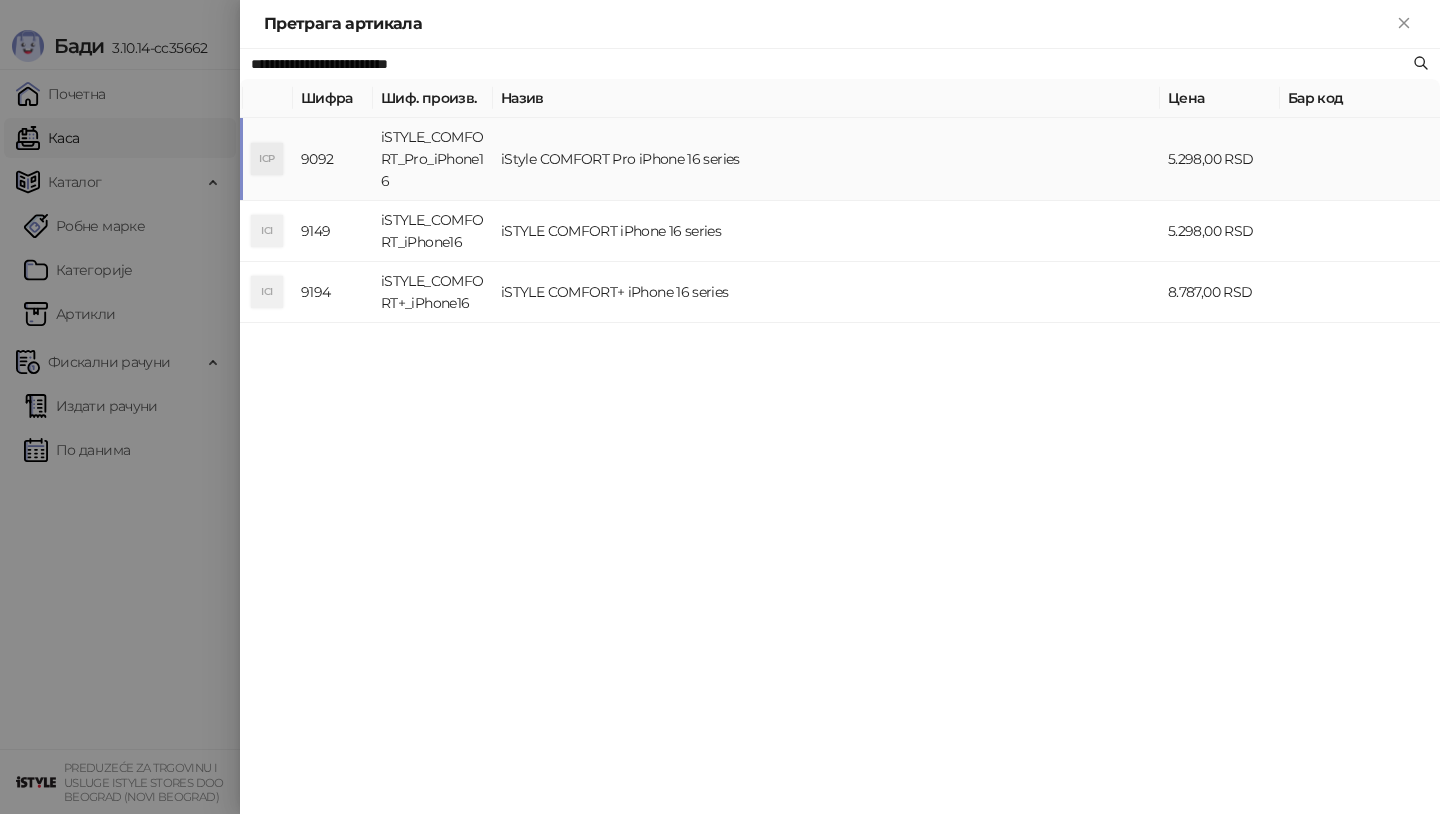 click on "ICP" at bounding box center [268, 159] 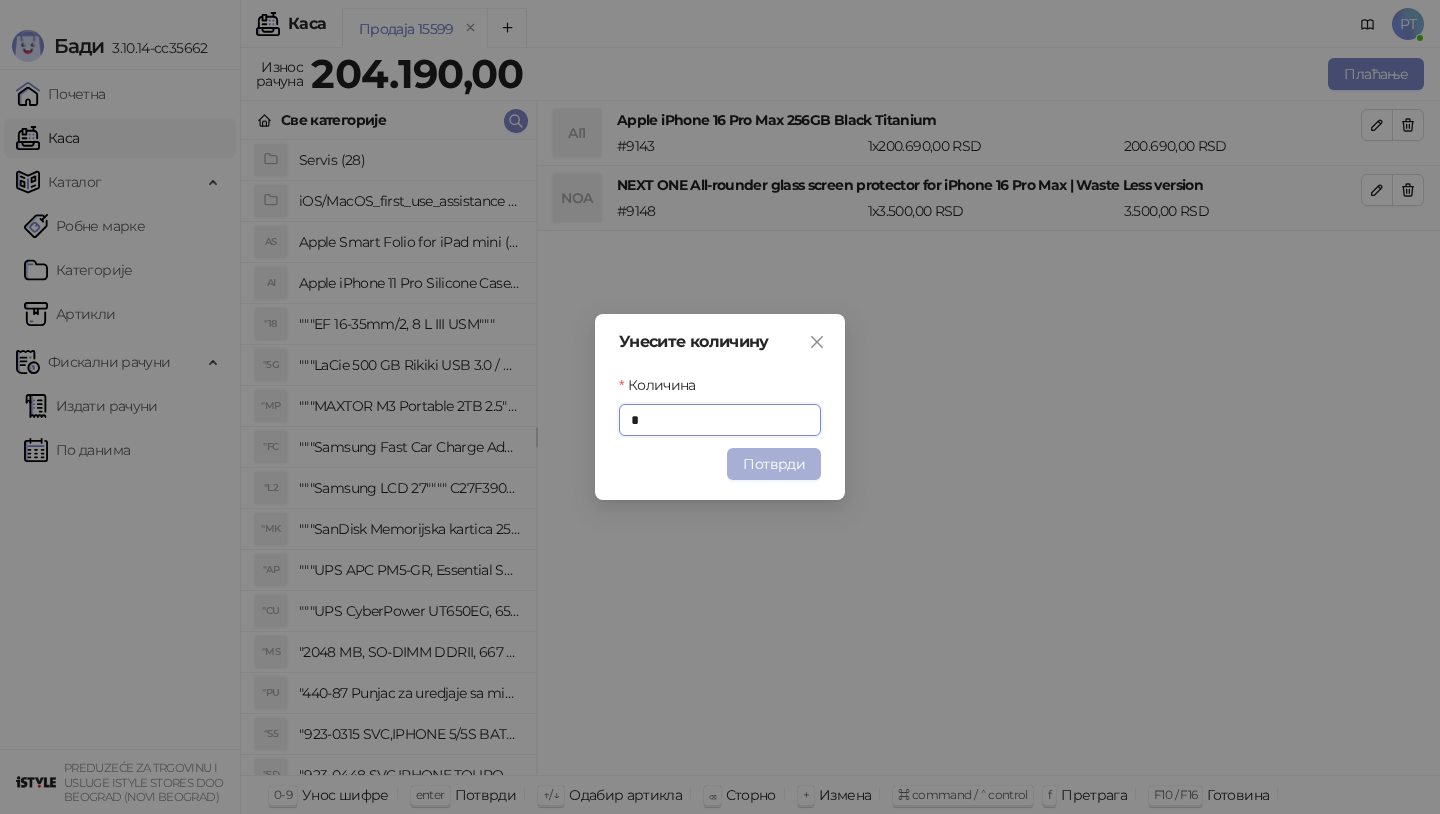 click on "Потврди" at bounding box center [774, 464] 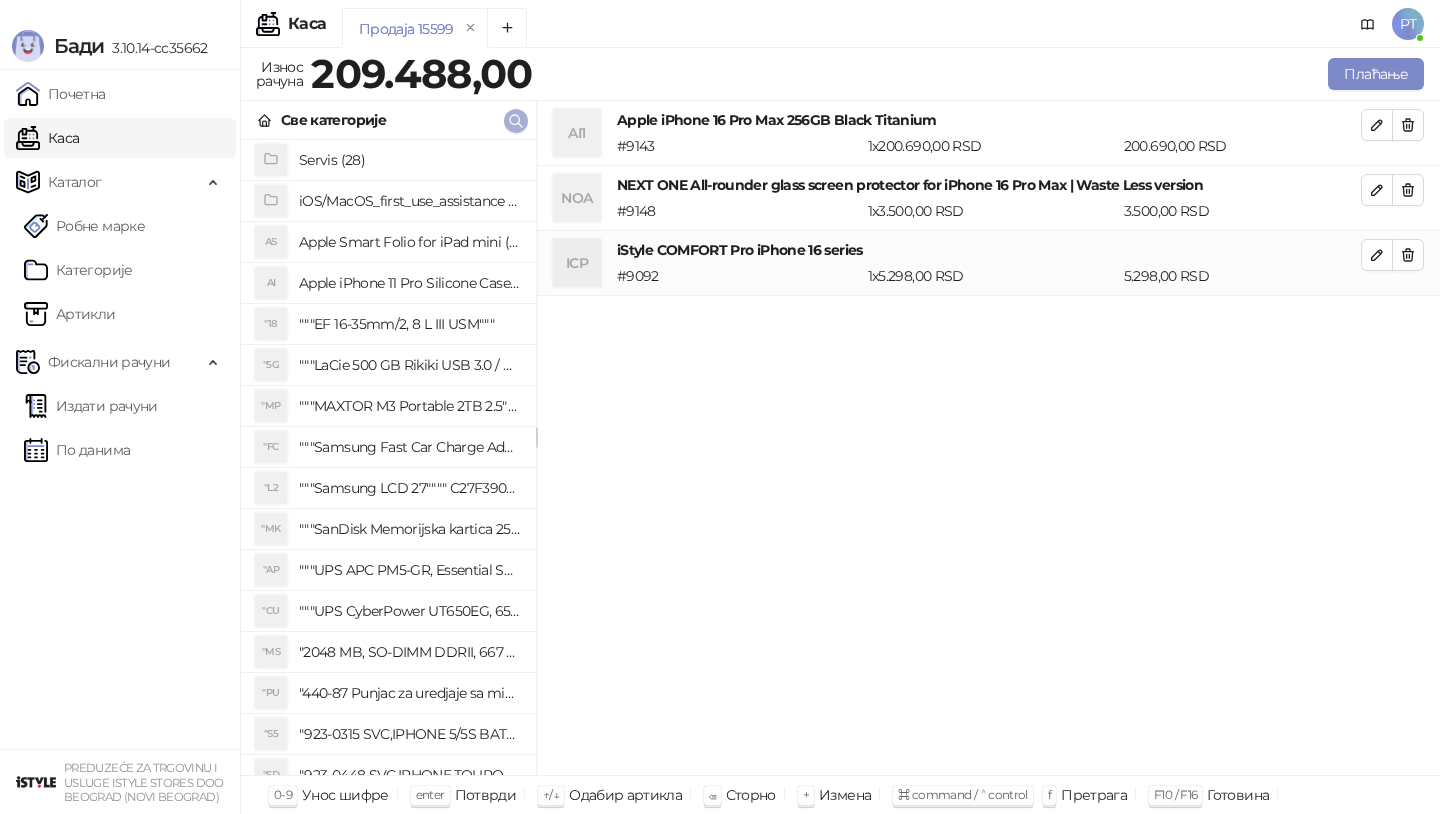 click at bounding box center (516, 121) 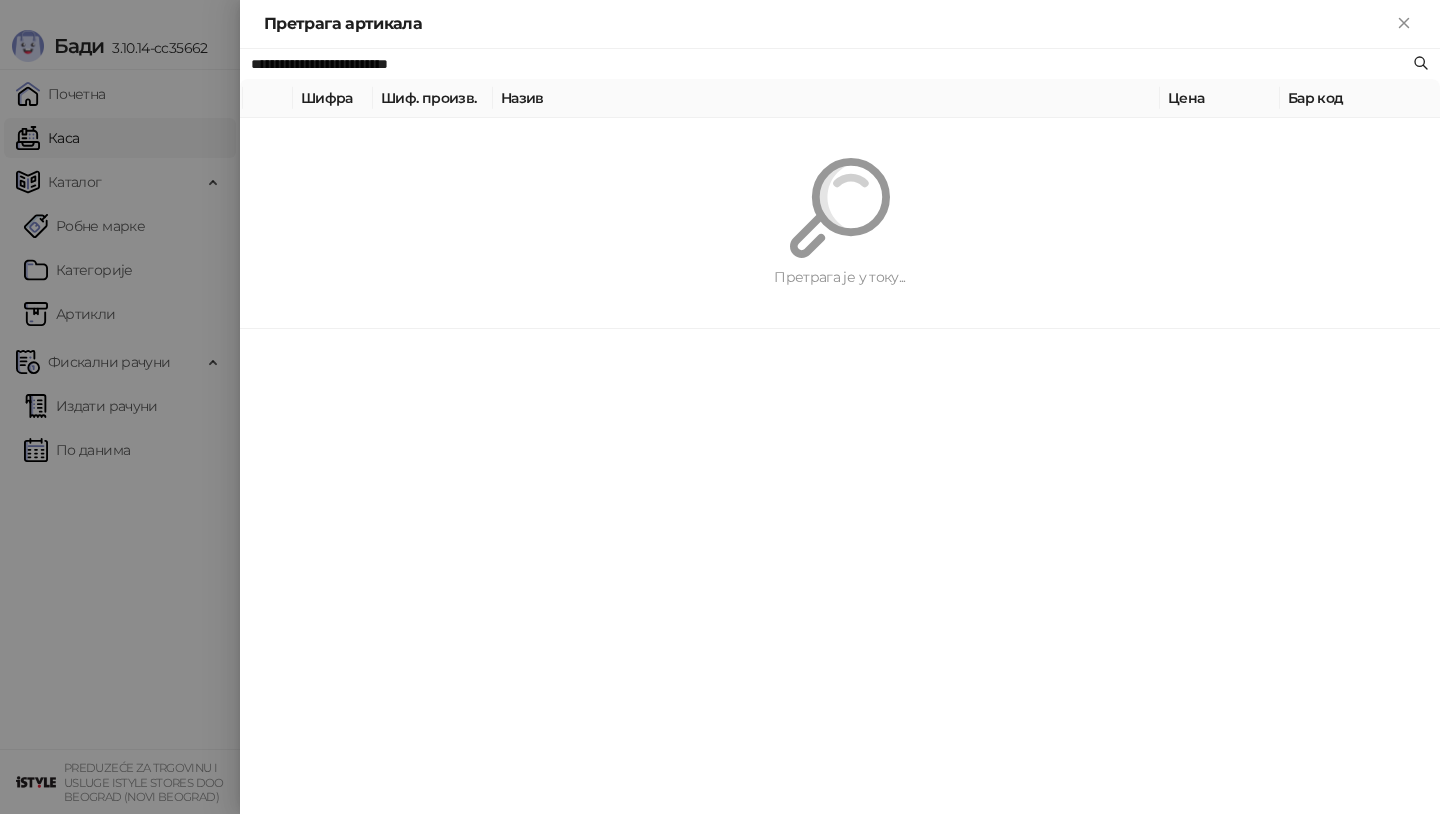 paste 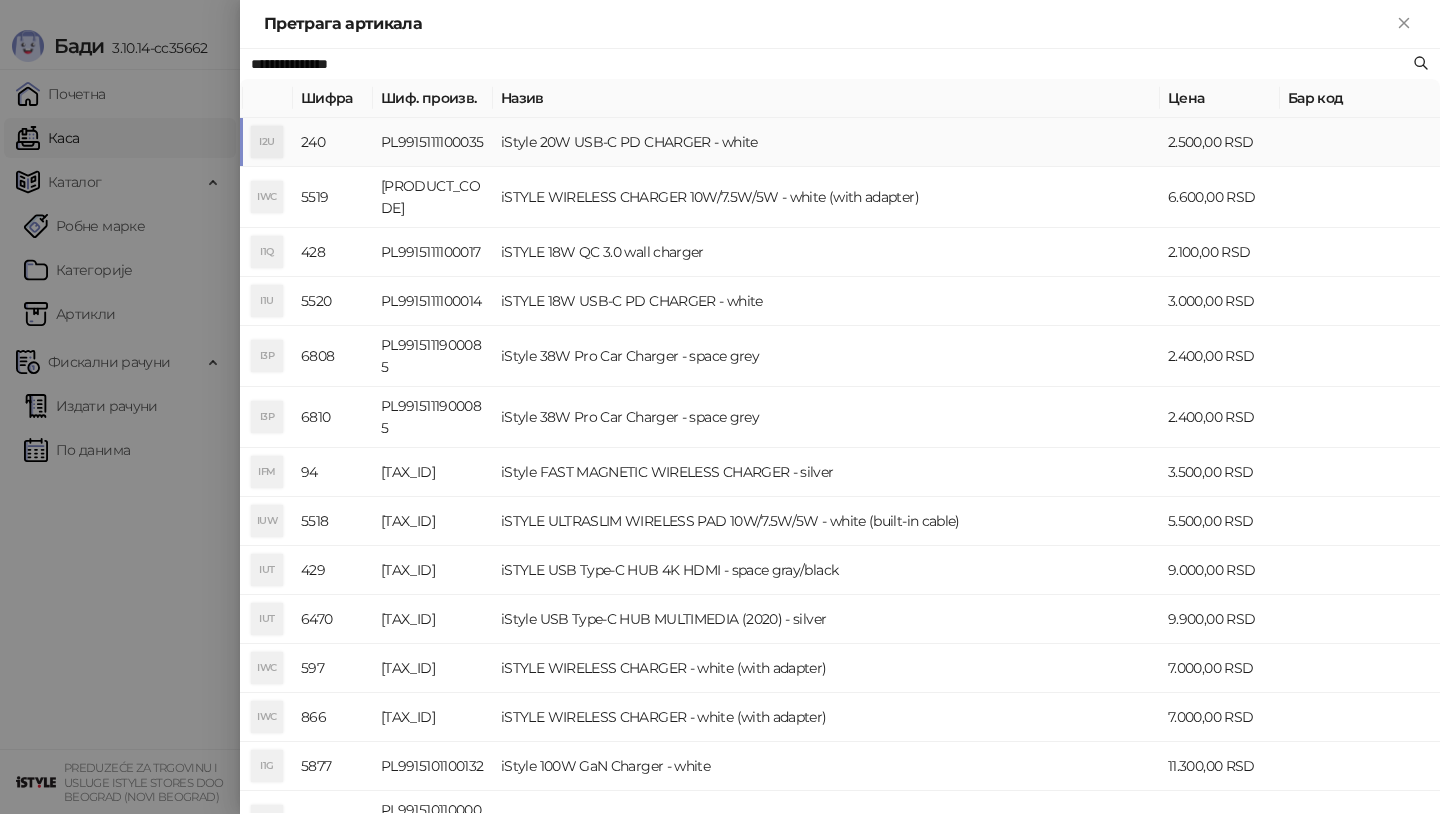 click on "I2U" at bounding box center (267, 142) 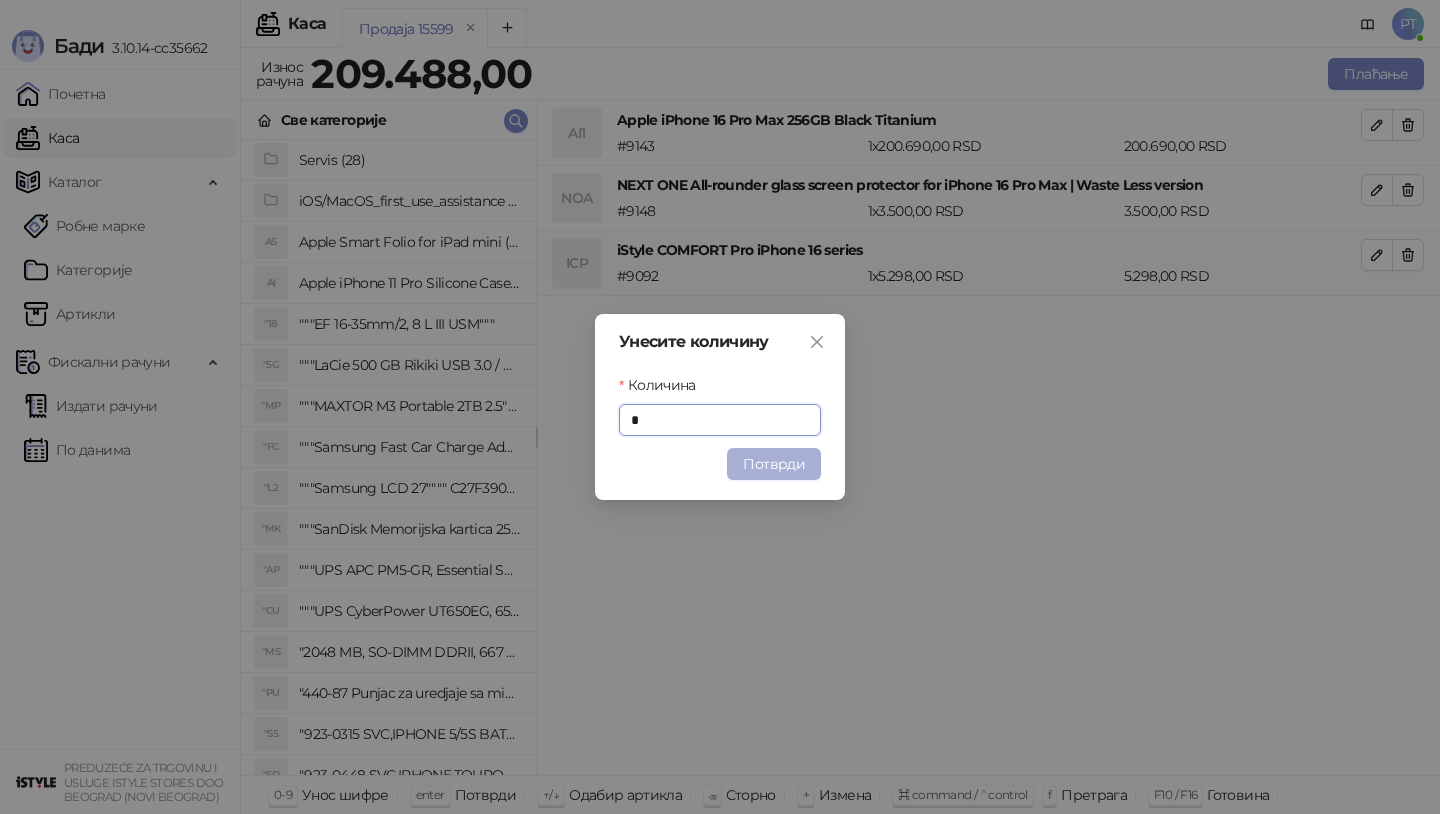 click on "Потврди" at bounding box center (774, 464) 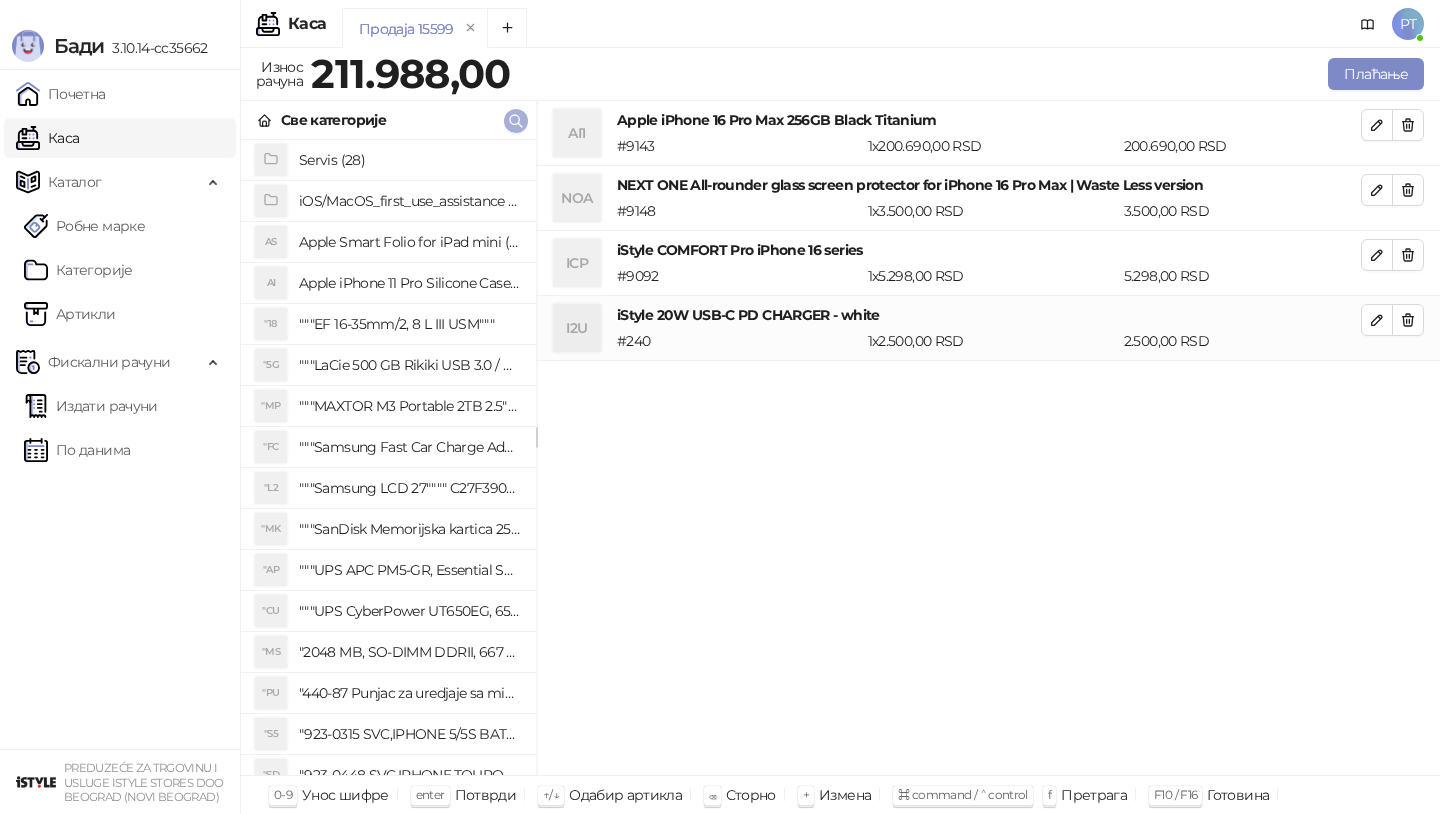 click 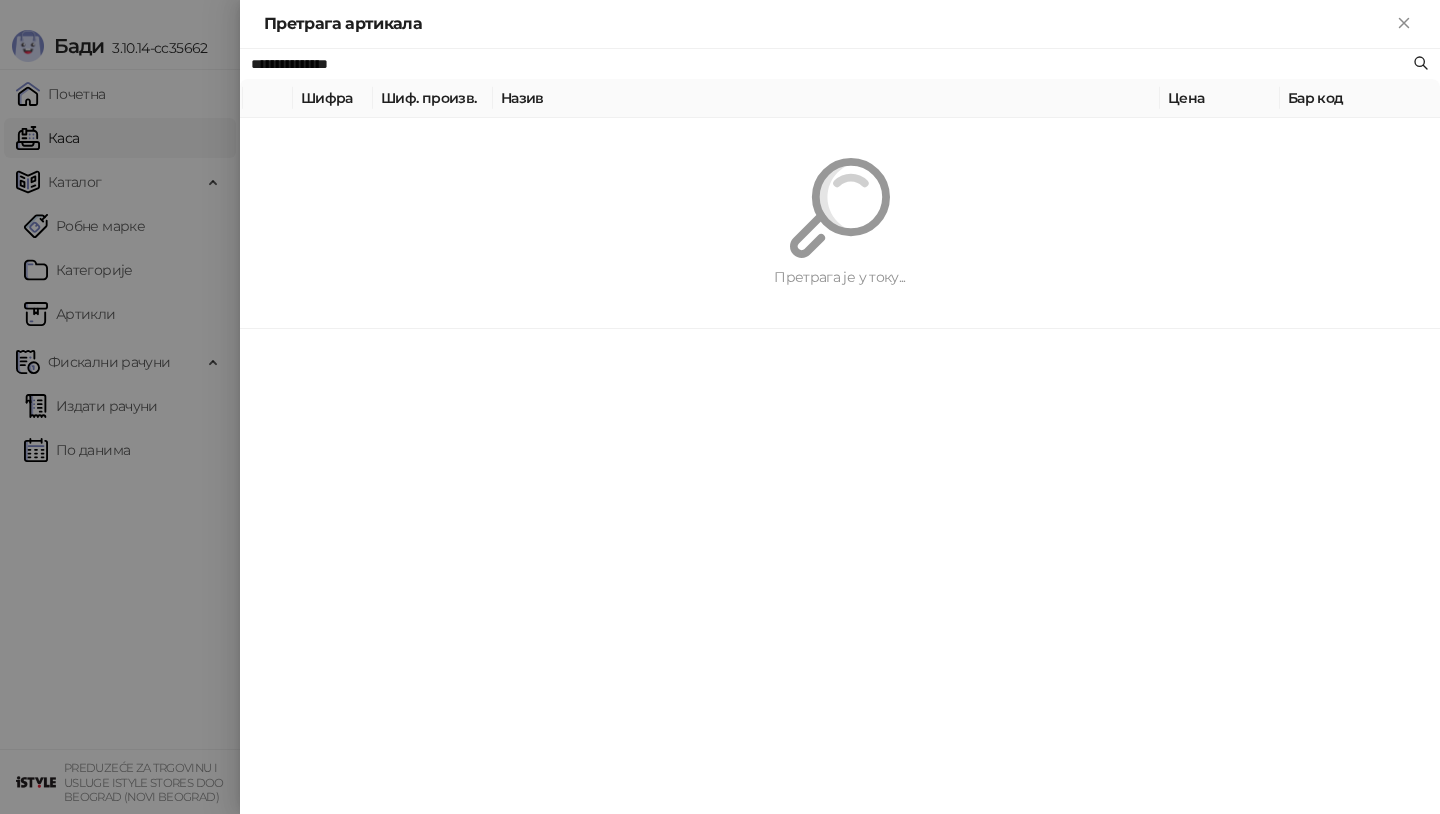 paste 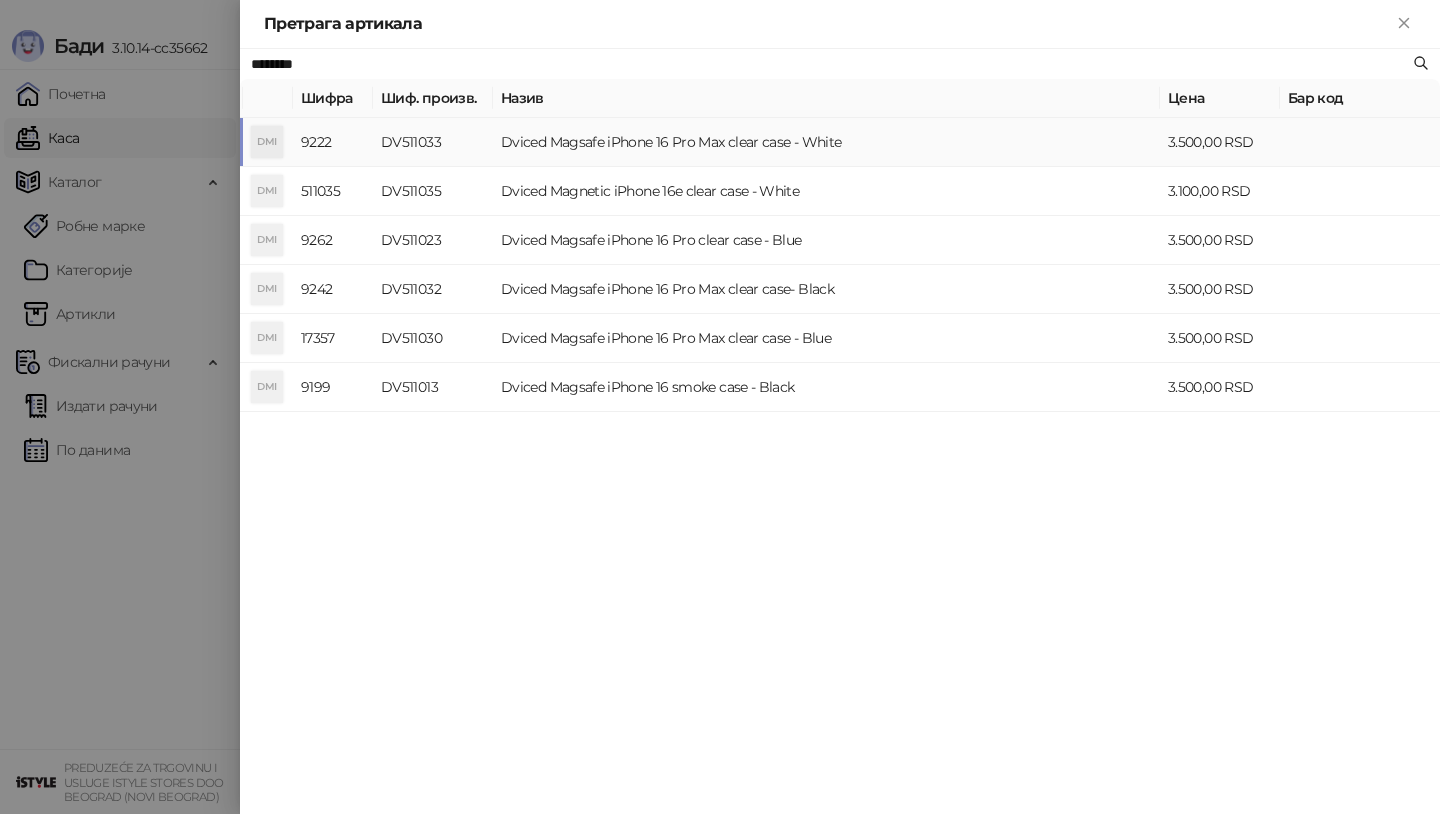 click on "DMI" at bounding box center (267, 142) 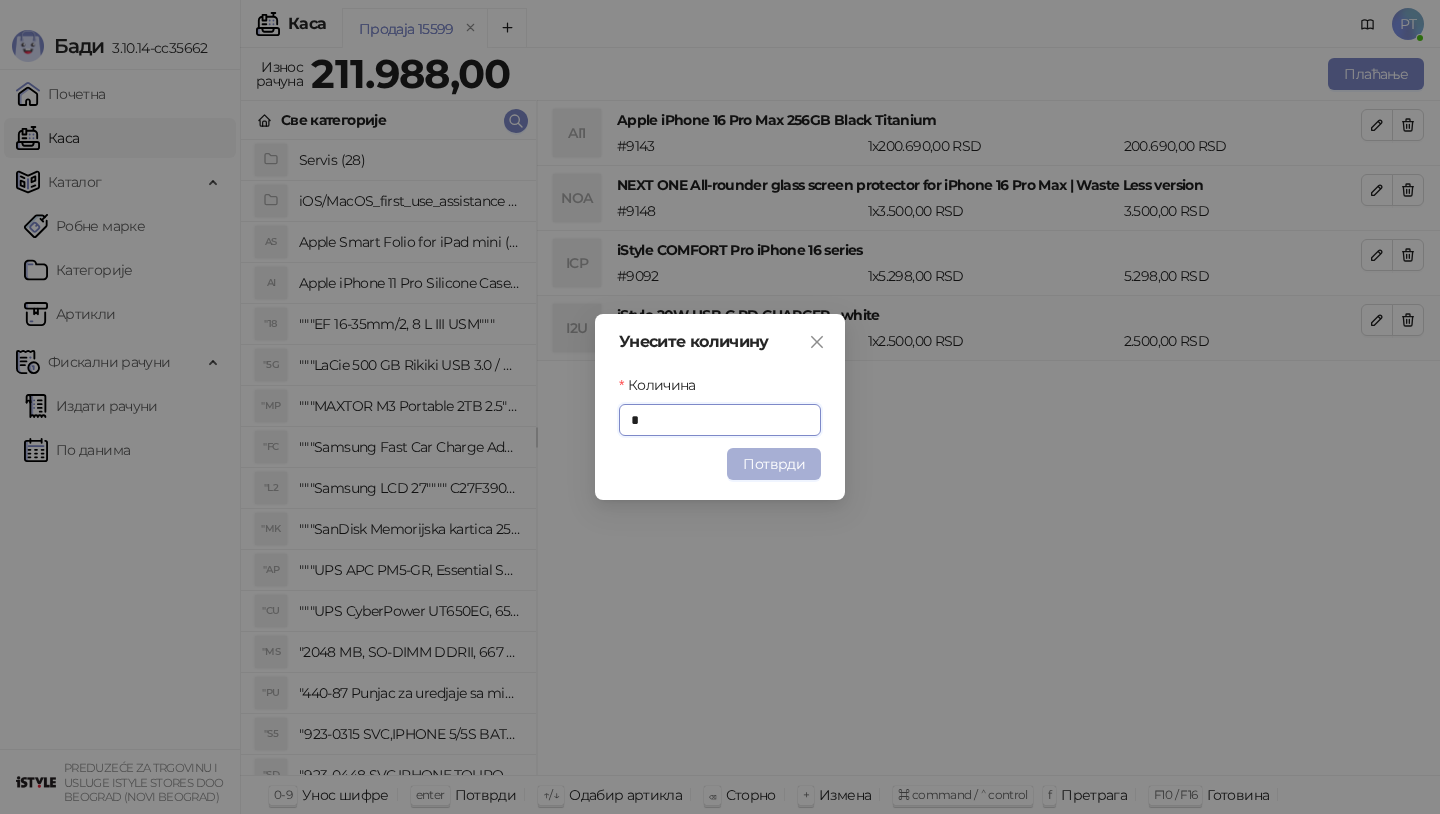 click on "Потврди" at bounding box center (774, 464) 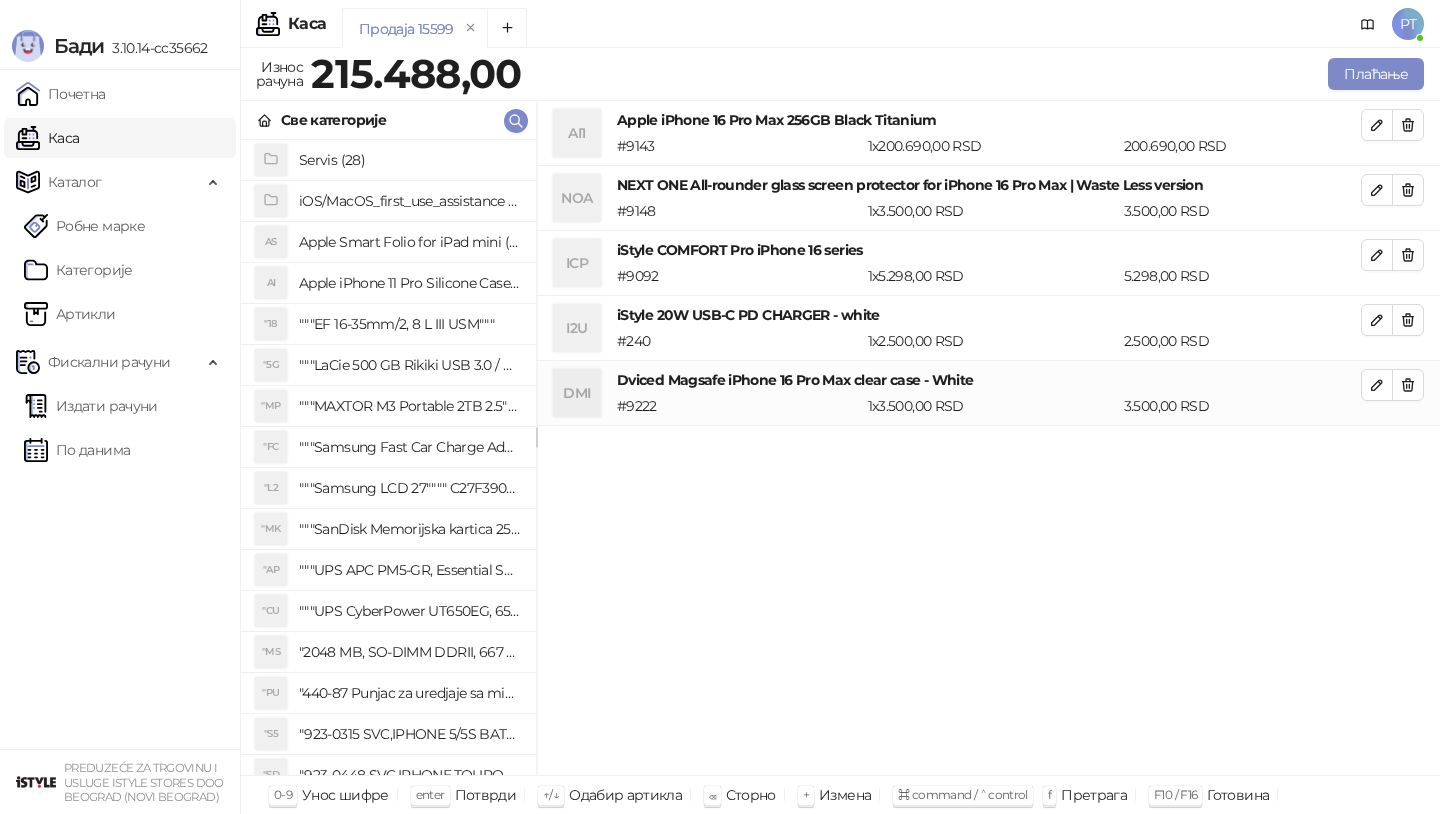 click on "Све категорије" at bounding box center (388, 120) 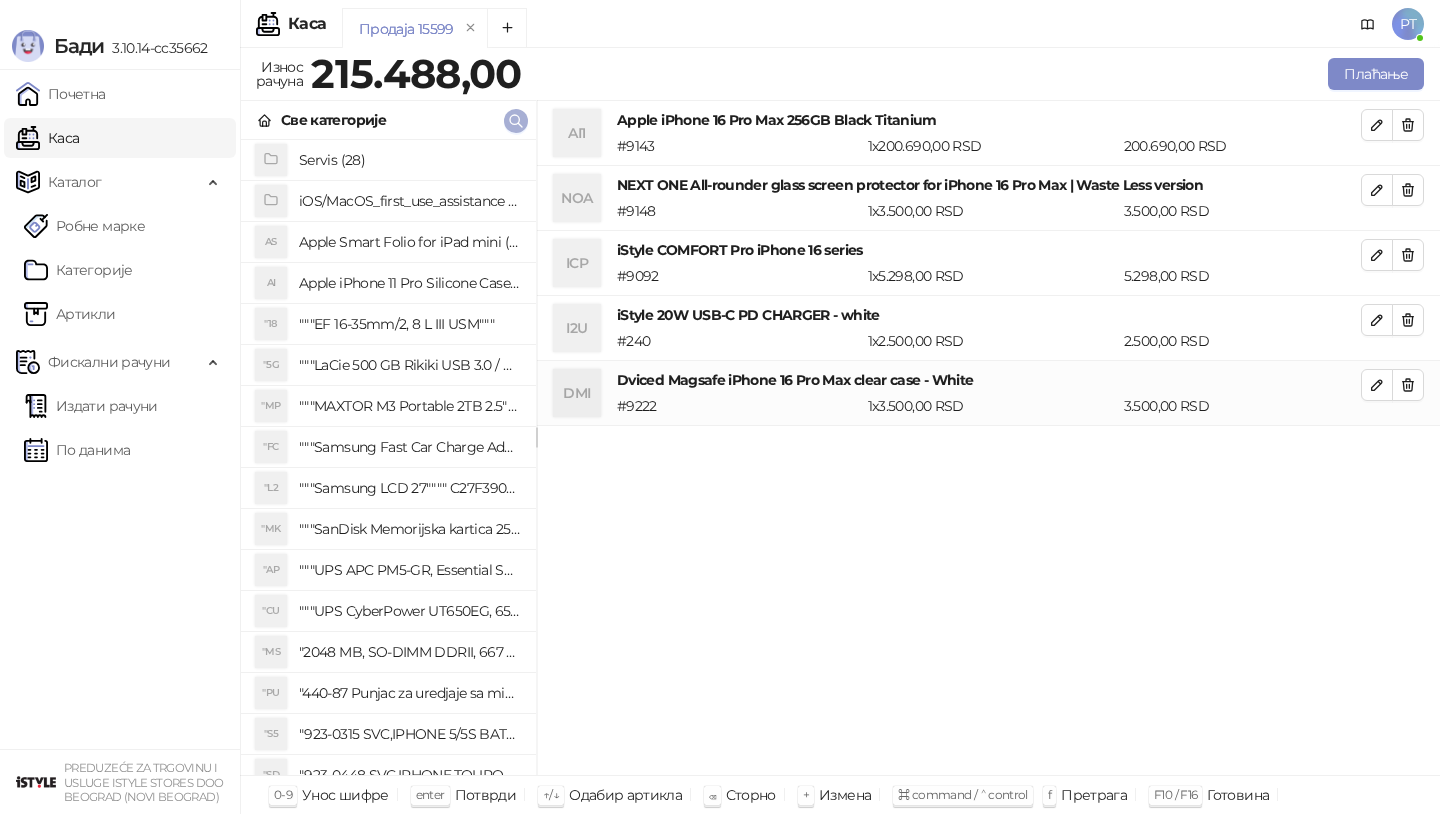 click 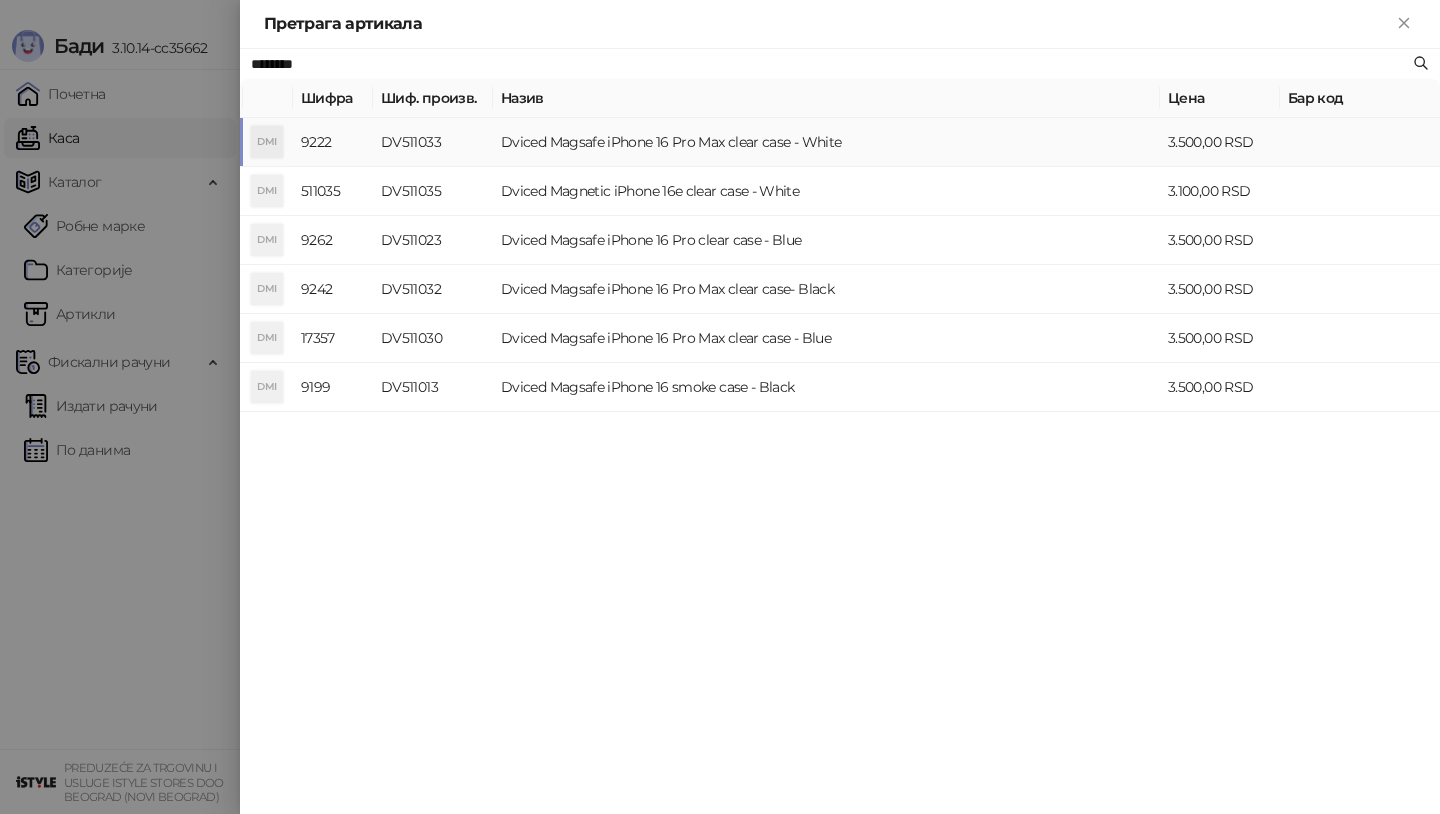 paste on "**********" 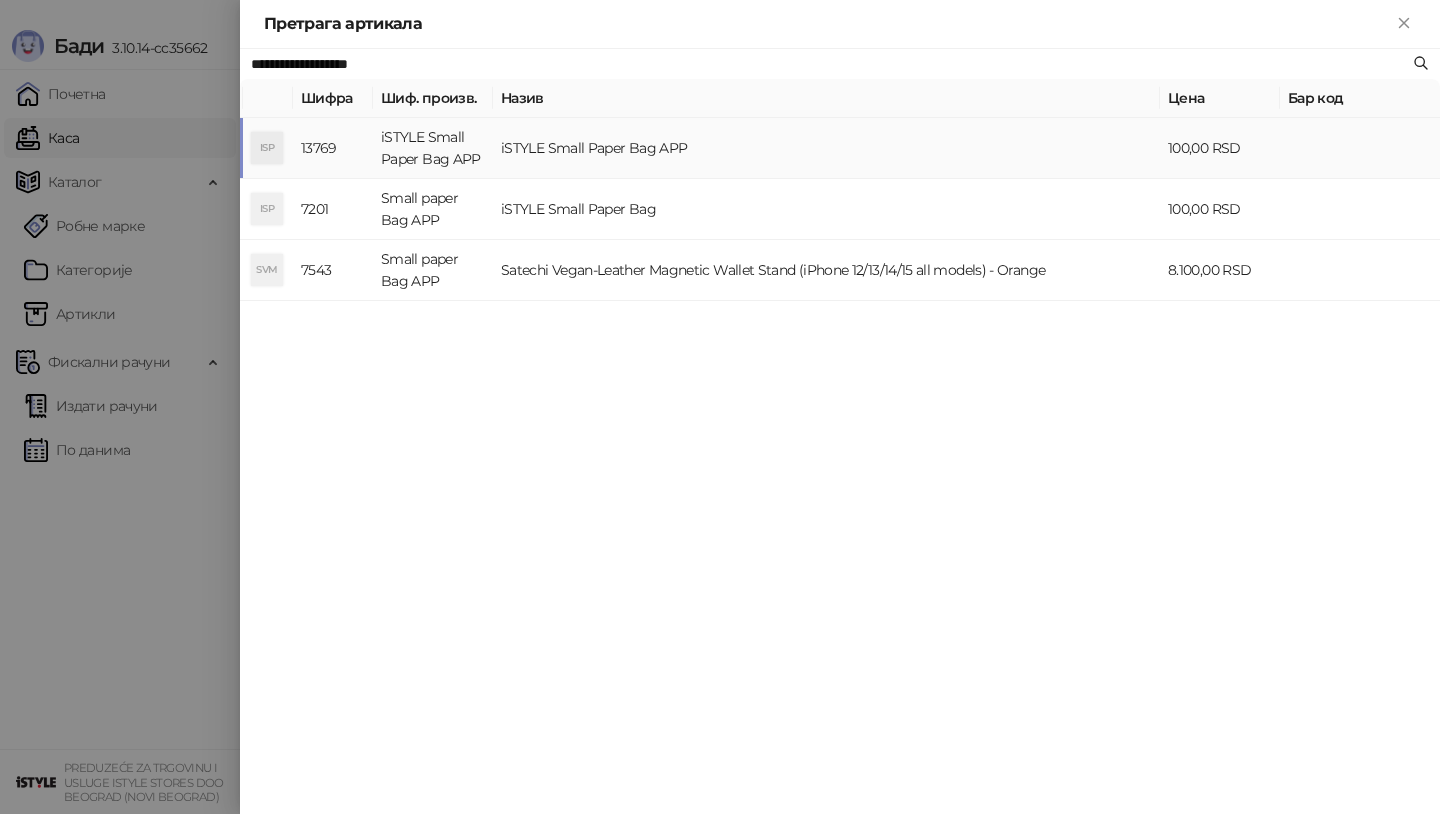 type on "**********" 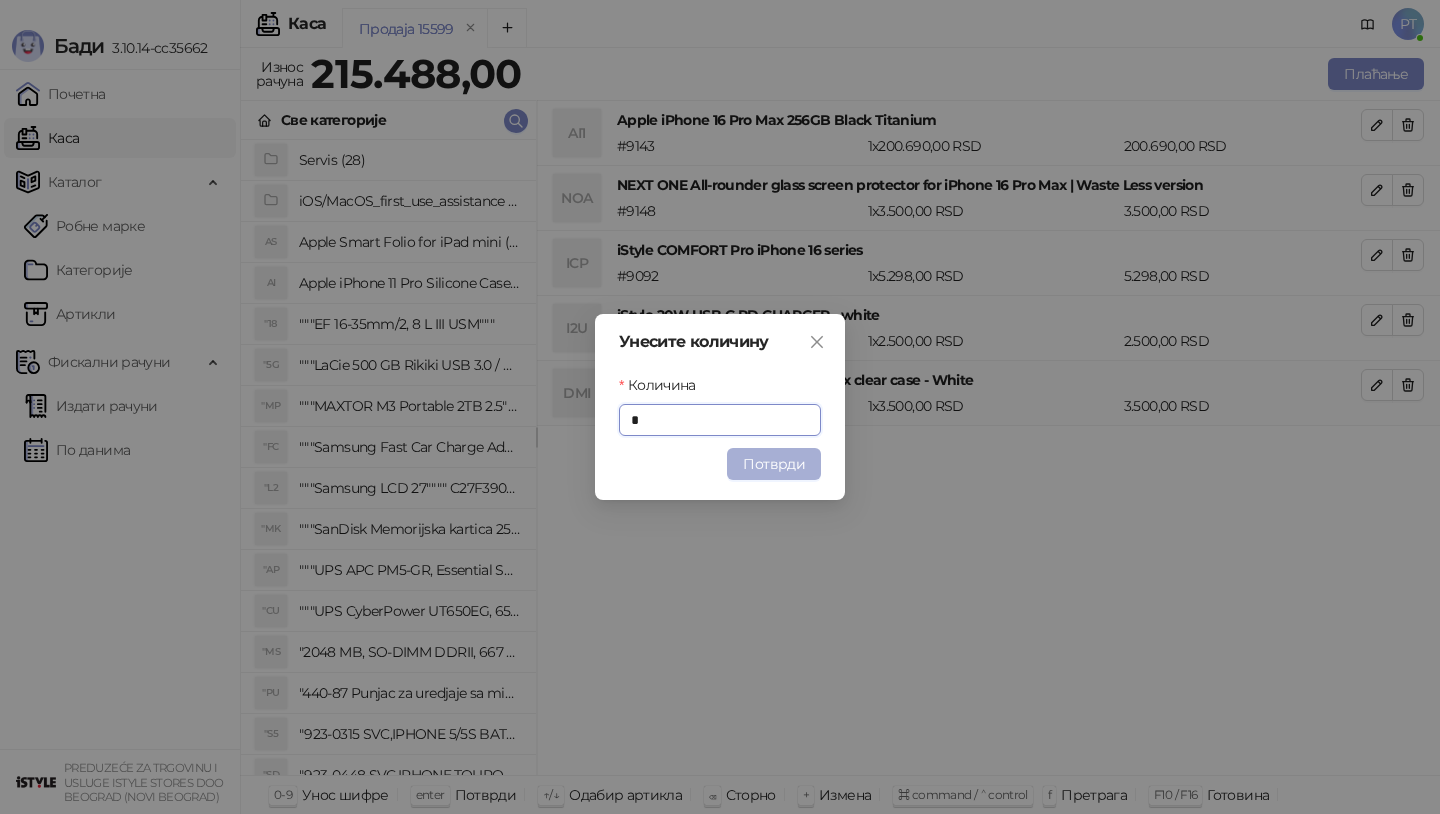 click on "Потврди" at bounding box center (774, 464) 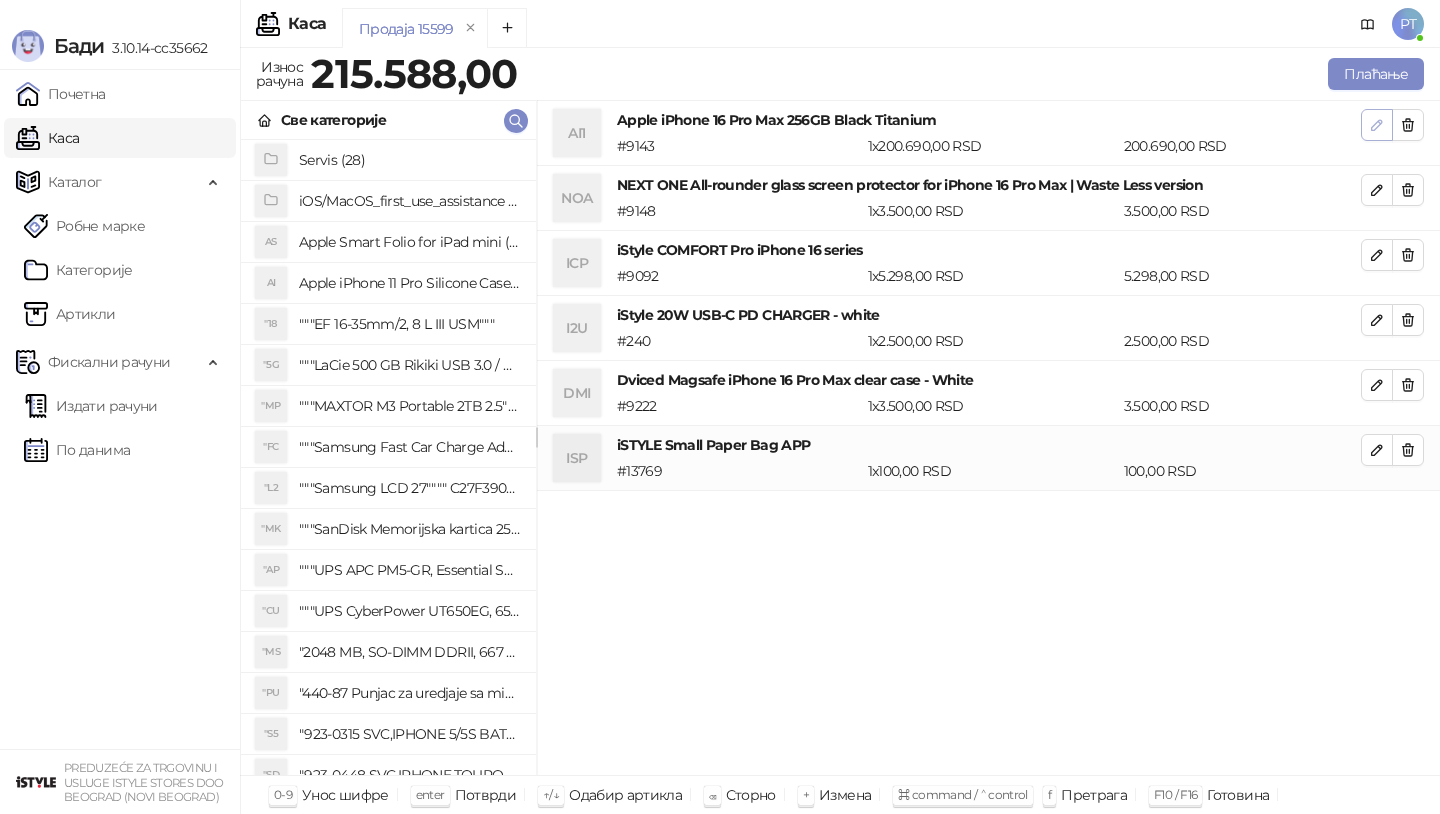 click at bounding box center [1377, 125] 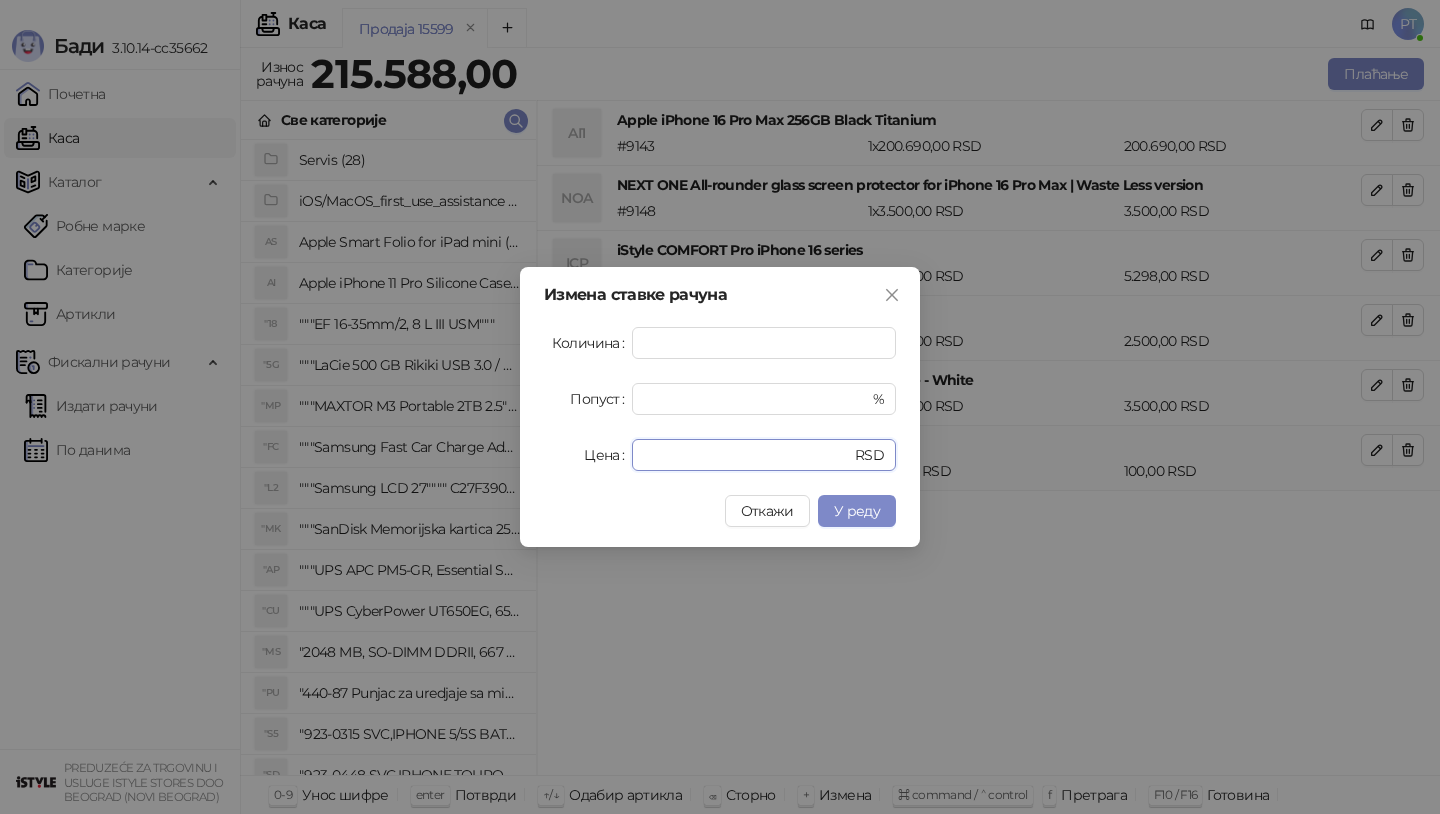 drag, startPoint x: 716, startPoint y: 455, endPoint x: 491, endPoint y: 451, distance: 225.03555 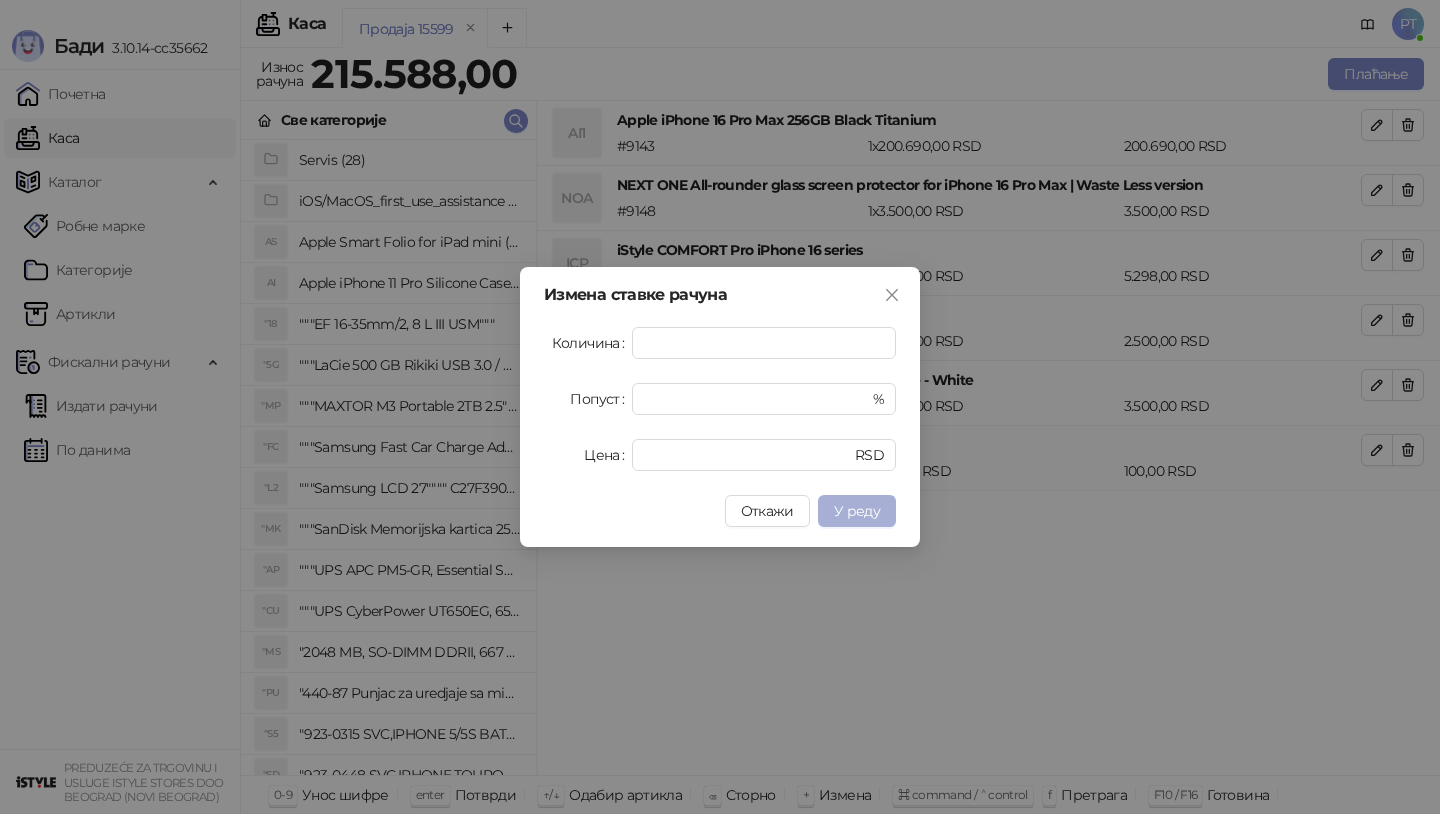click on "У реду" at bounding box center (857, 511) 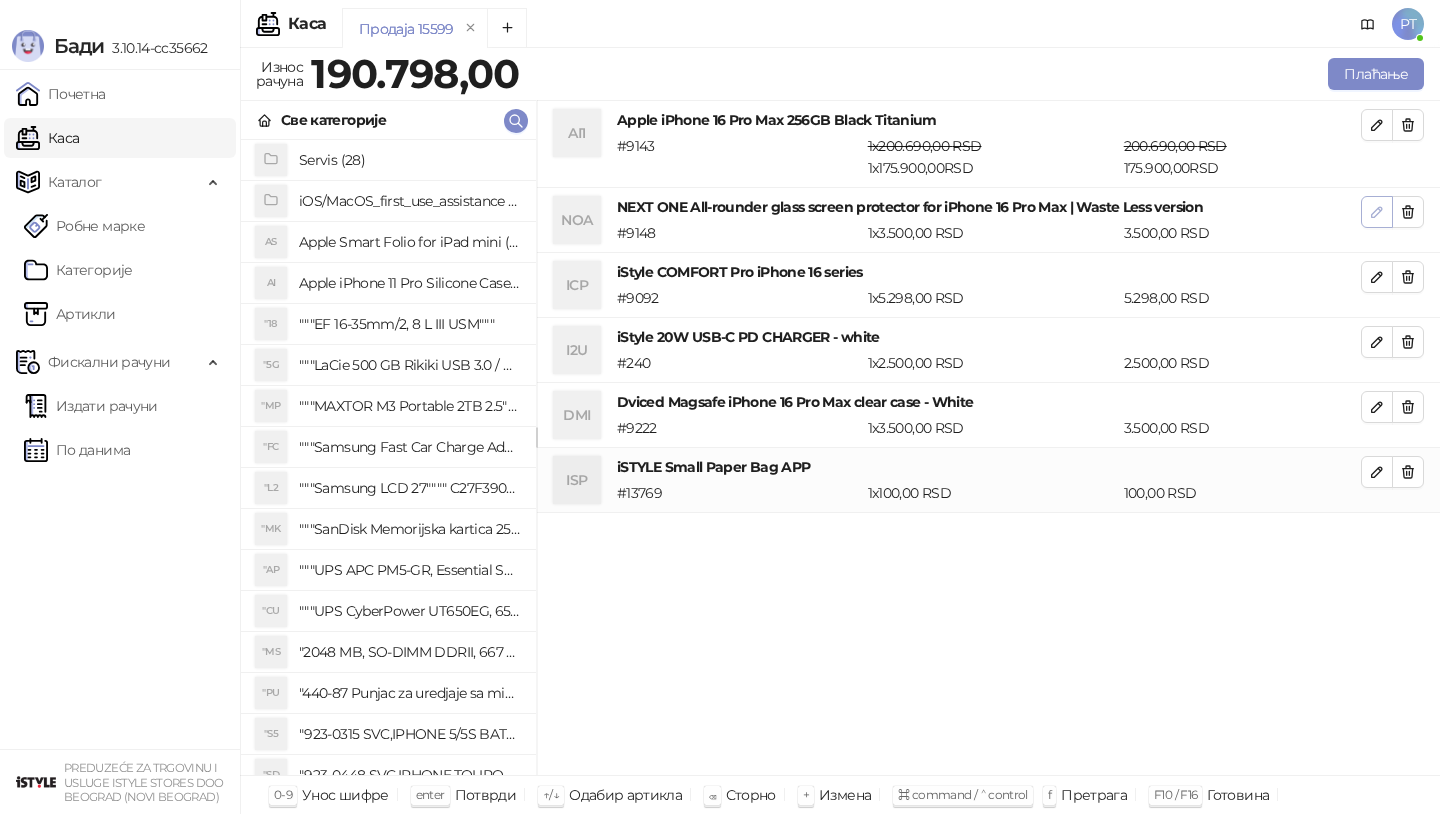 click 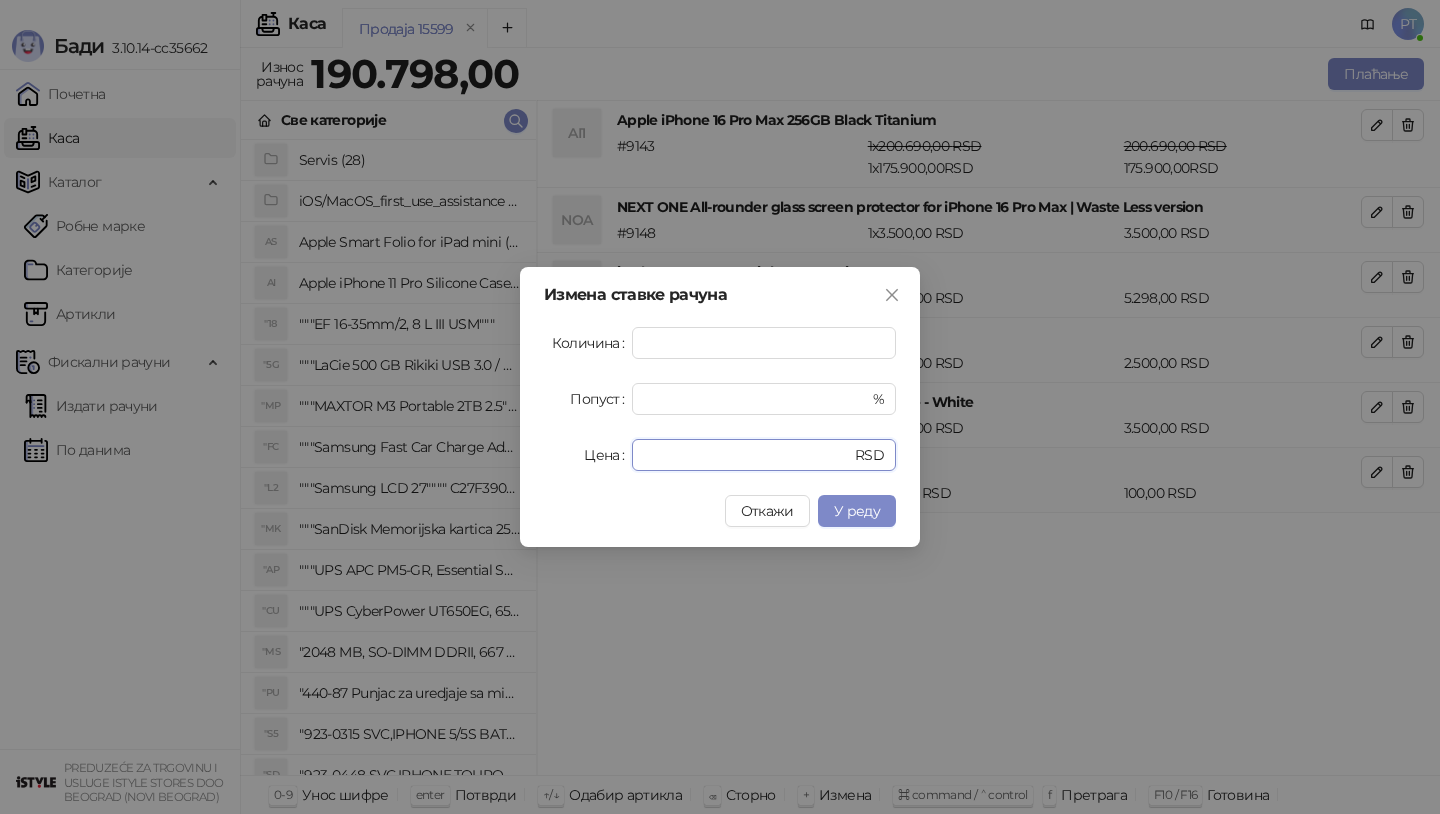 drag, startPoint x: 699, startPoint y: 451, endPoint x: 532, endPoint y: 451, distance: 167 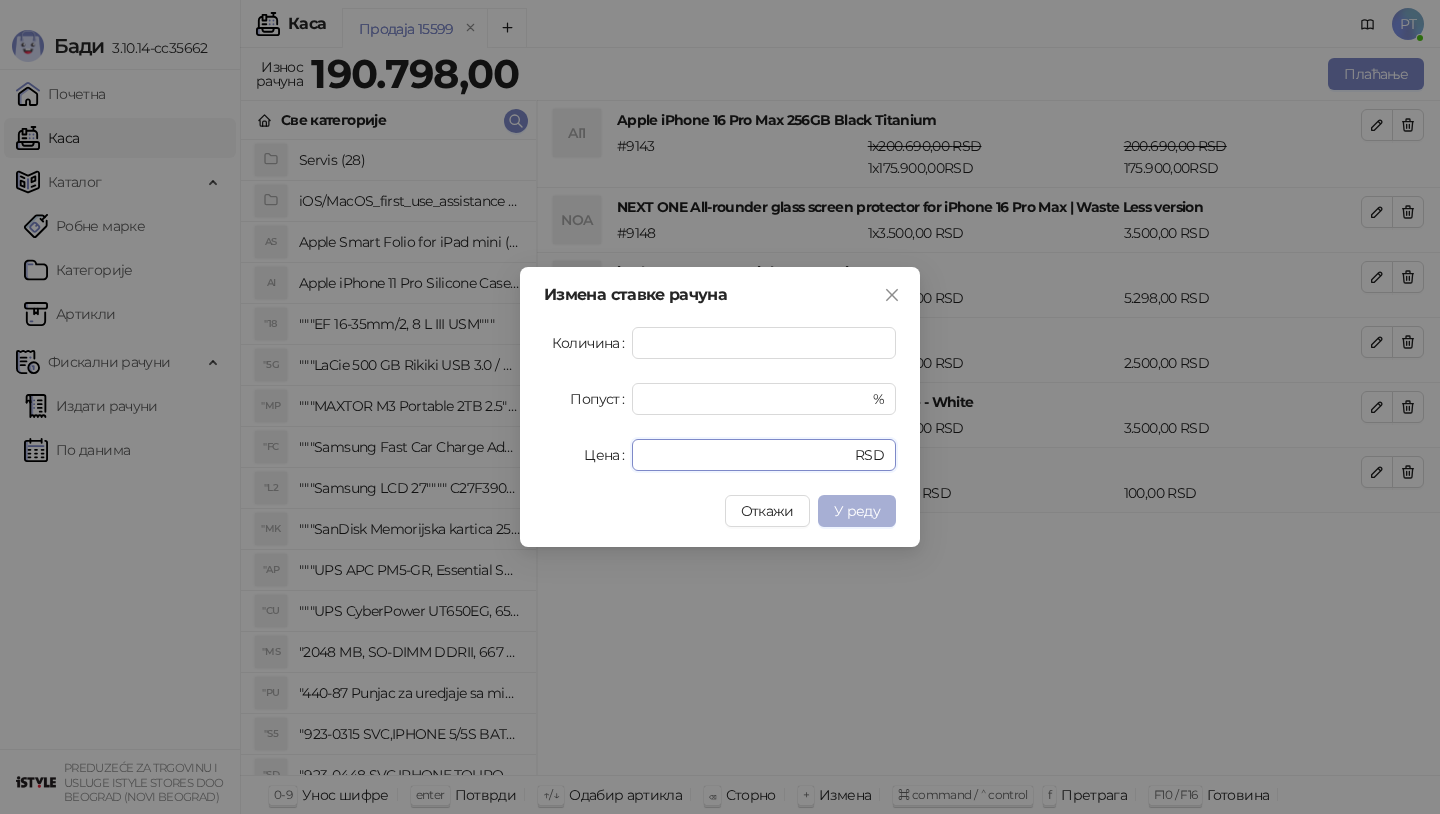 type on "*" 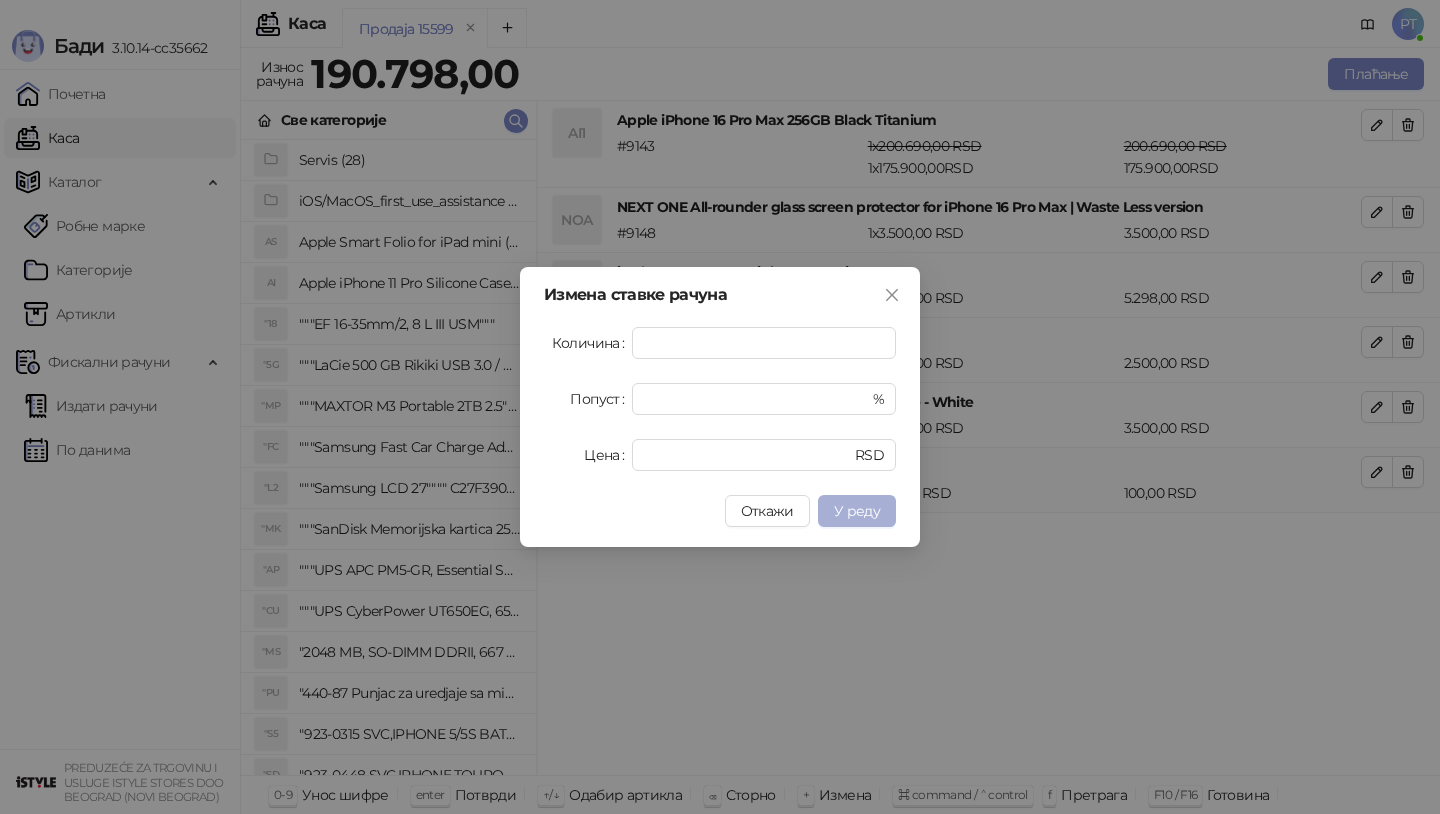 click on "У реду" at bounding box center [857, 511] 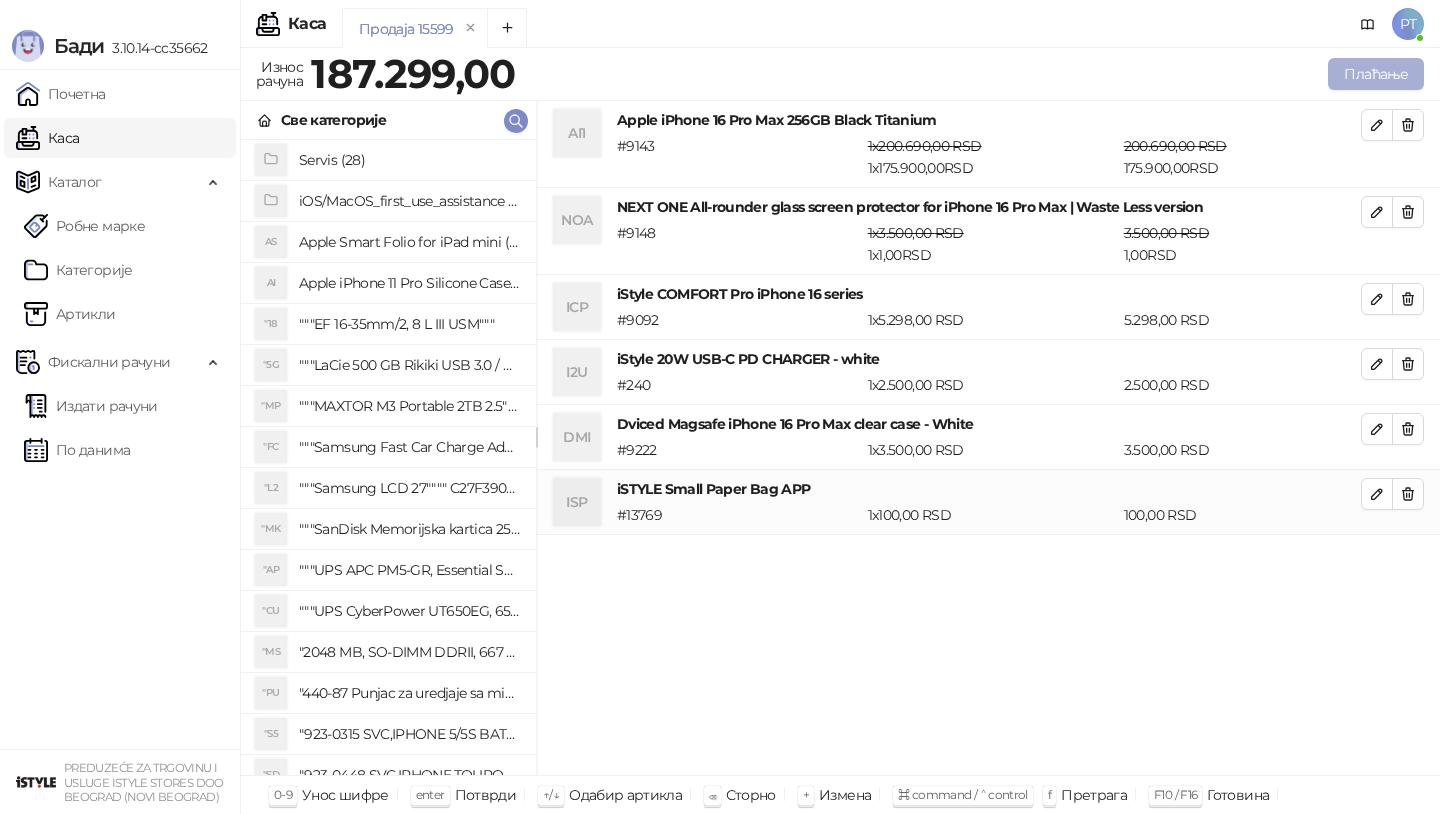 click on "Плаћање" at bounding box center (1376, 74) 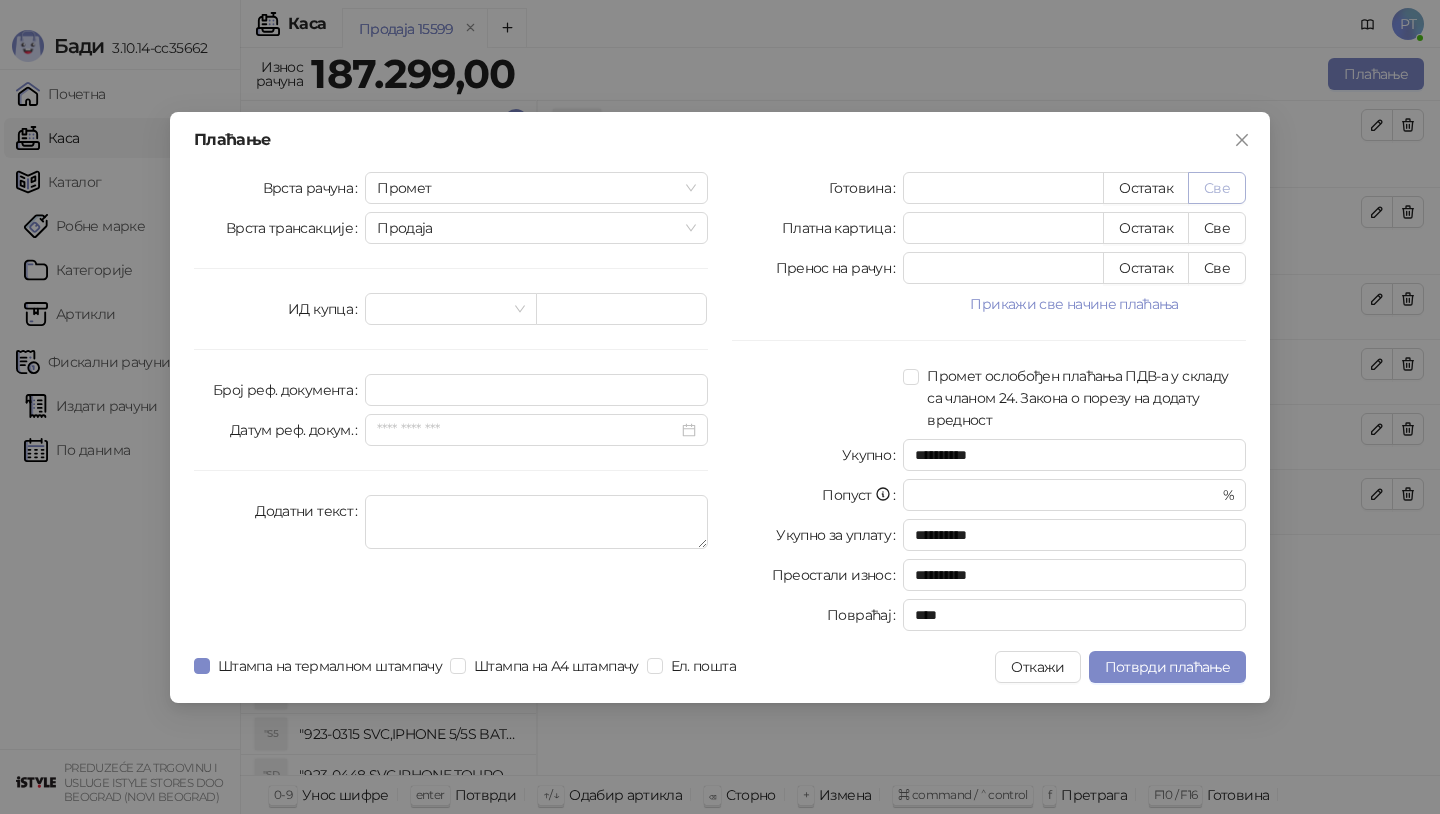 click on "Све" at bounding box center [1217, 188] 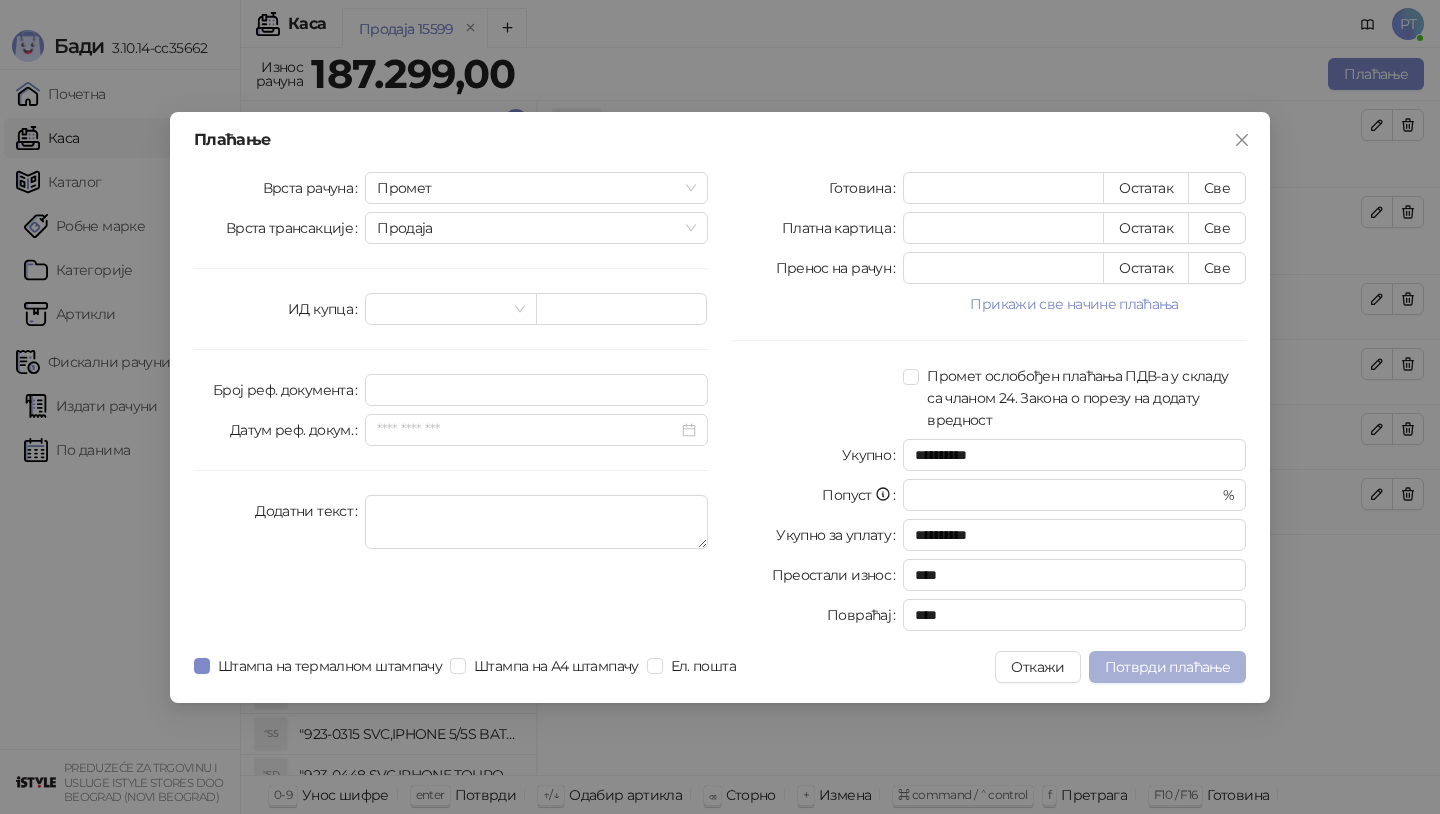click on "Потврди плаћање" at bounding box center [1167, 667] 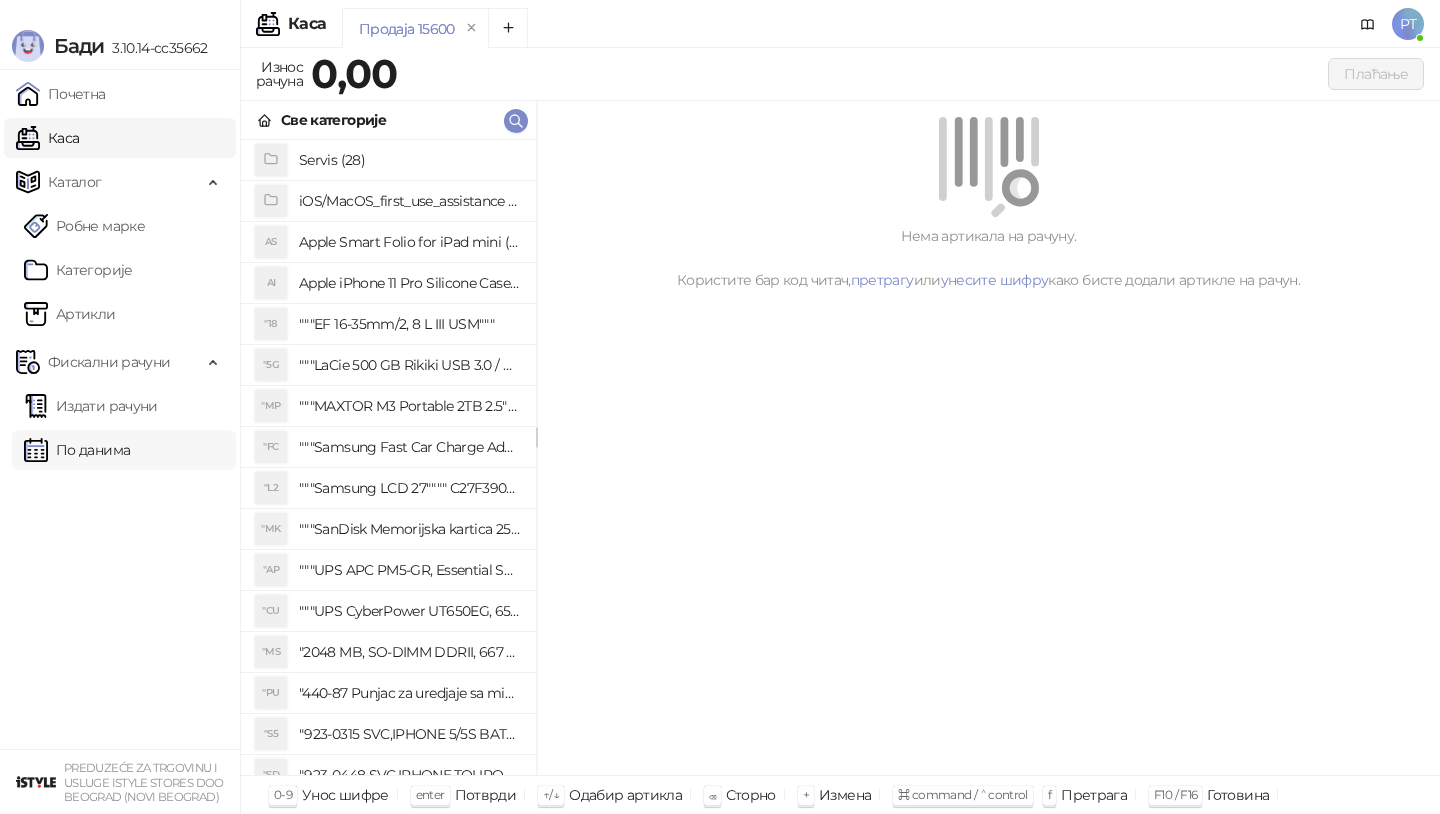 click on "По данима" at bounding box center (77, 450) 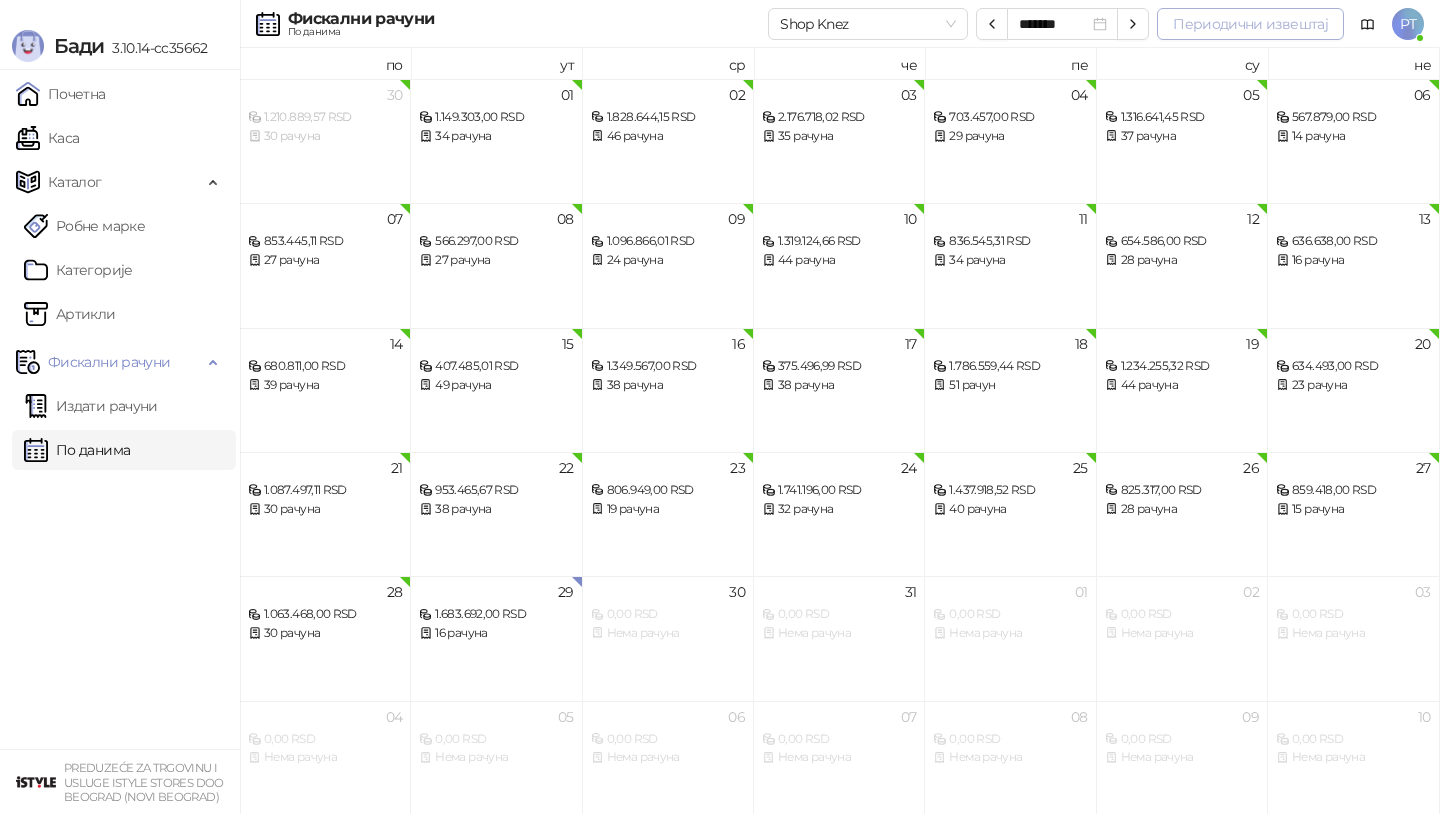 click on "Периодични извештај" at bounding box center [1250, 24] 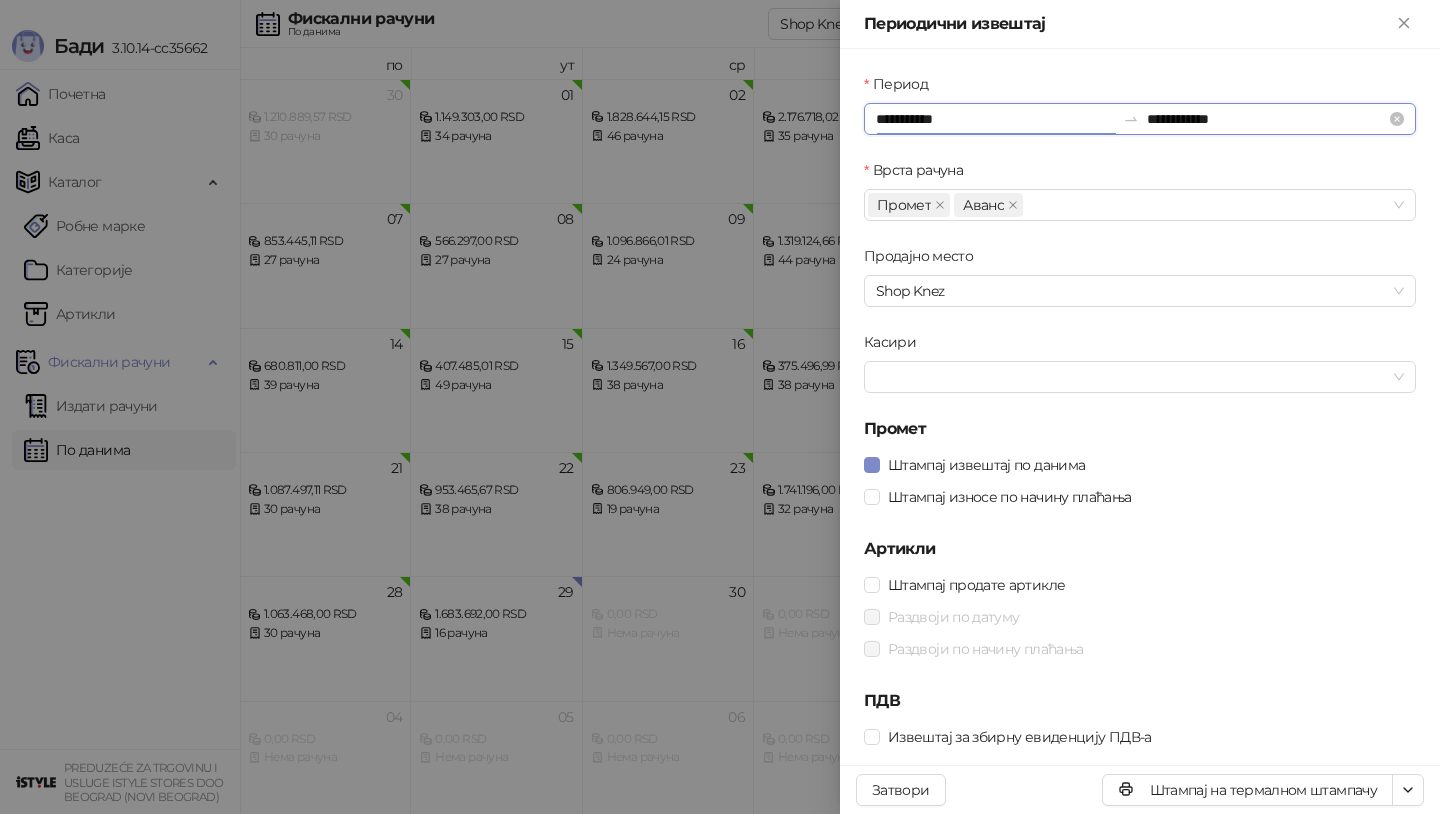 click on "**********" at bounding box center [995, 119] 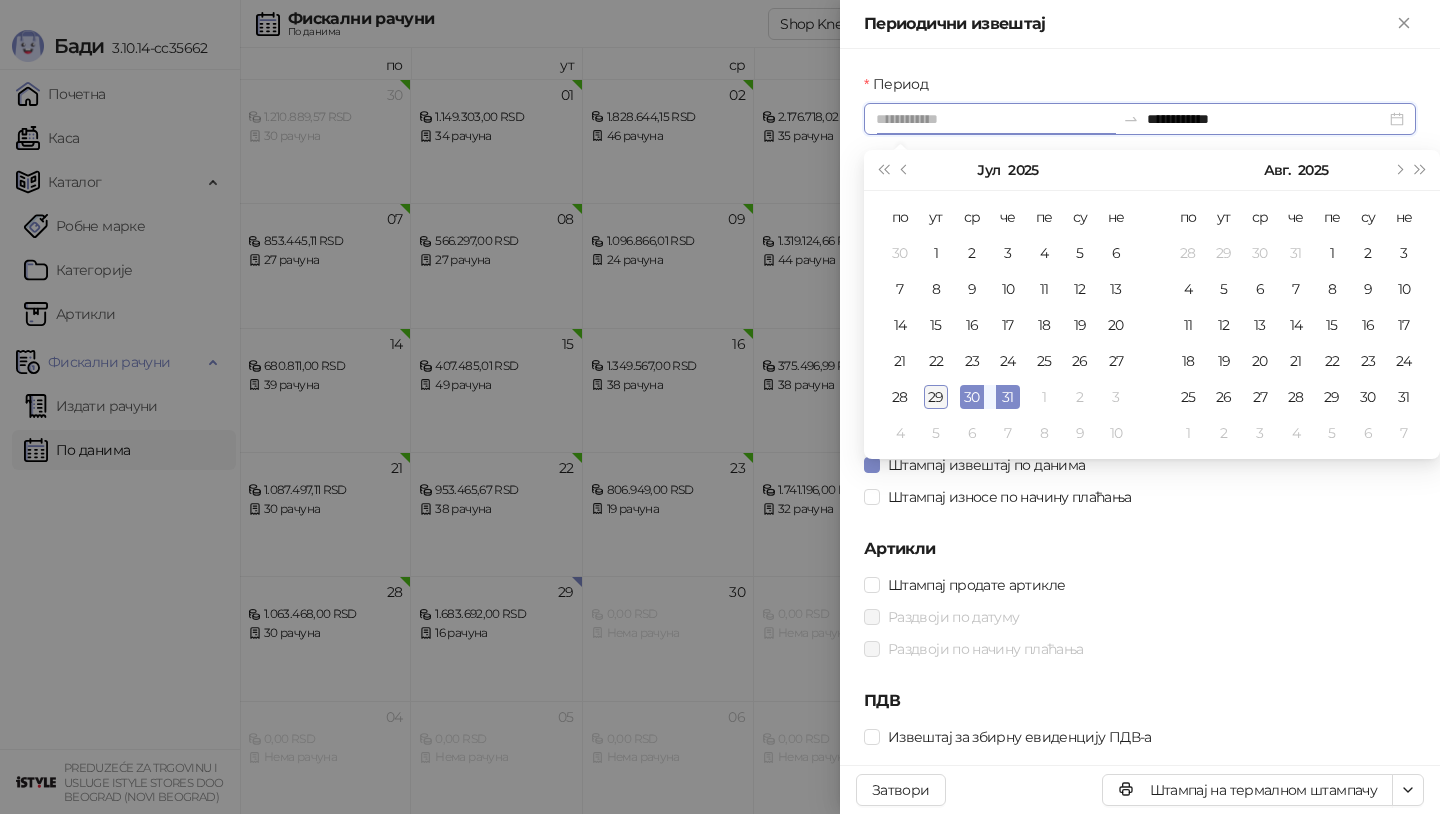 type on "**********" 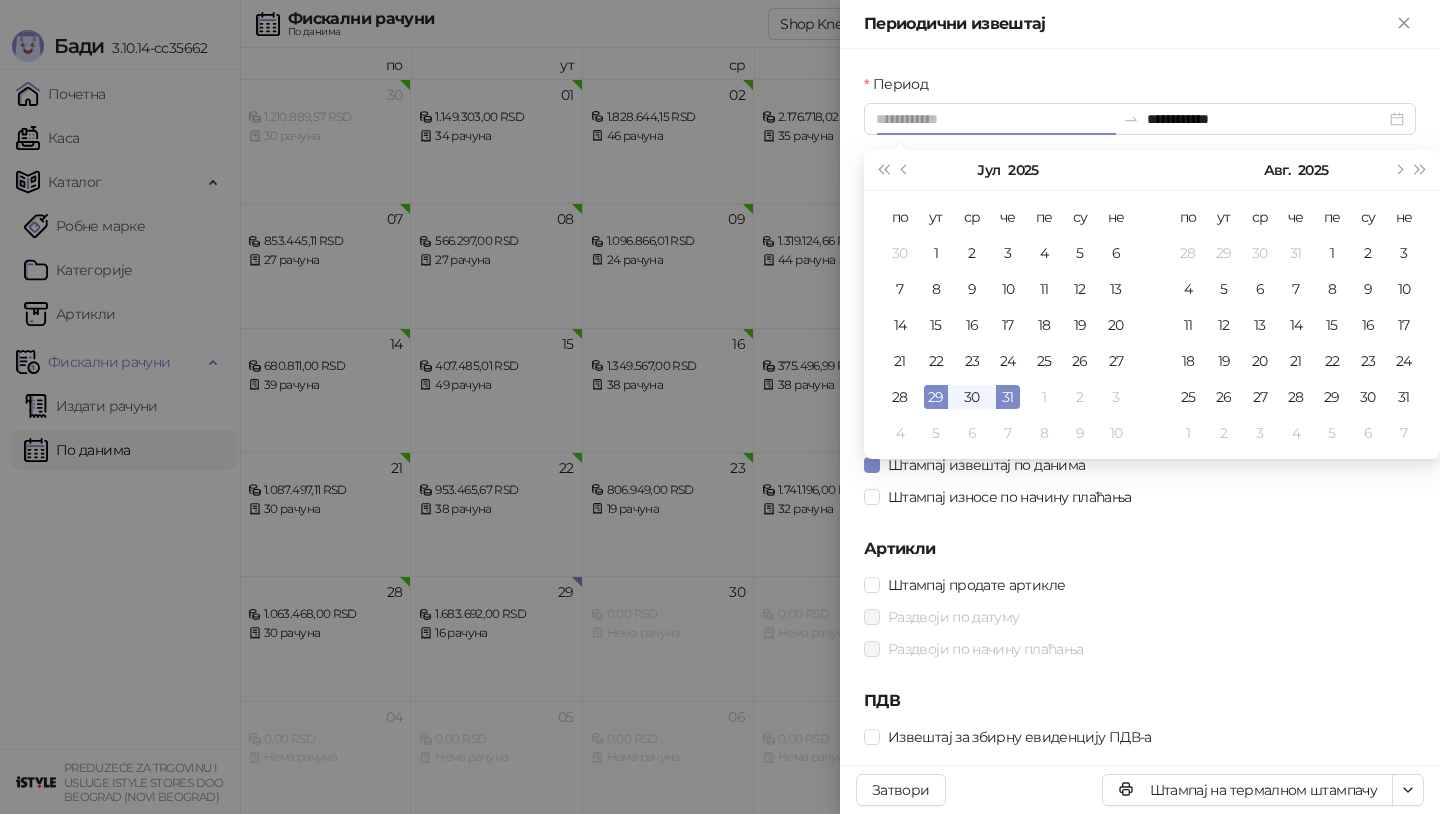 click on "29" at bounding box center [936, 397] 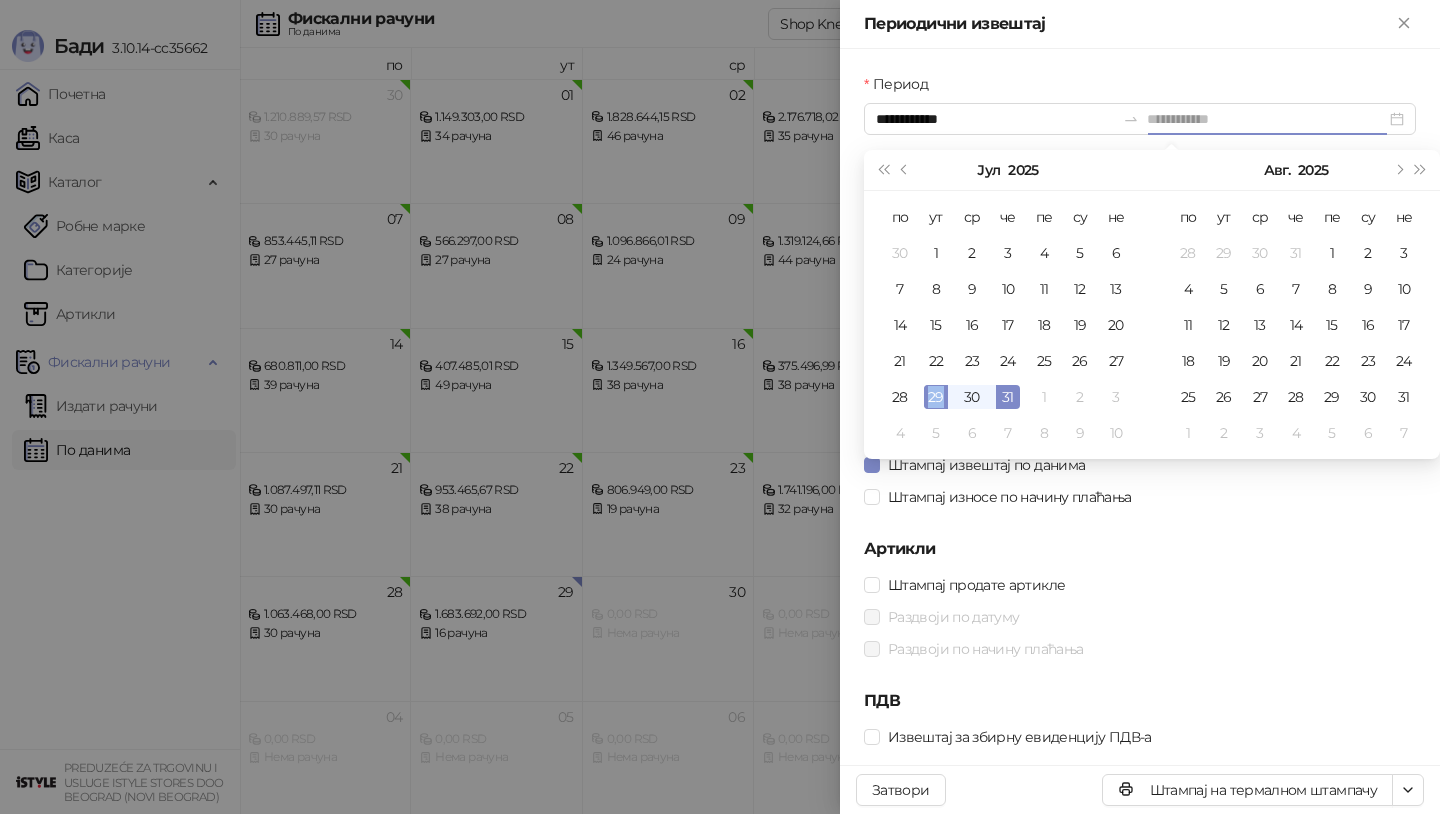 click on "29" at bounding box center [936, 397] 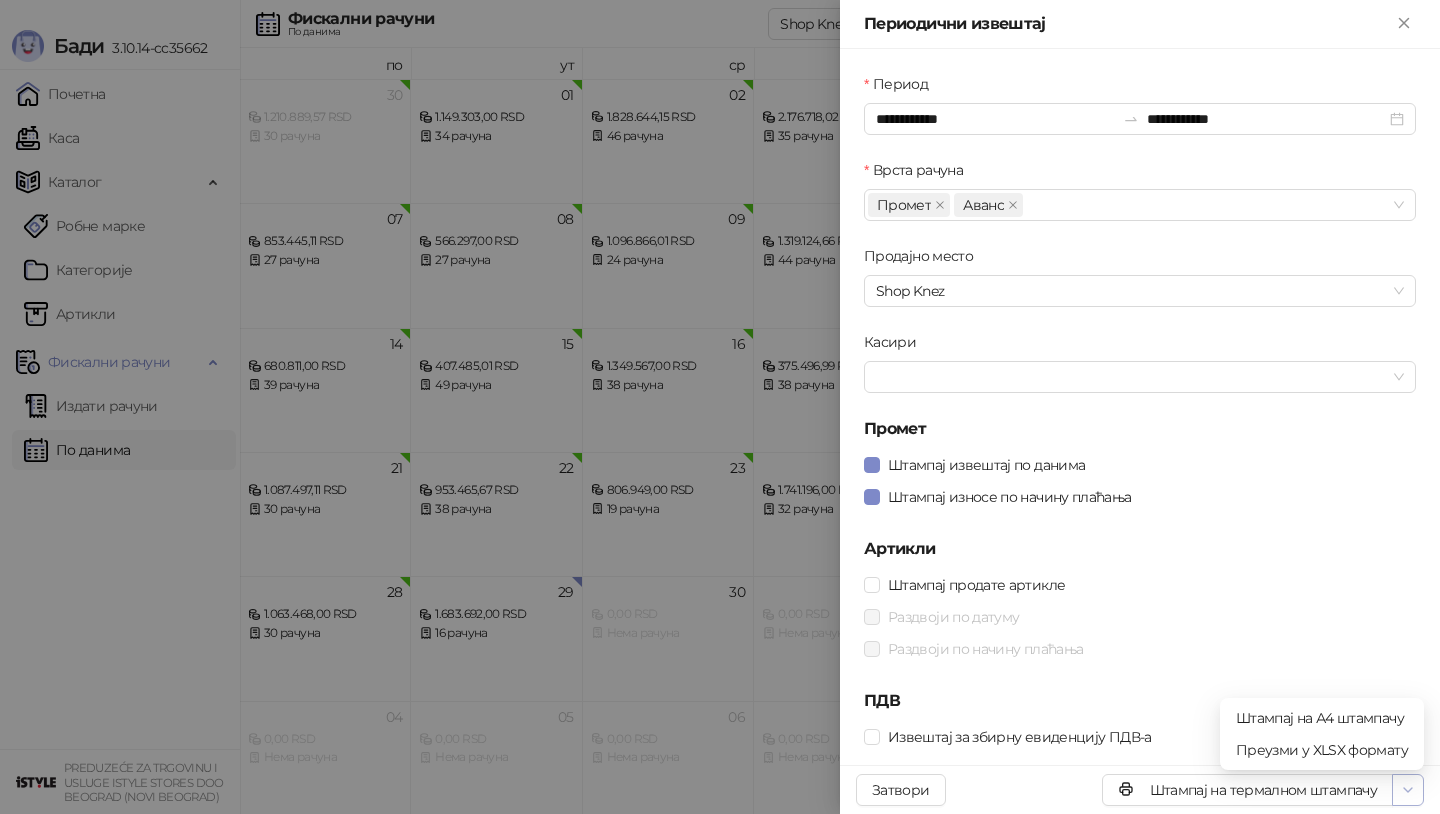 click 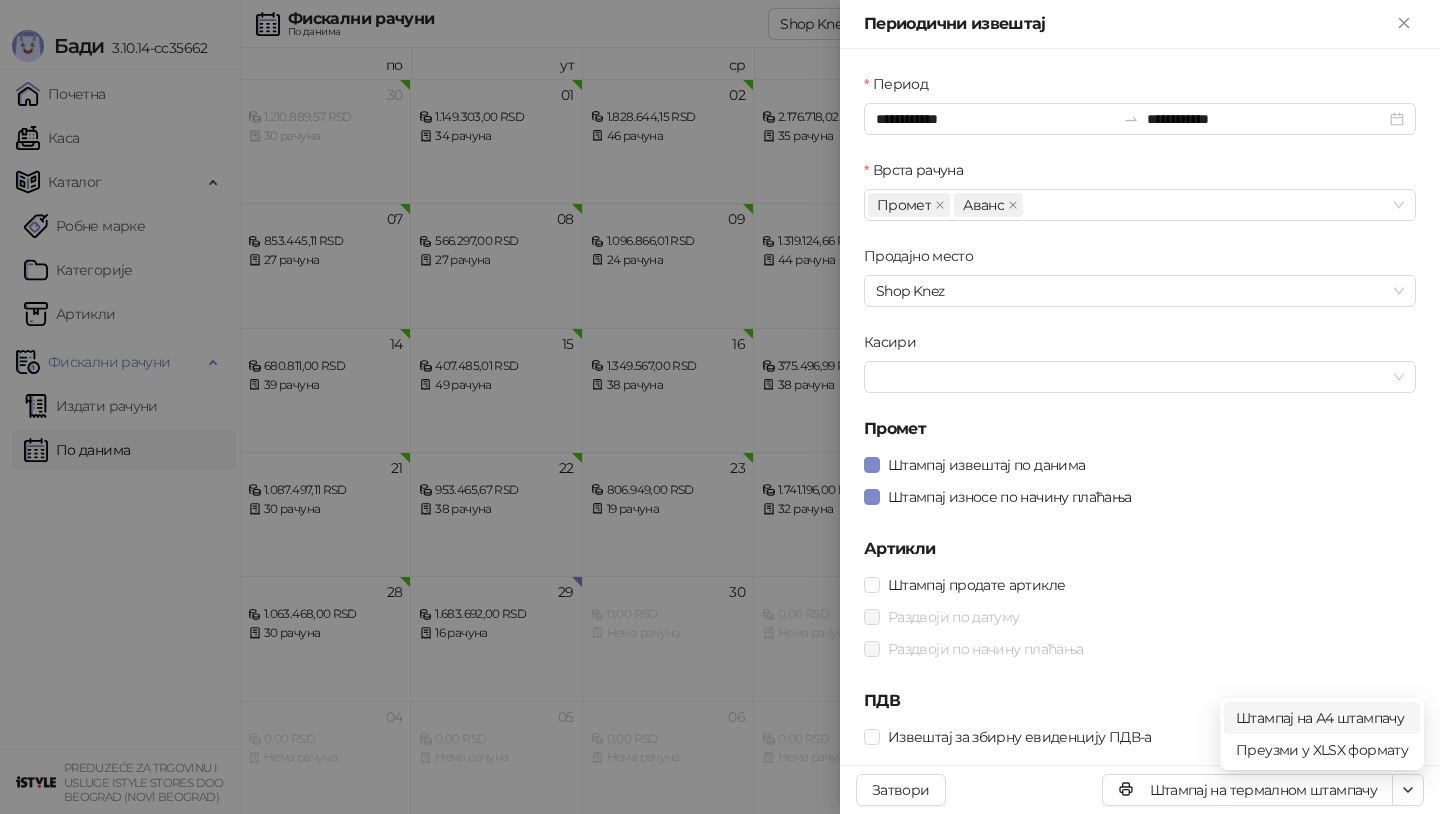 click on "Штампај на А4 штампачу" at bounding box center (1322, 718) 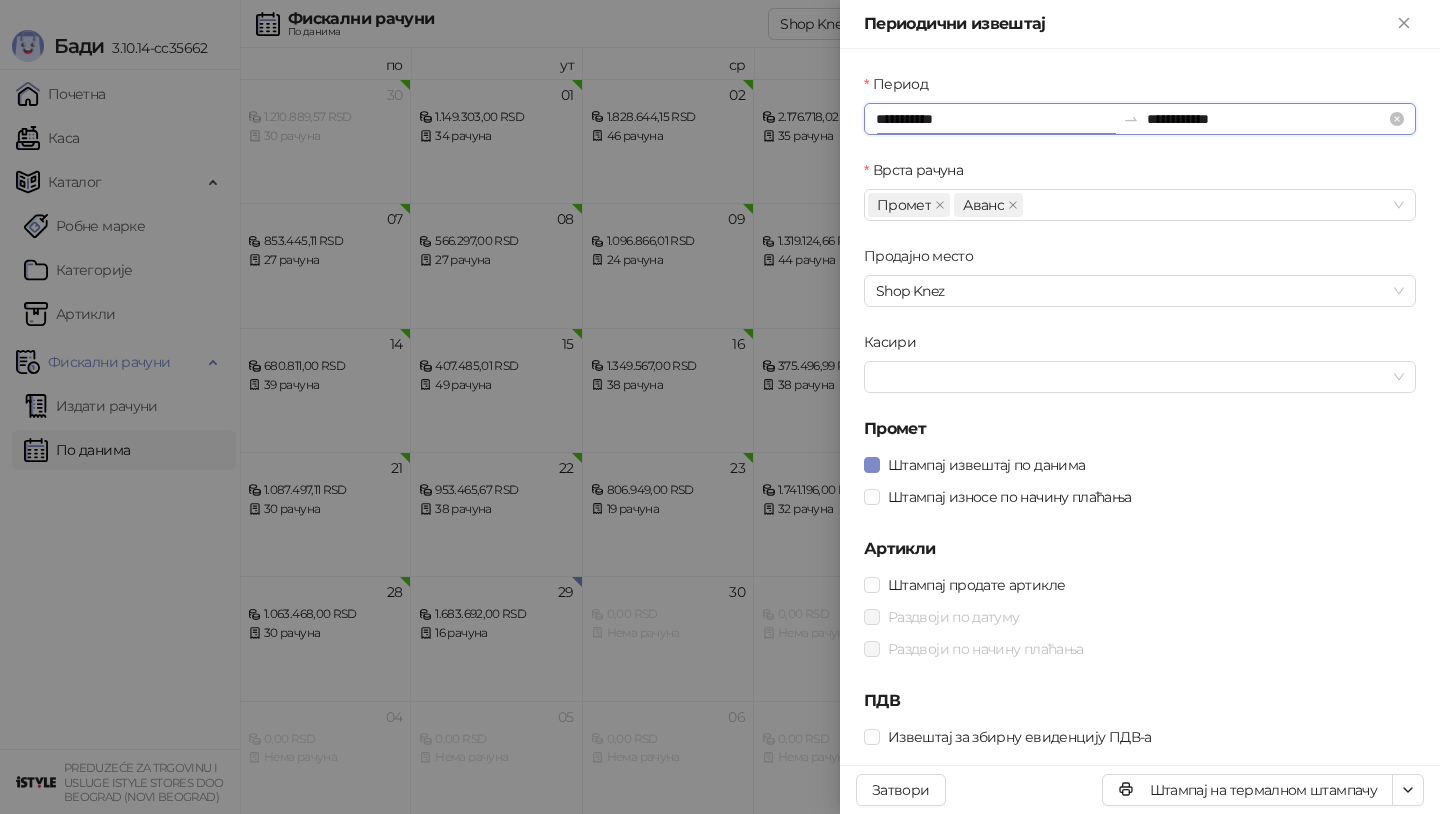 click on "**********" at bounding box center [995, 119] 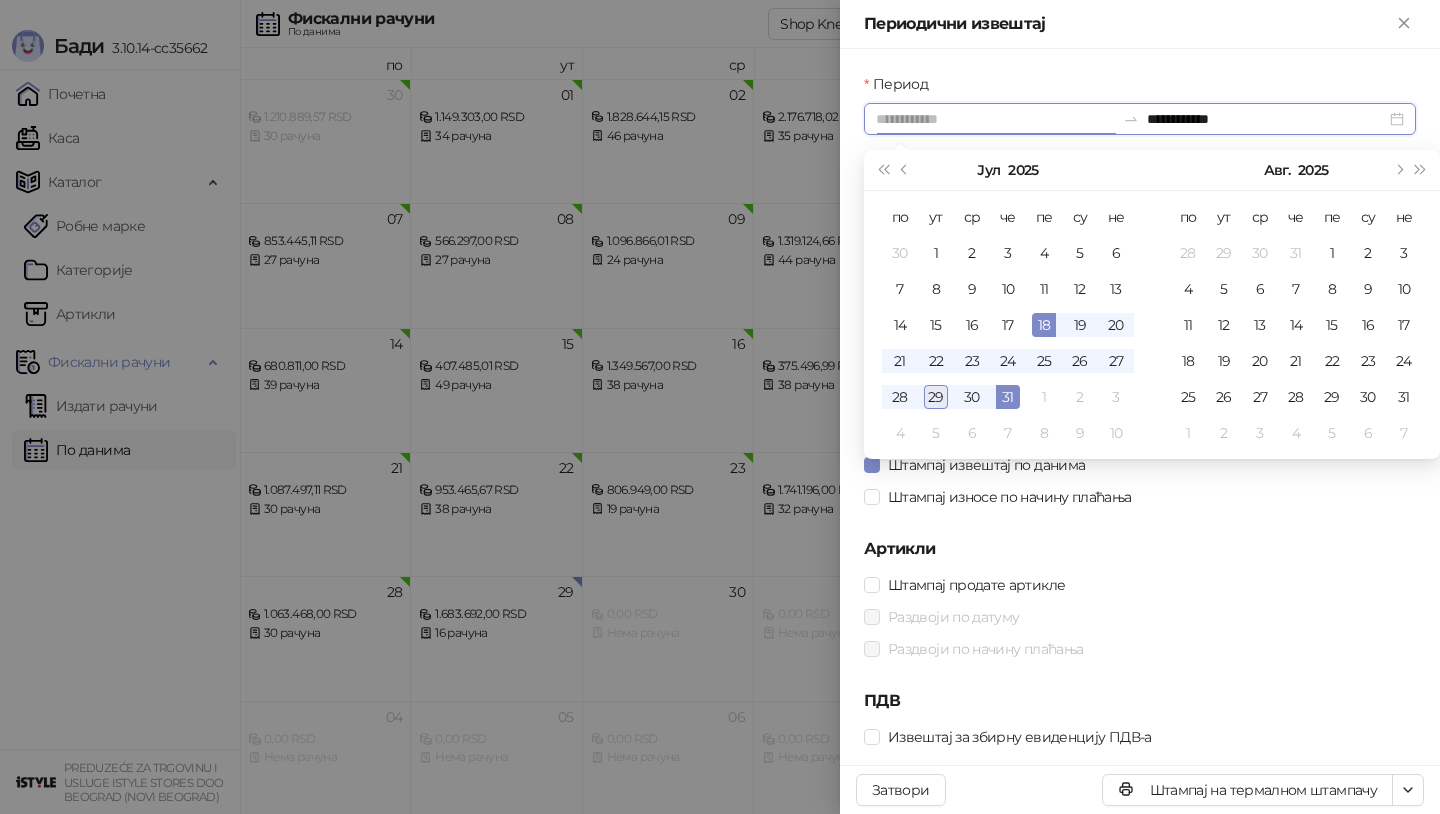 type on "**********" 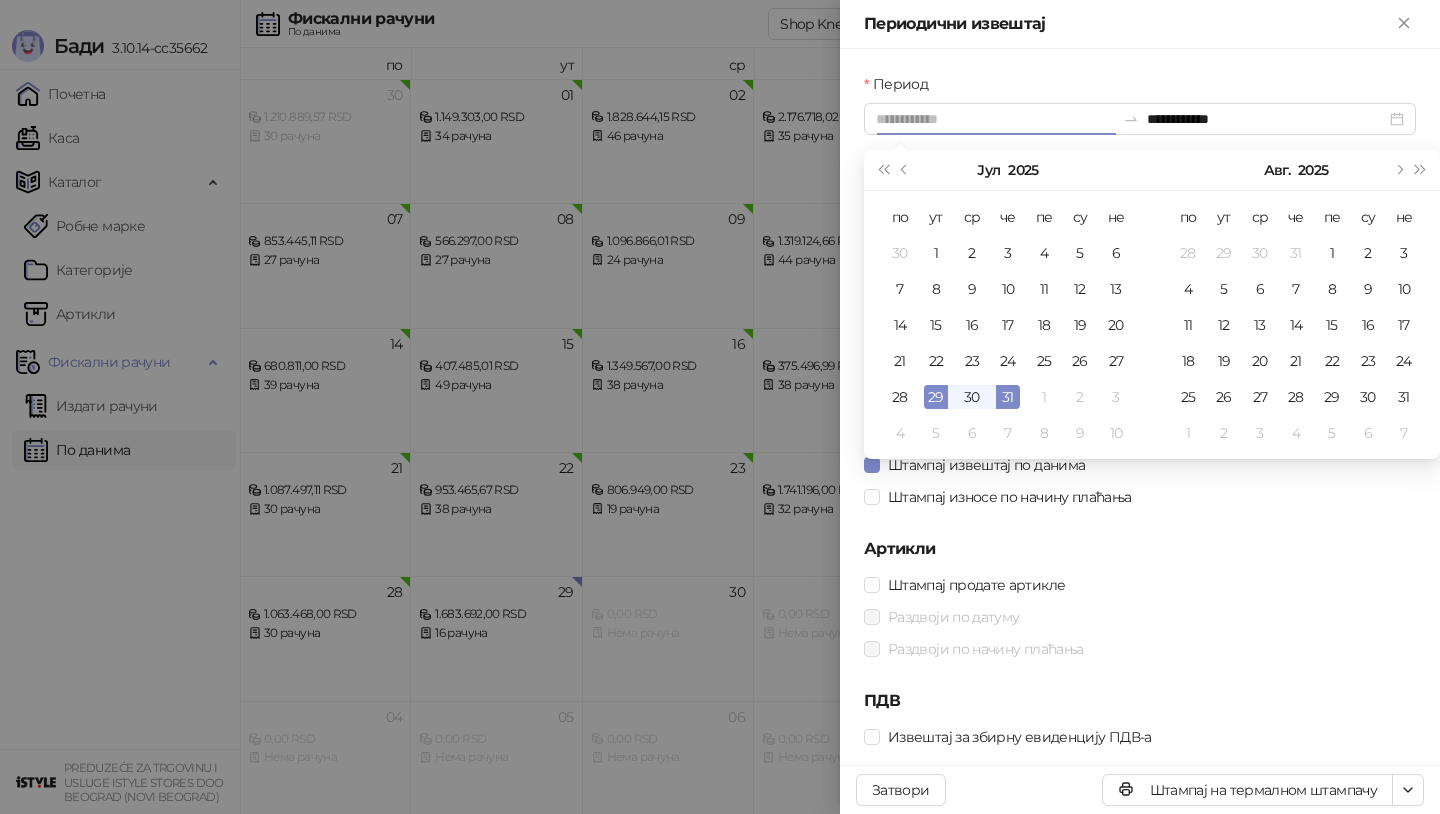 click on "29" at bounding box center [936, 397] 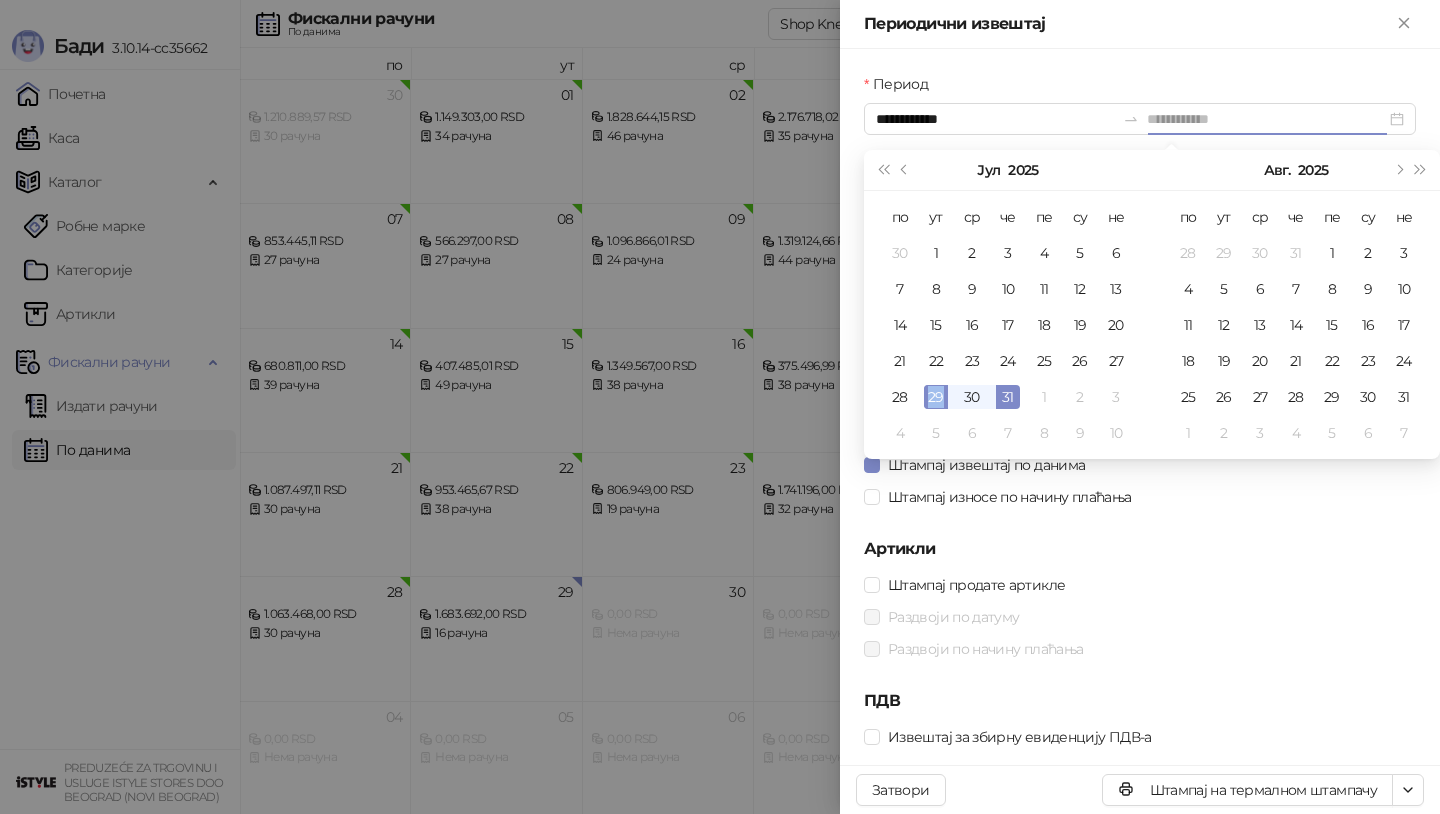 click on "29" at bounding box center (936, 397) 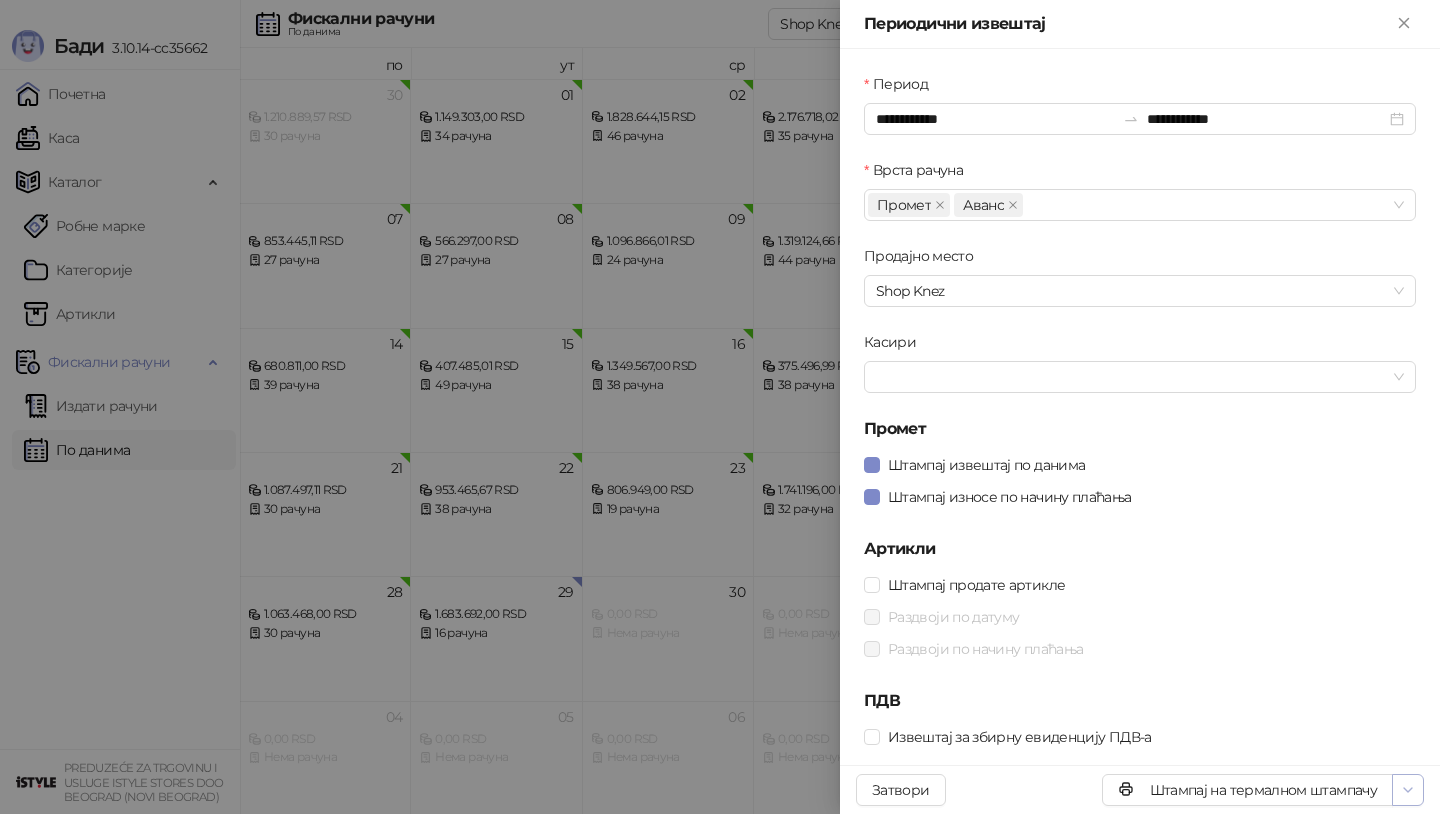 click 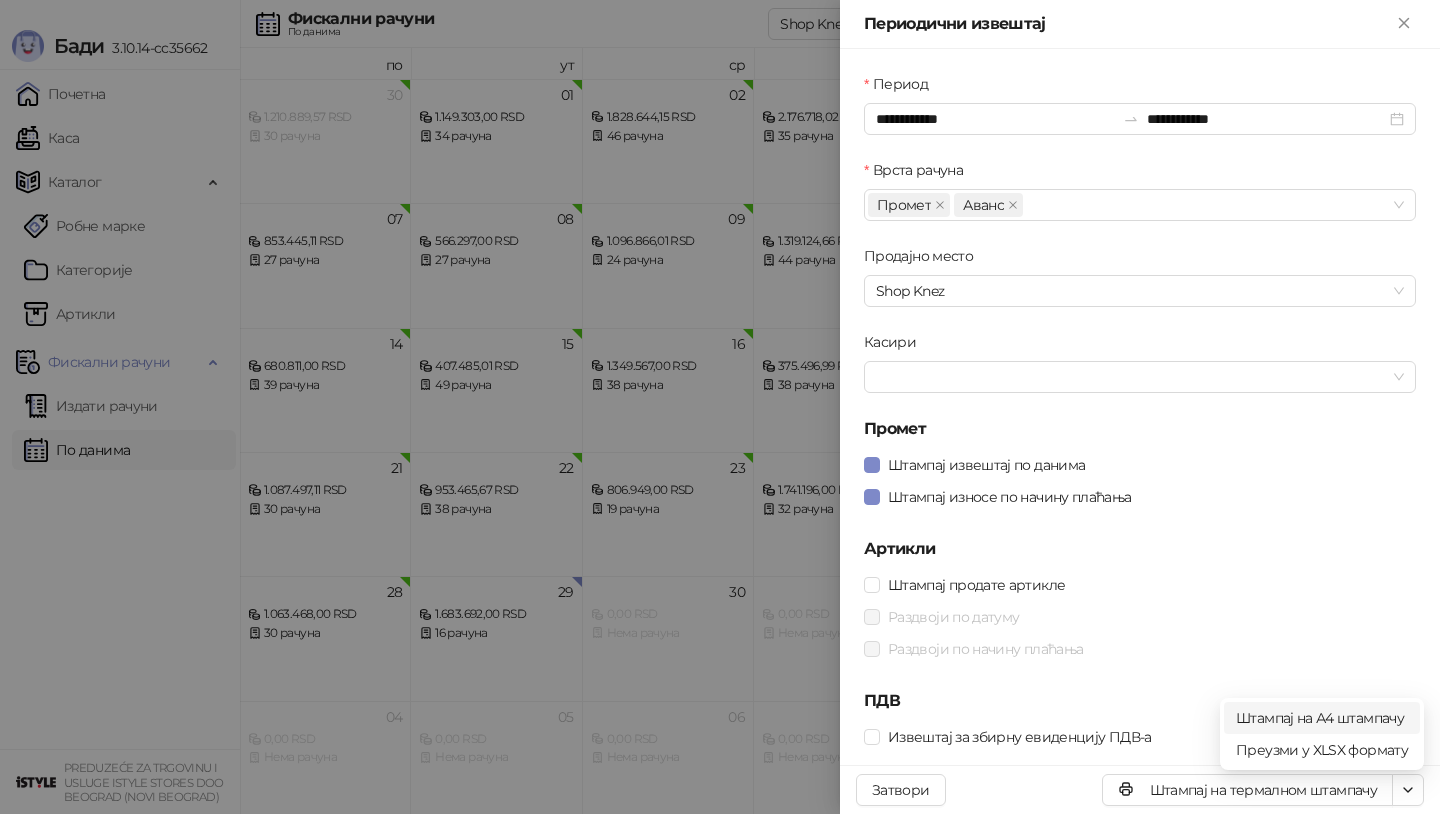 click on "Штампај на А4 штампачу" at bounding box center (1322, 718) 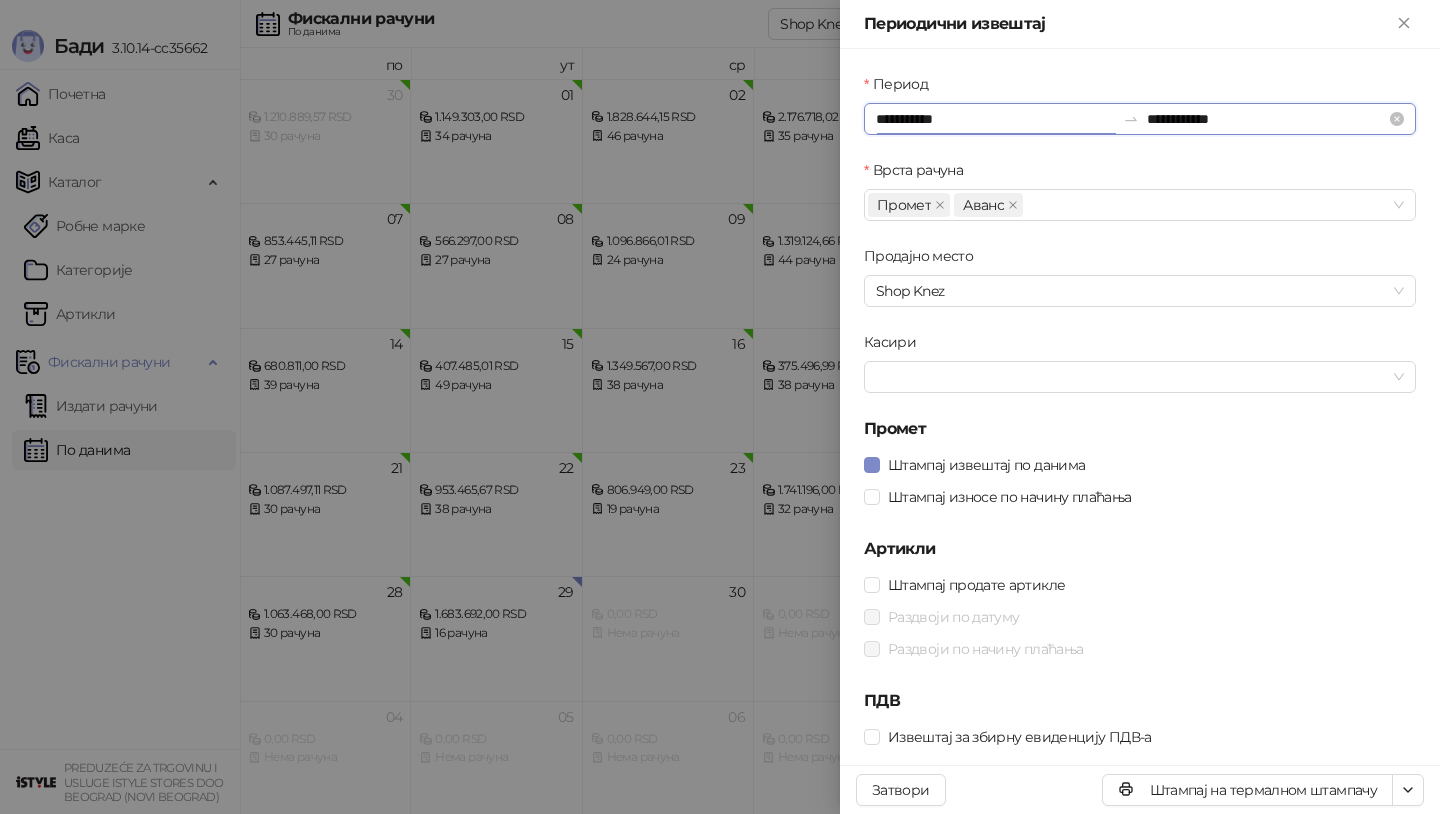 click on "**********" at bounding box center [995, 119] 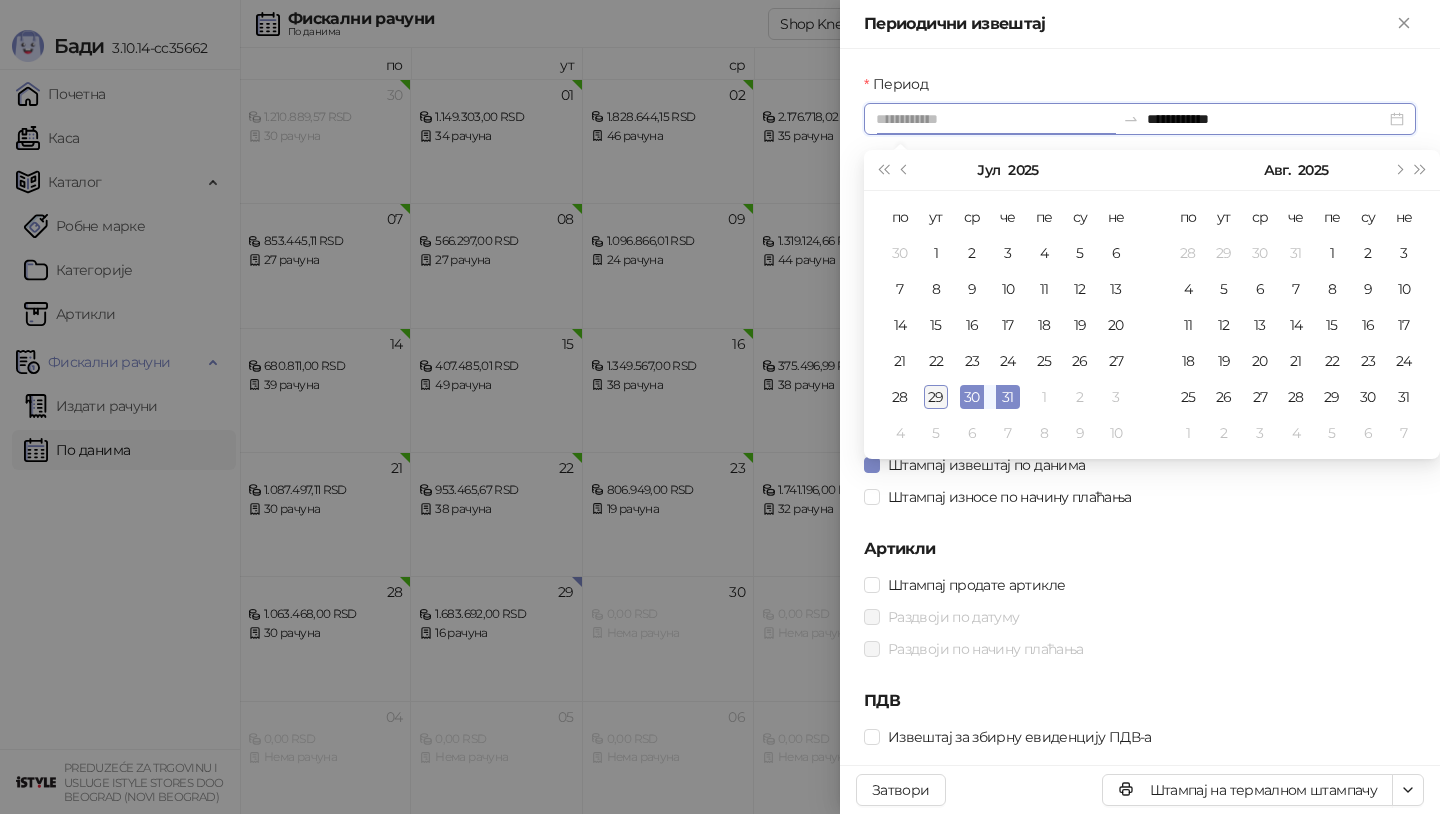 type on "**********" 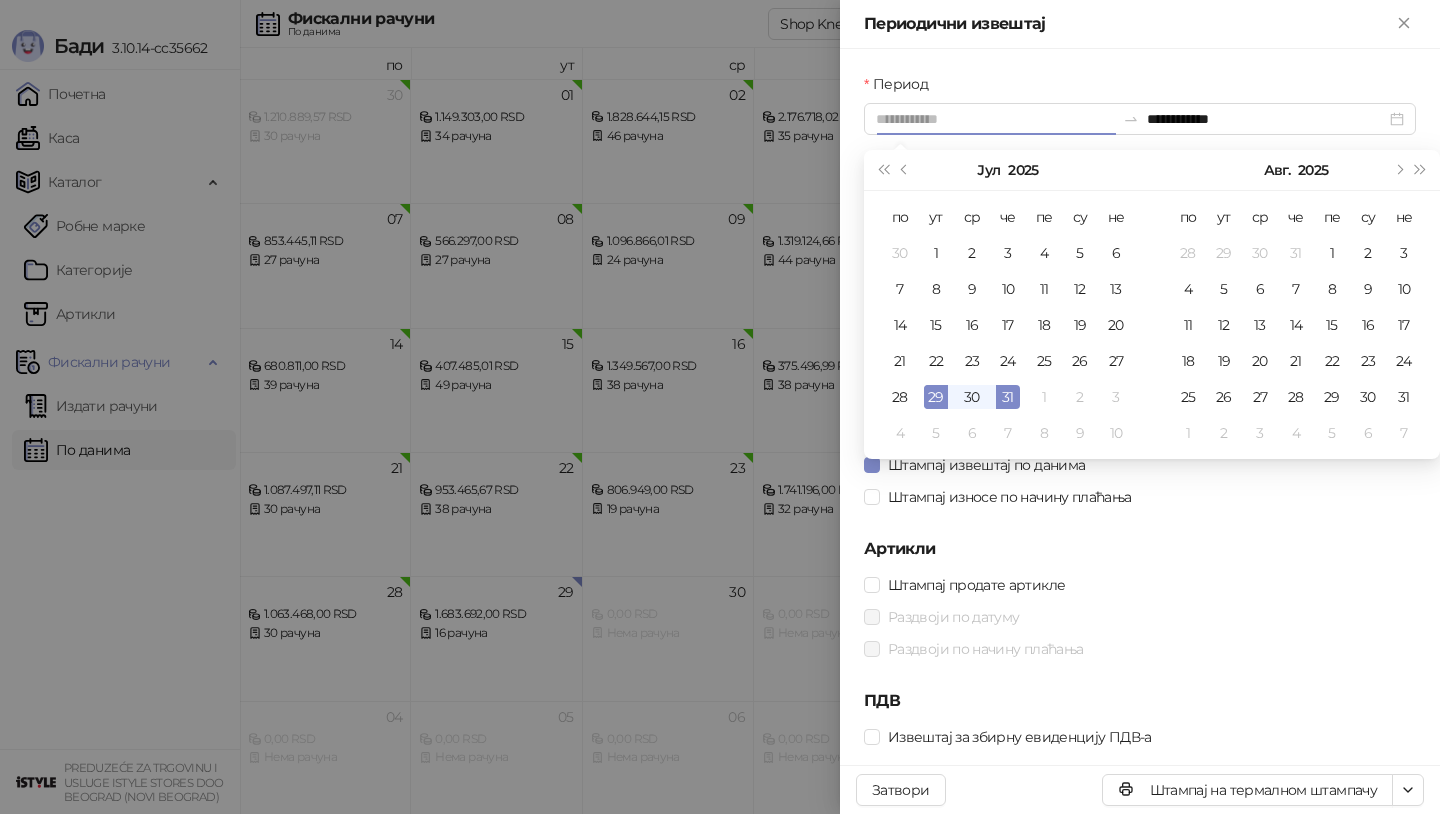 click on "29" at bounding box center (936, 397) 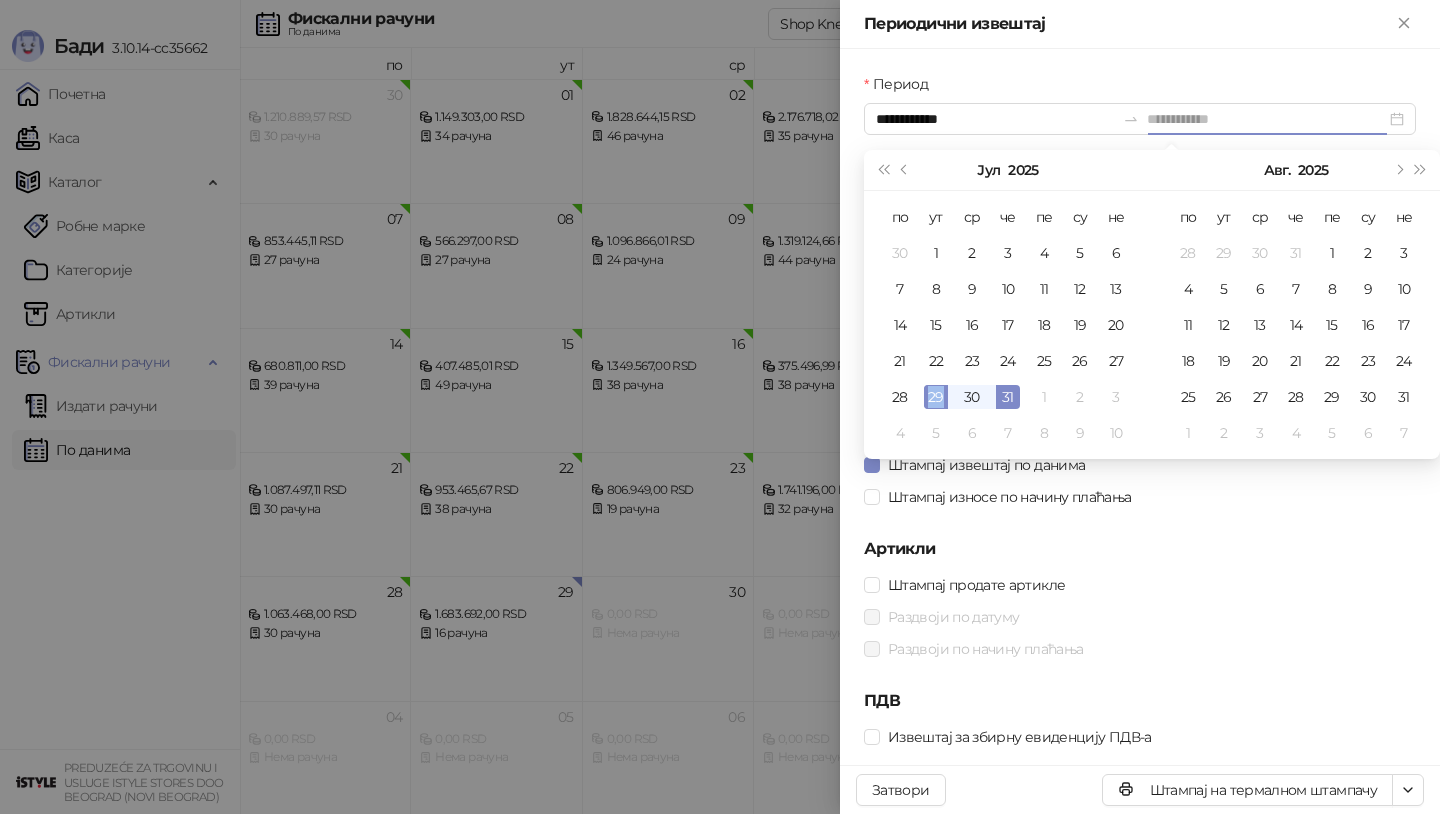 click on "29" at bounding box center (936, 397) 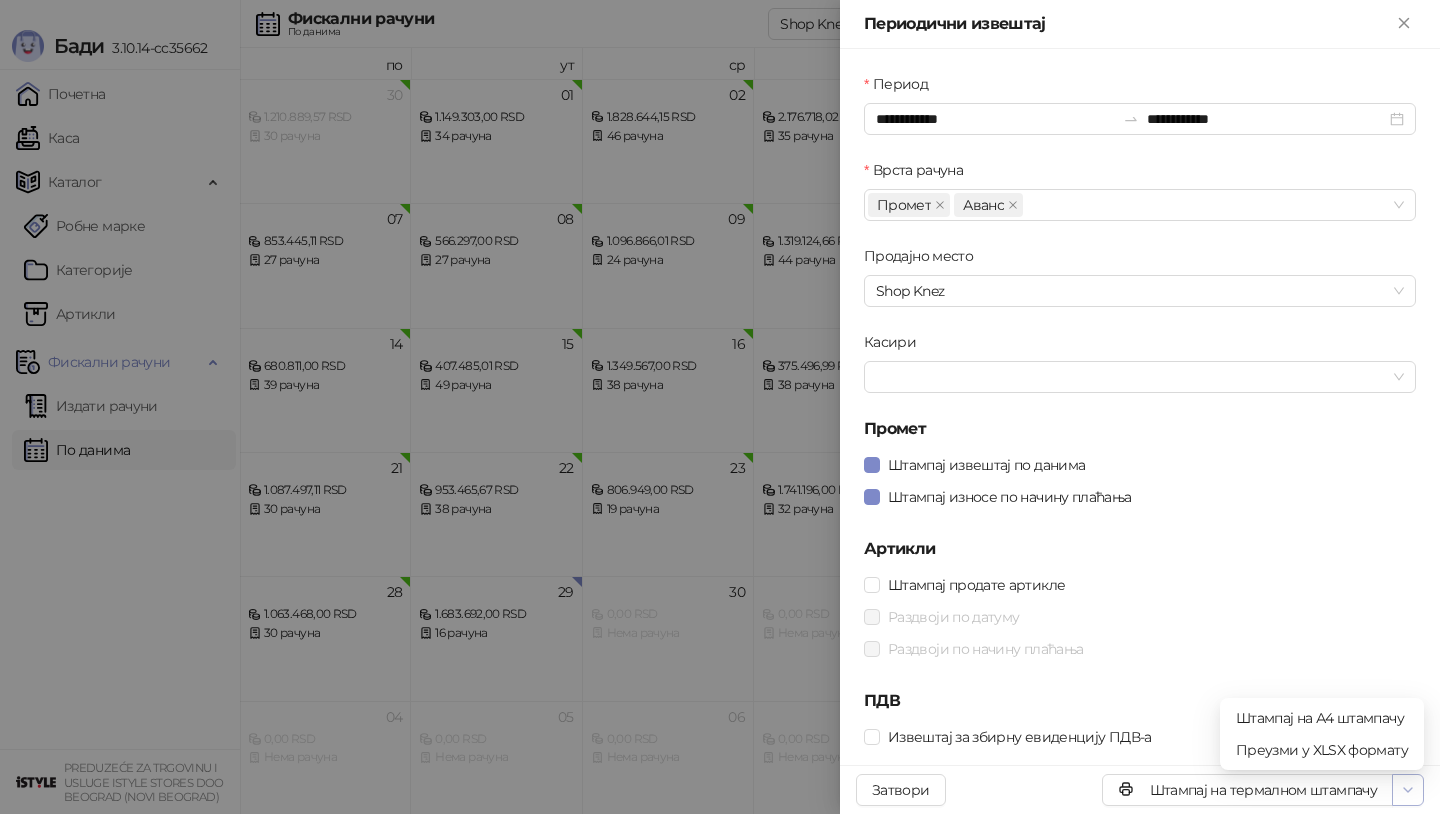 click 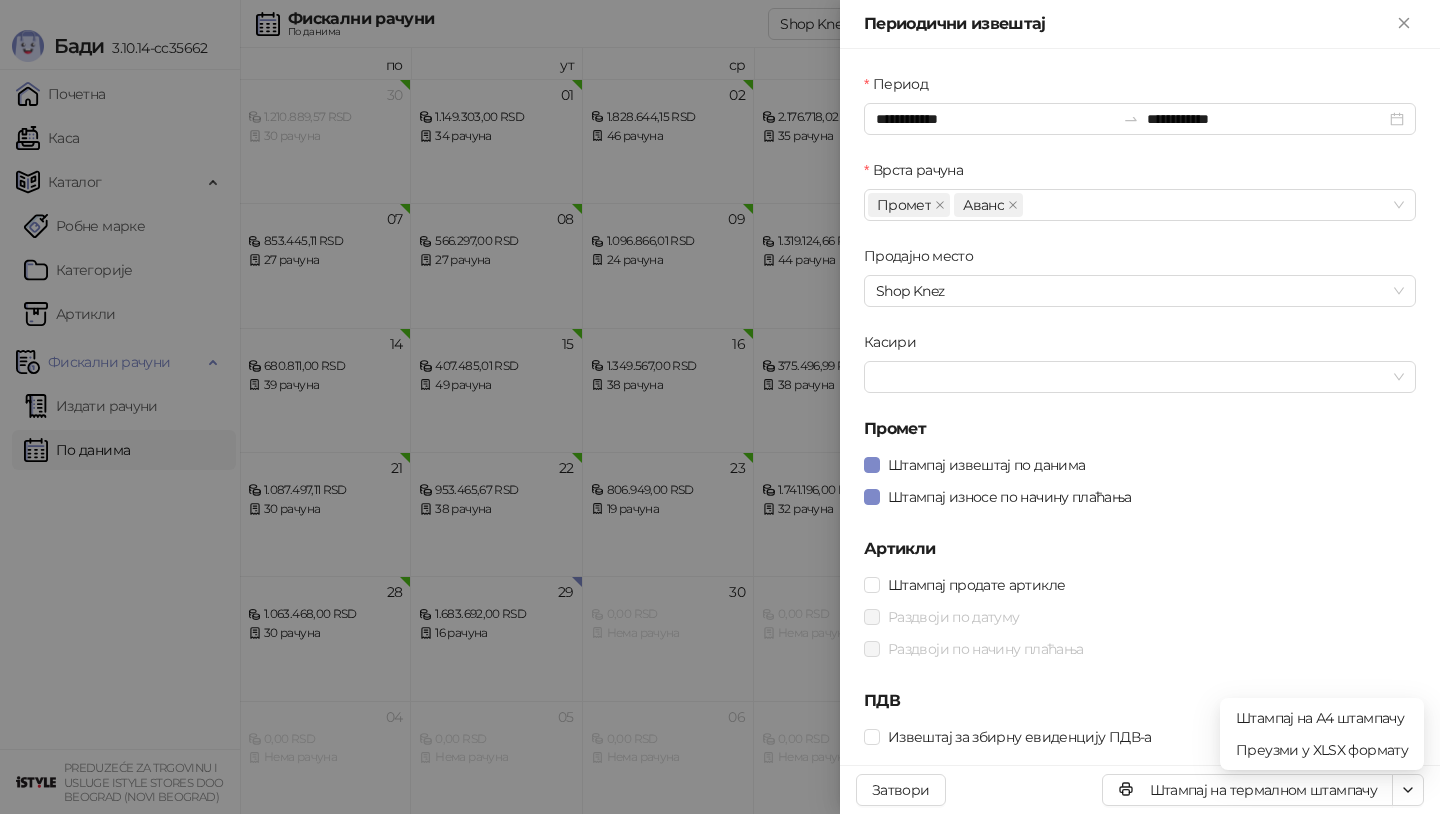 click on "Штампај на А4 штампачу Преузми у XLSX формату" at bounding box center [1322, 734] 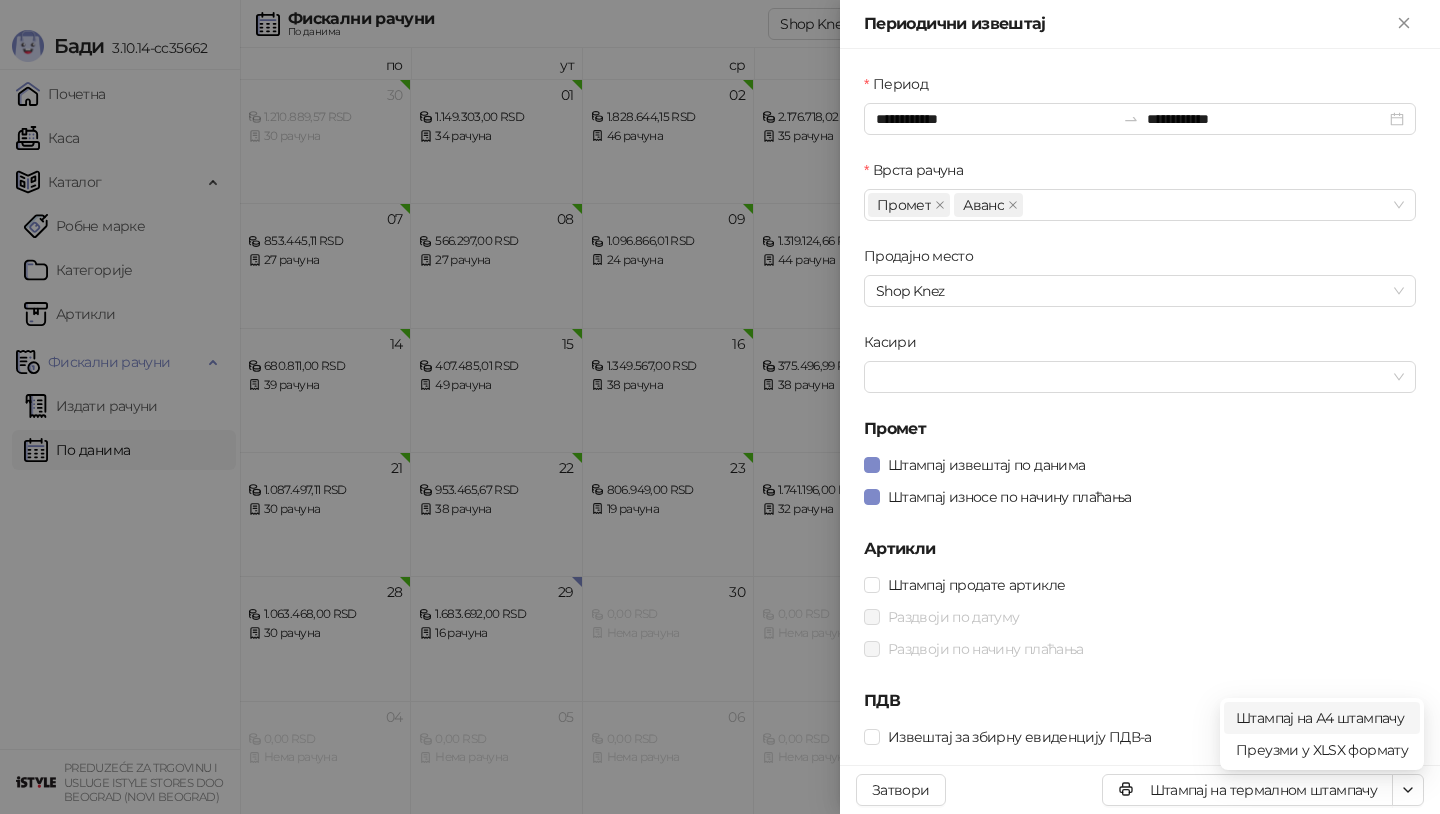 click on "Штампај на А4 штампачу" at bounding box center (1322, 718) 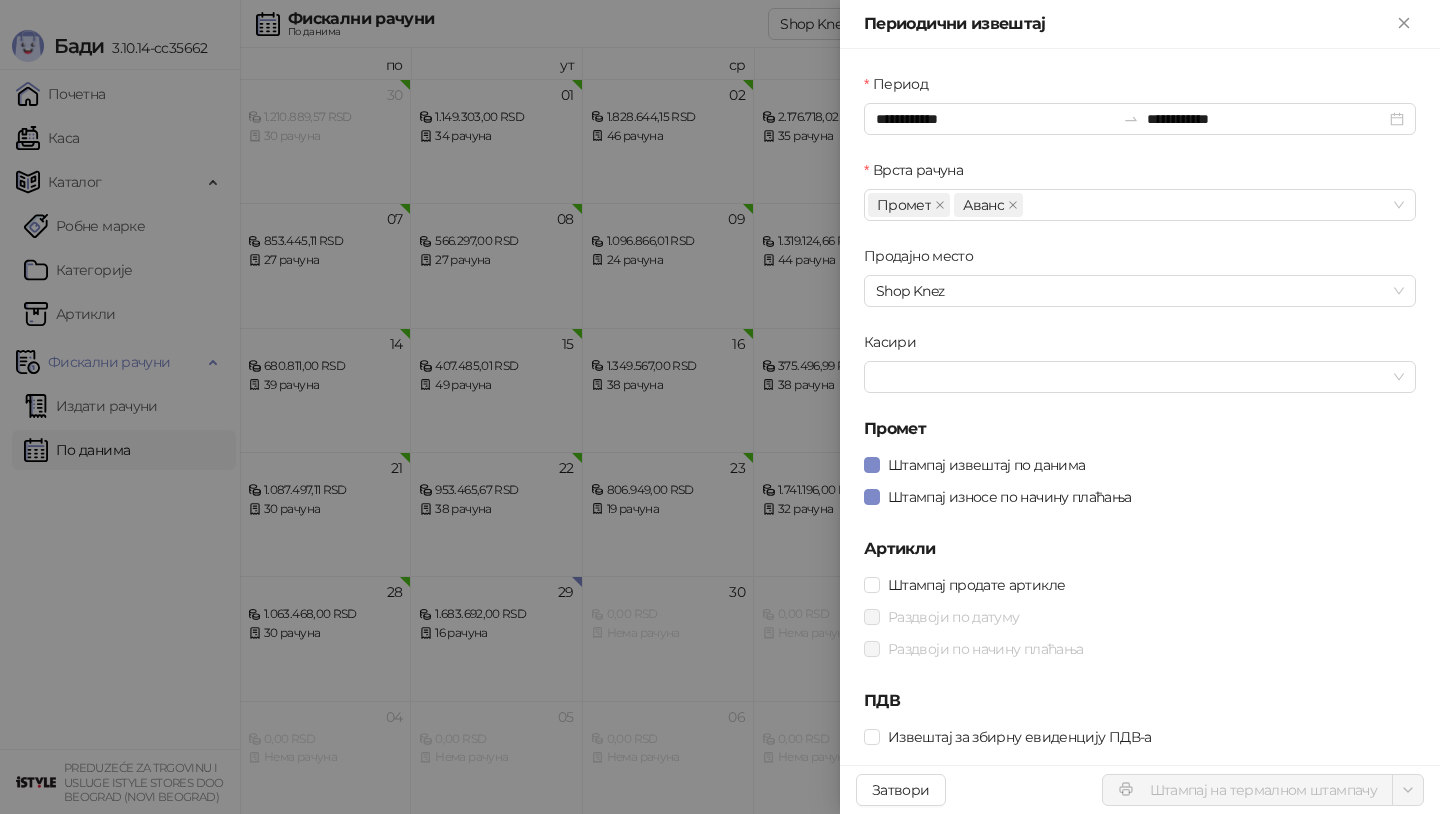 click on "ПДВ" at bounding box center (1140, 701) 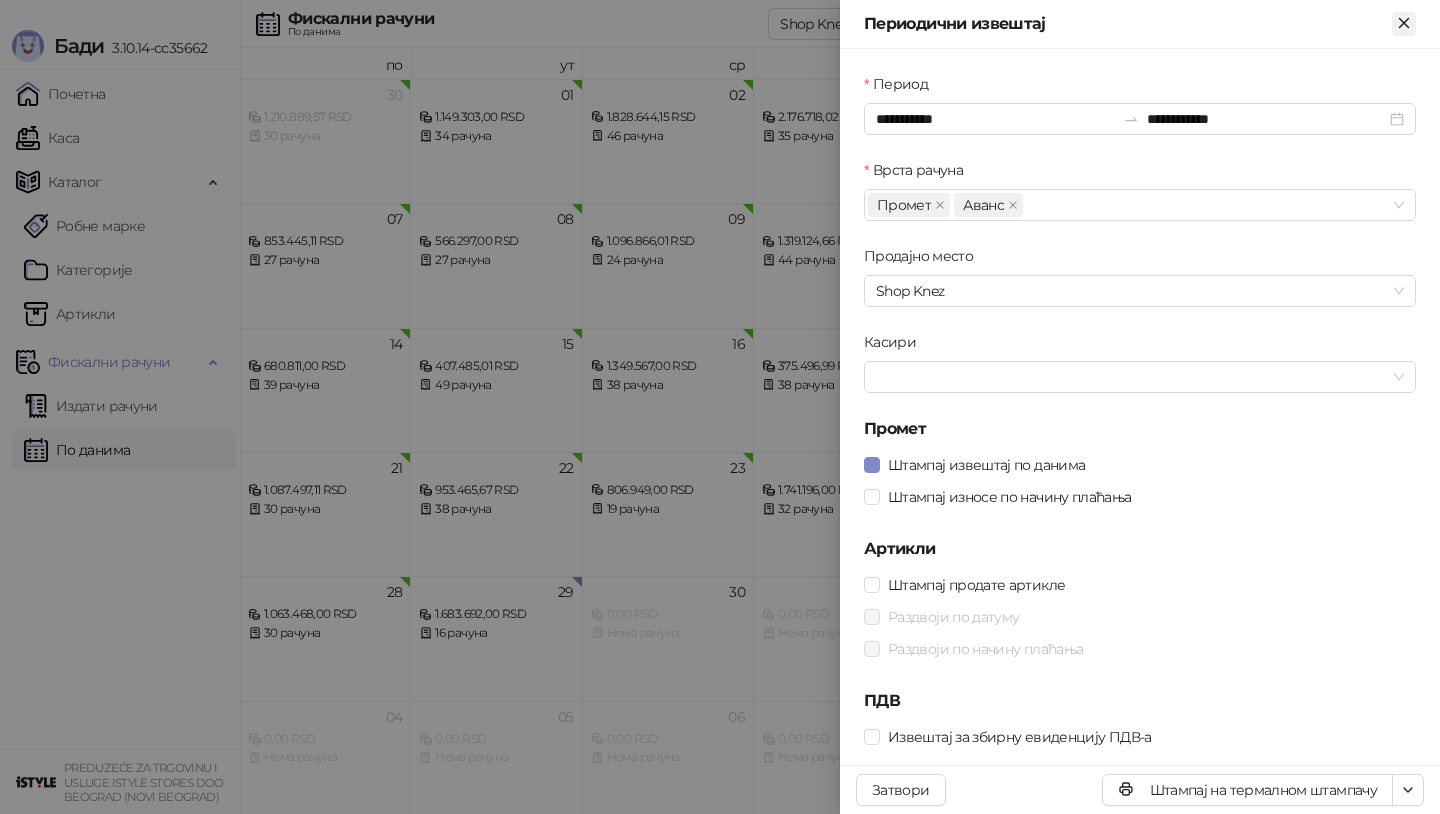 click 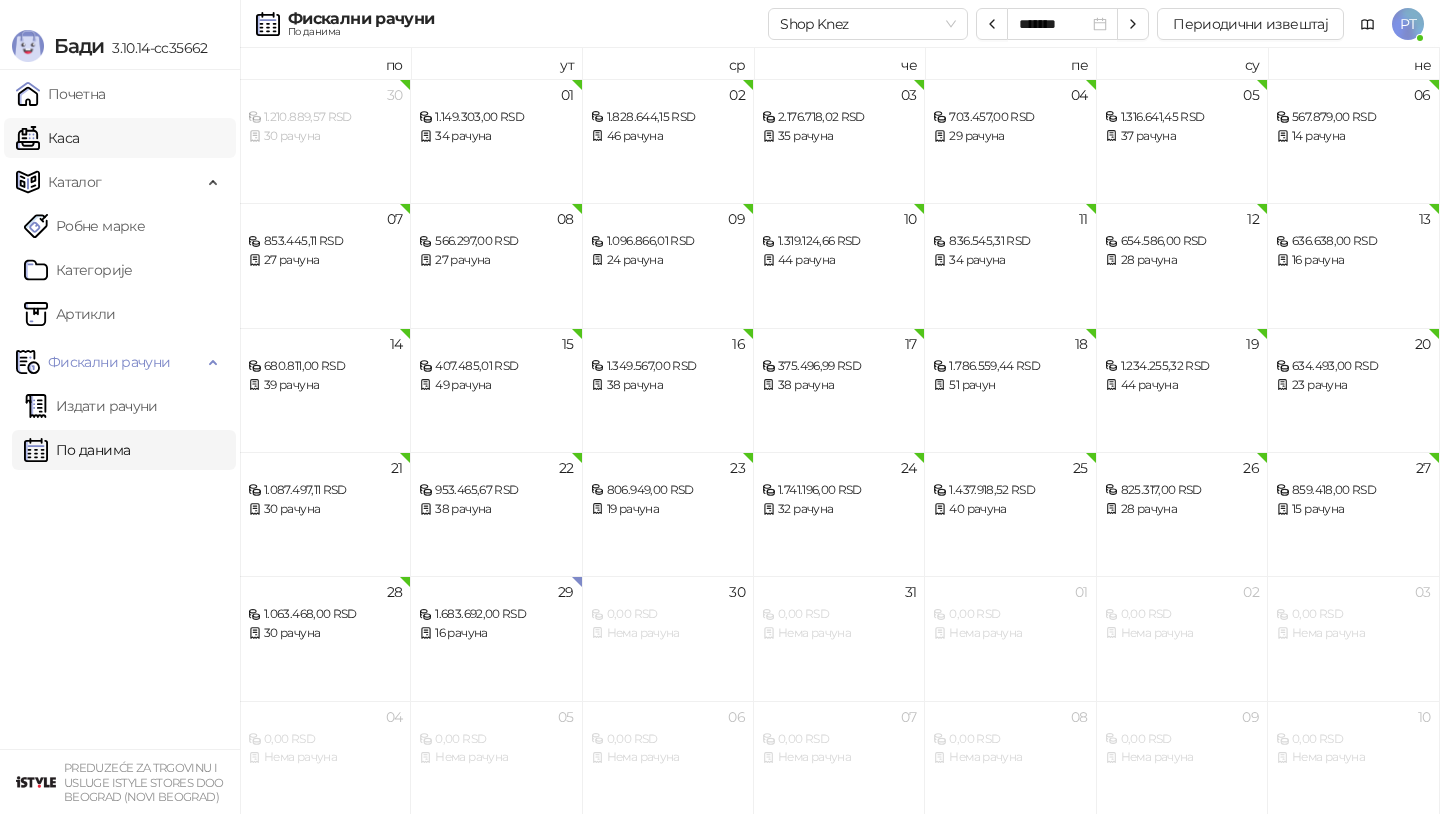 click on "Каса" at bounding box center [47, 138] 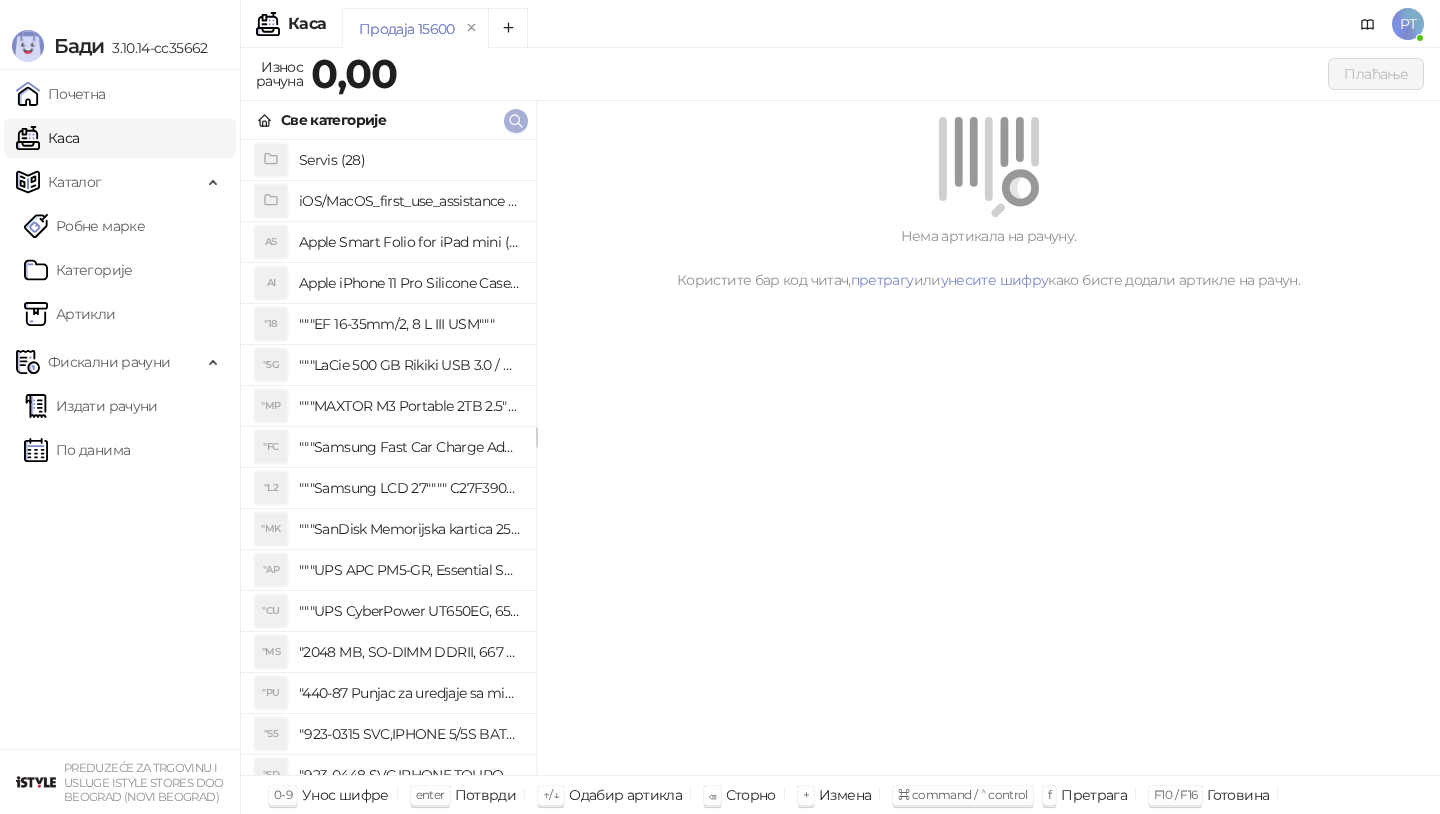 click 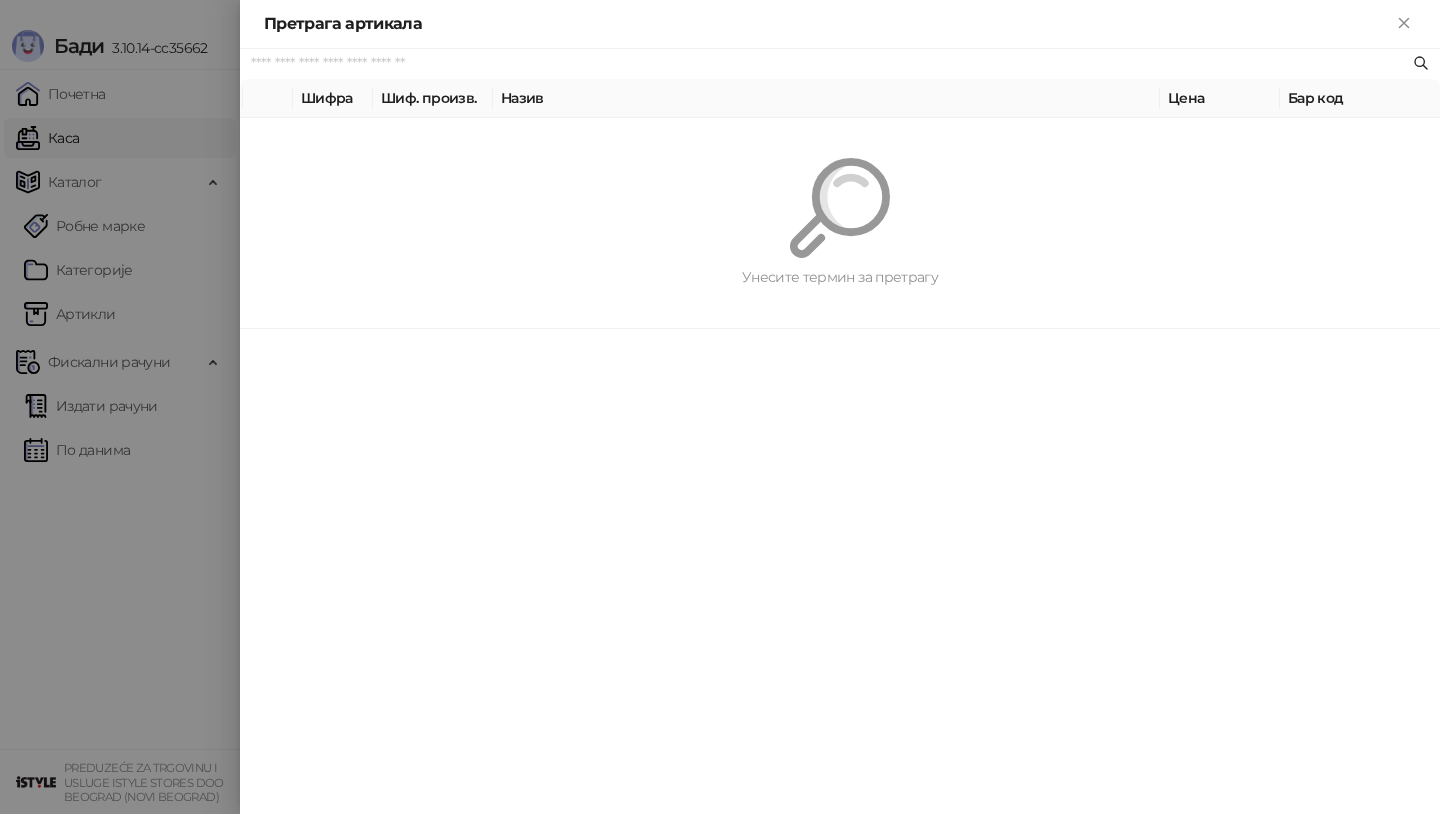 paste on "*********" 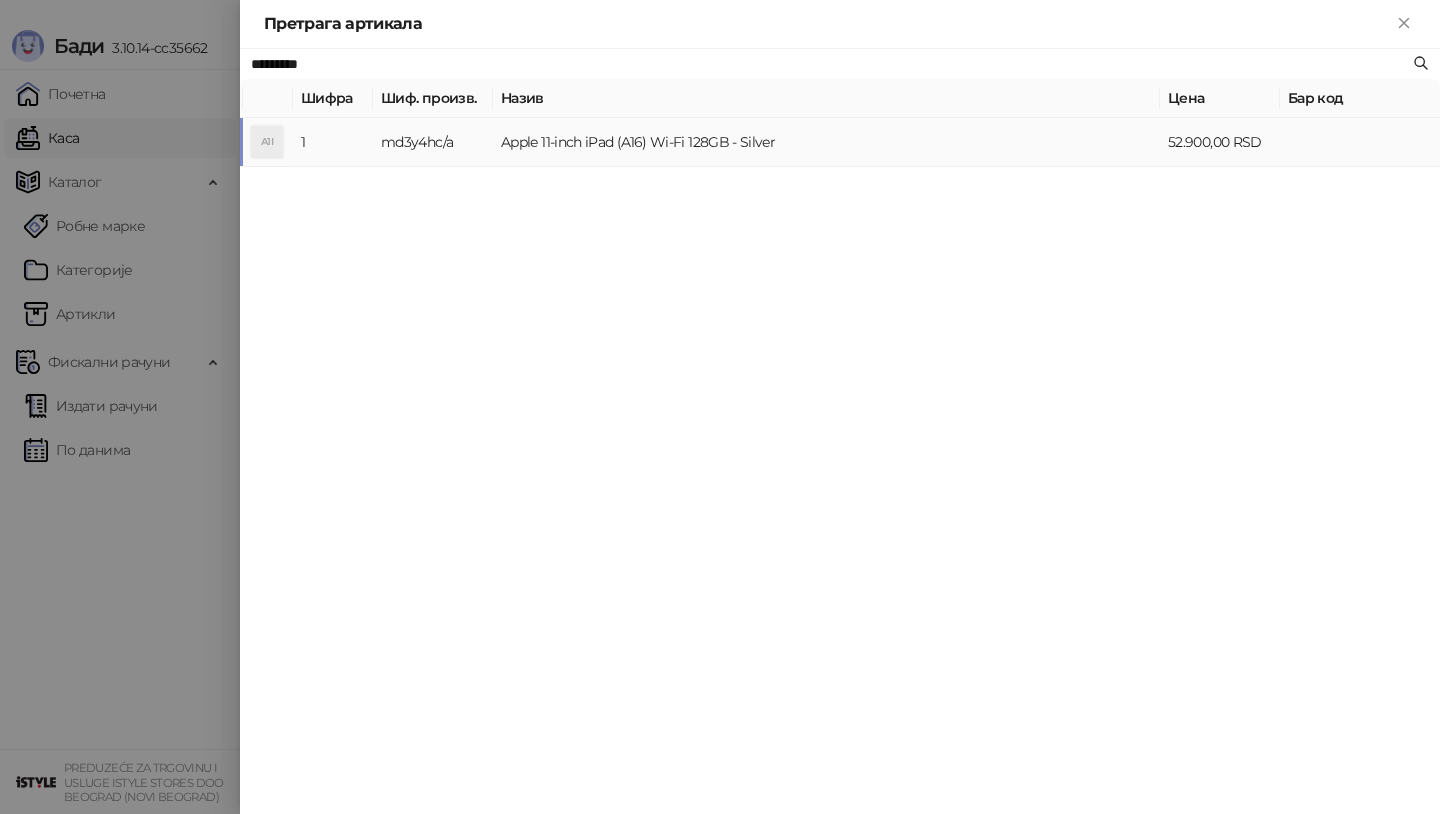 click on "A1I" at bounding box center (267, 142) 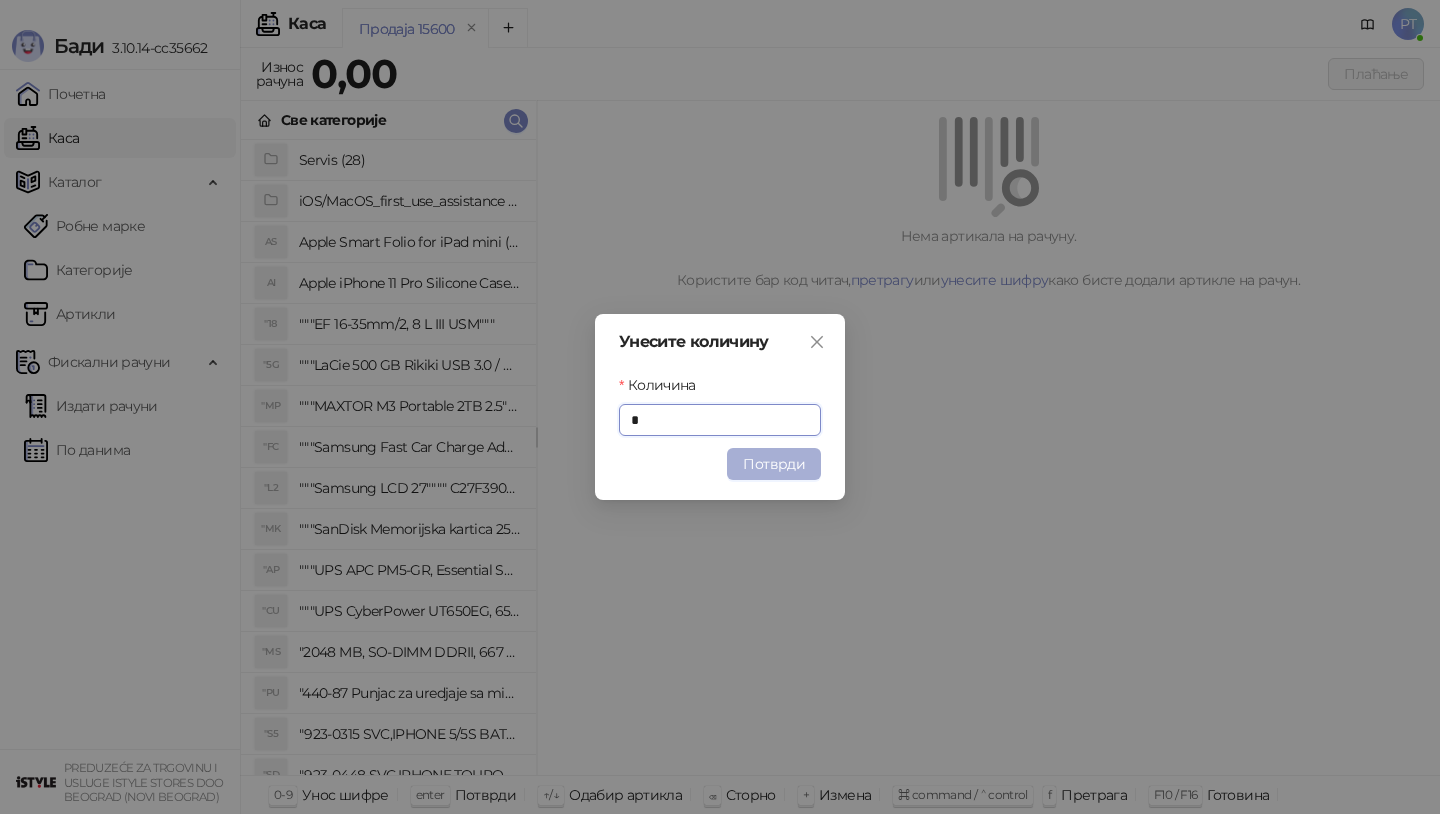 click on "Потврди" at bounding box center (774, 464) 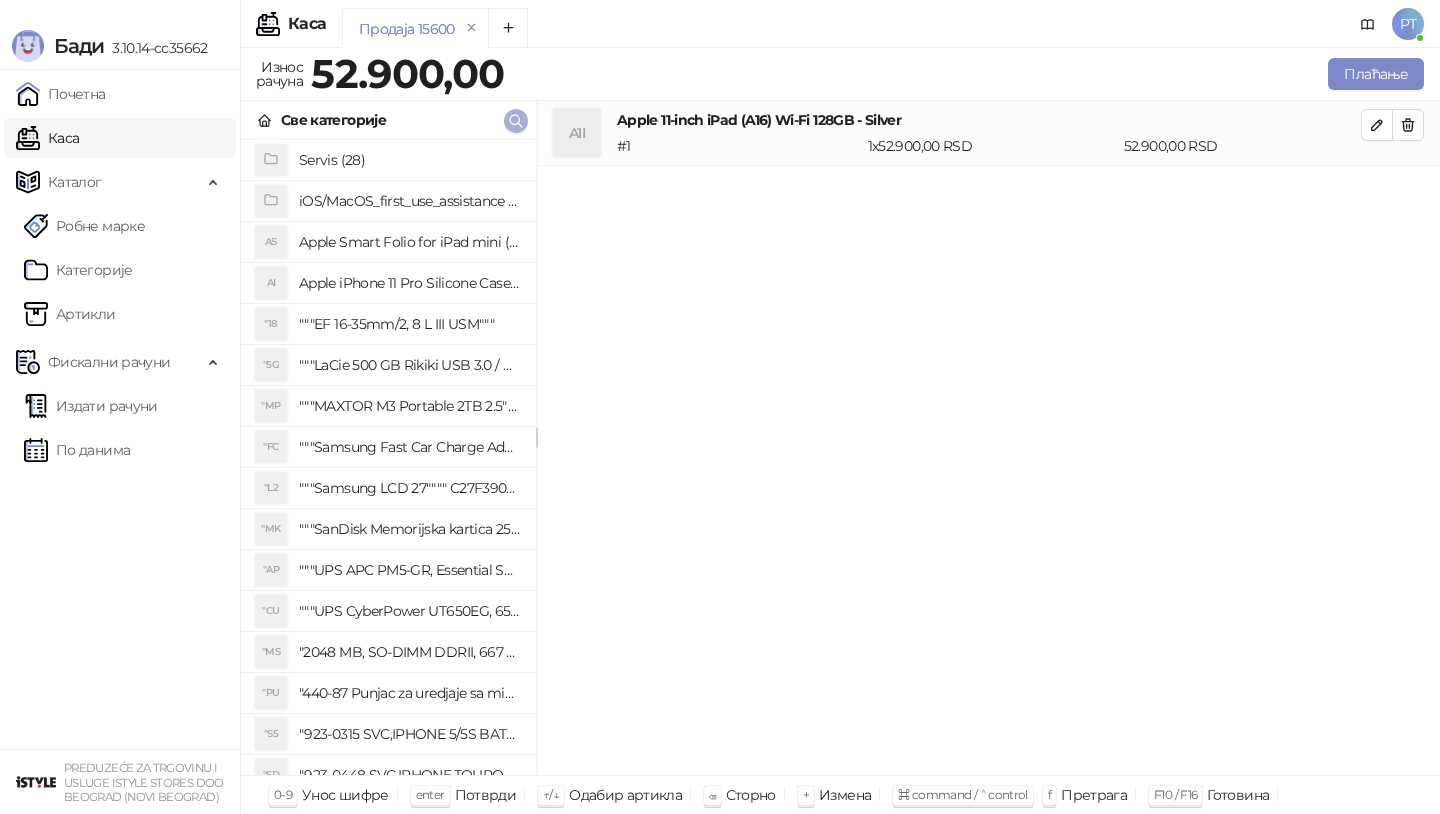 click 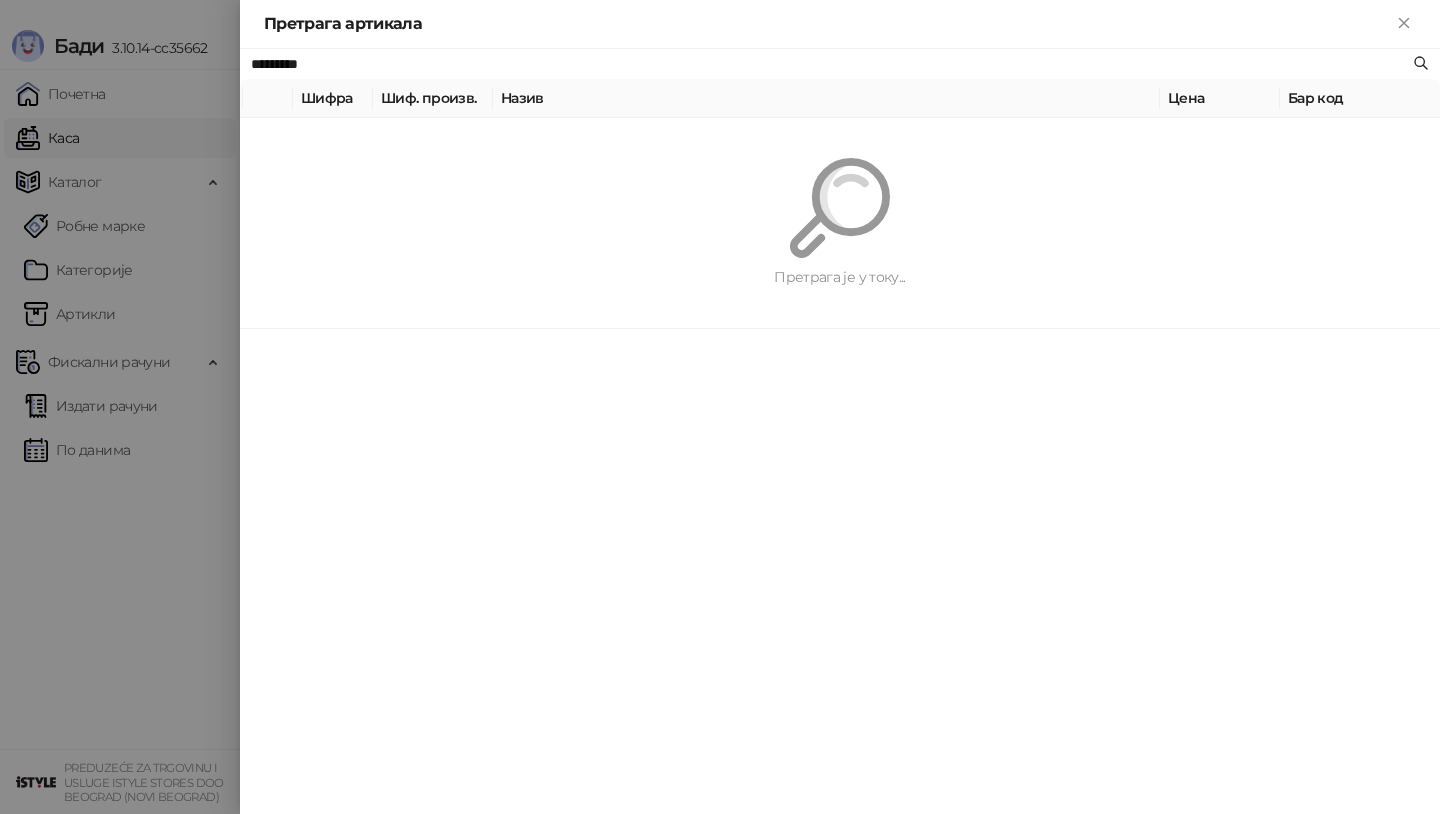 paste on "**********" 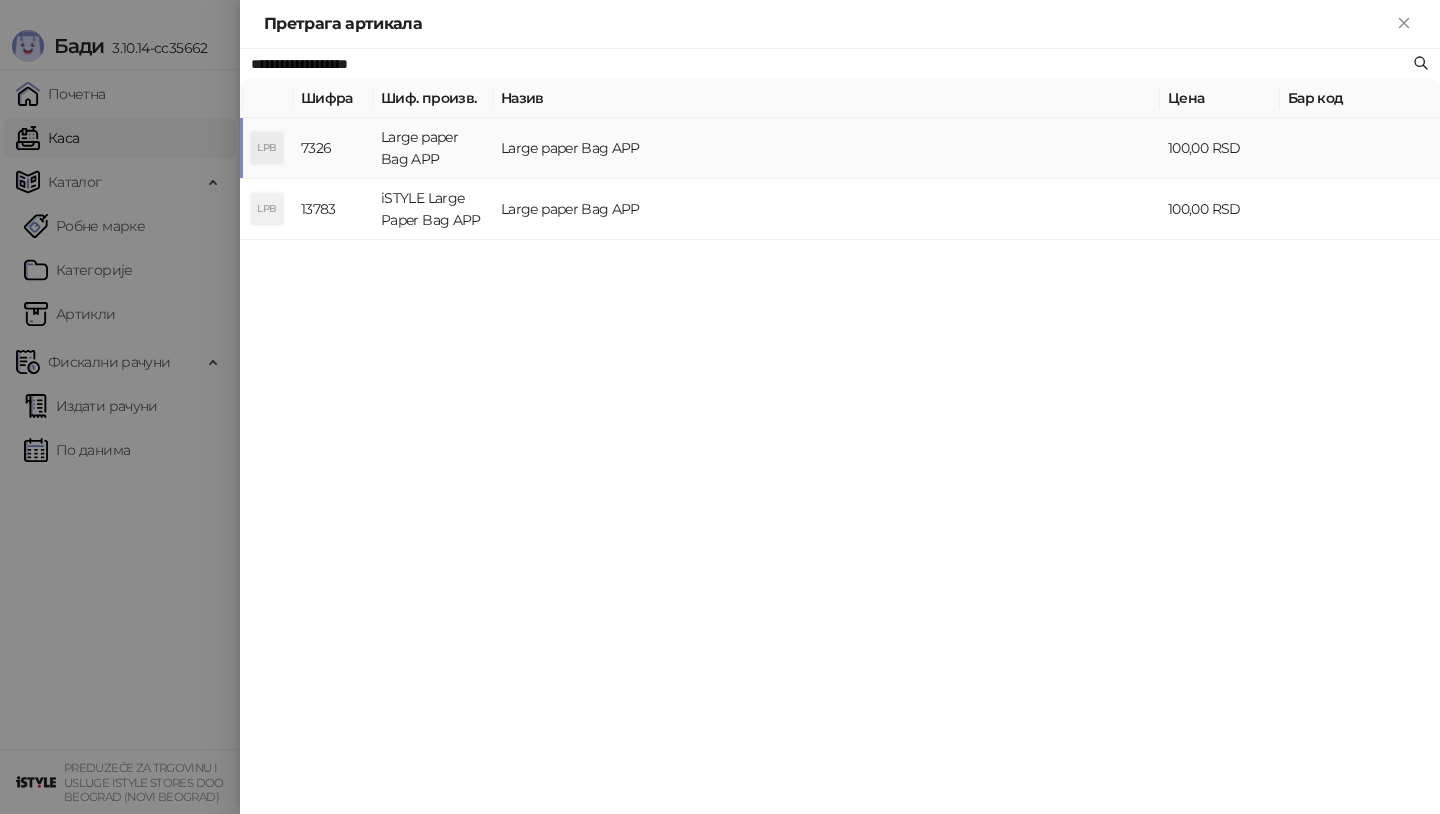 type on "**********" 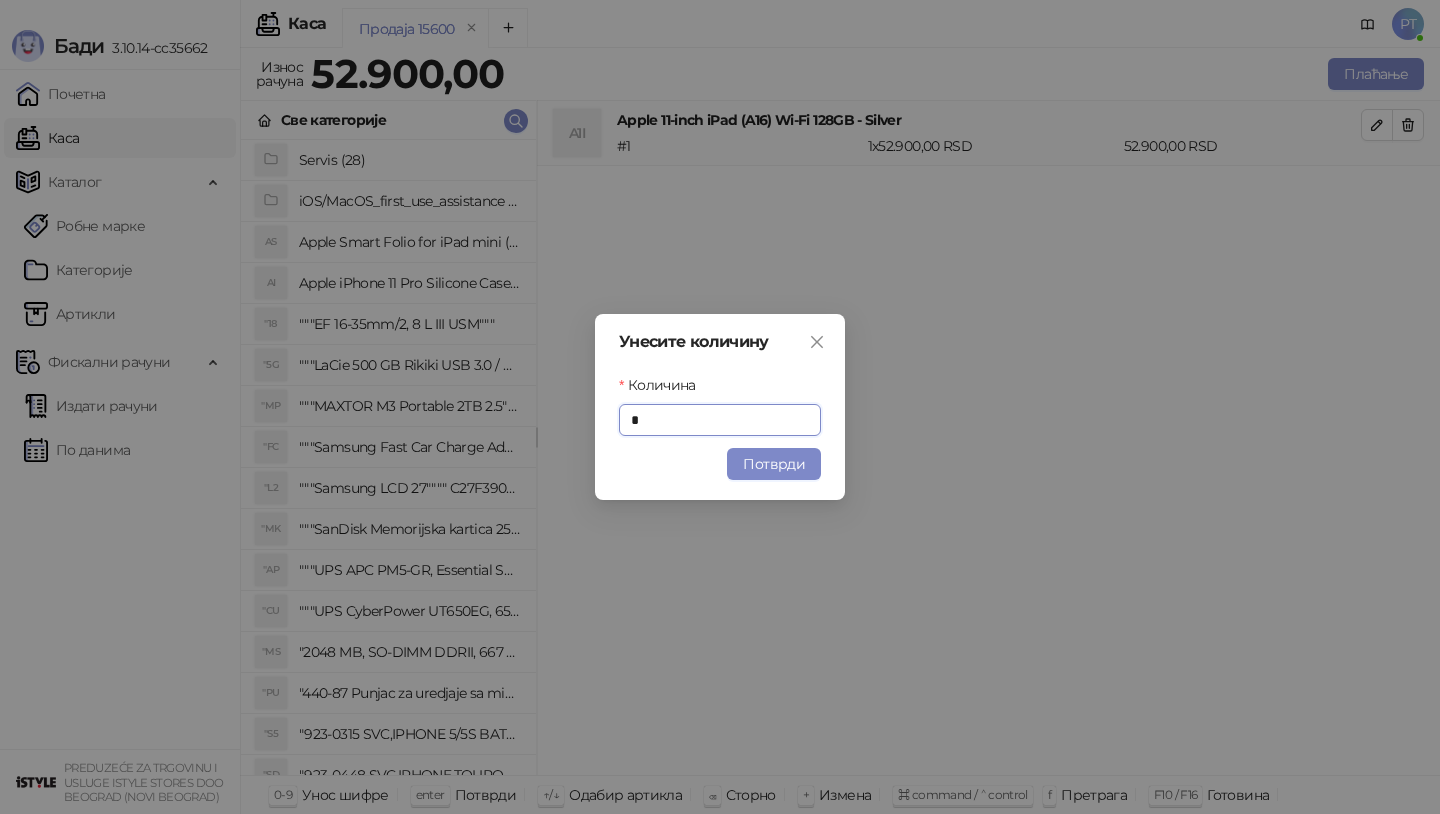click on "Унесите количину Количина * Потврди" at bounding box center [720, 407] 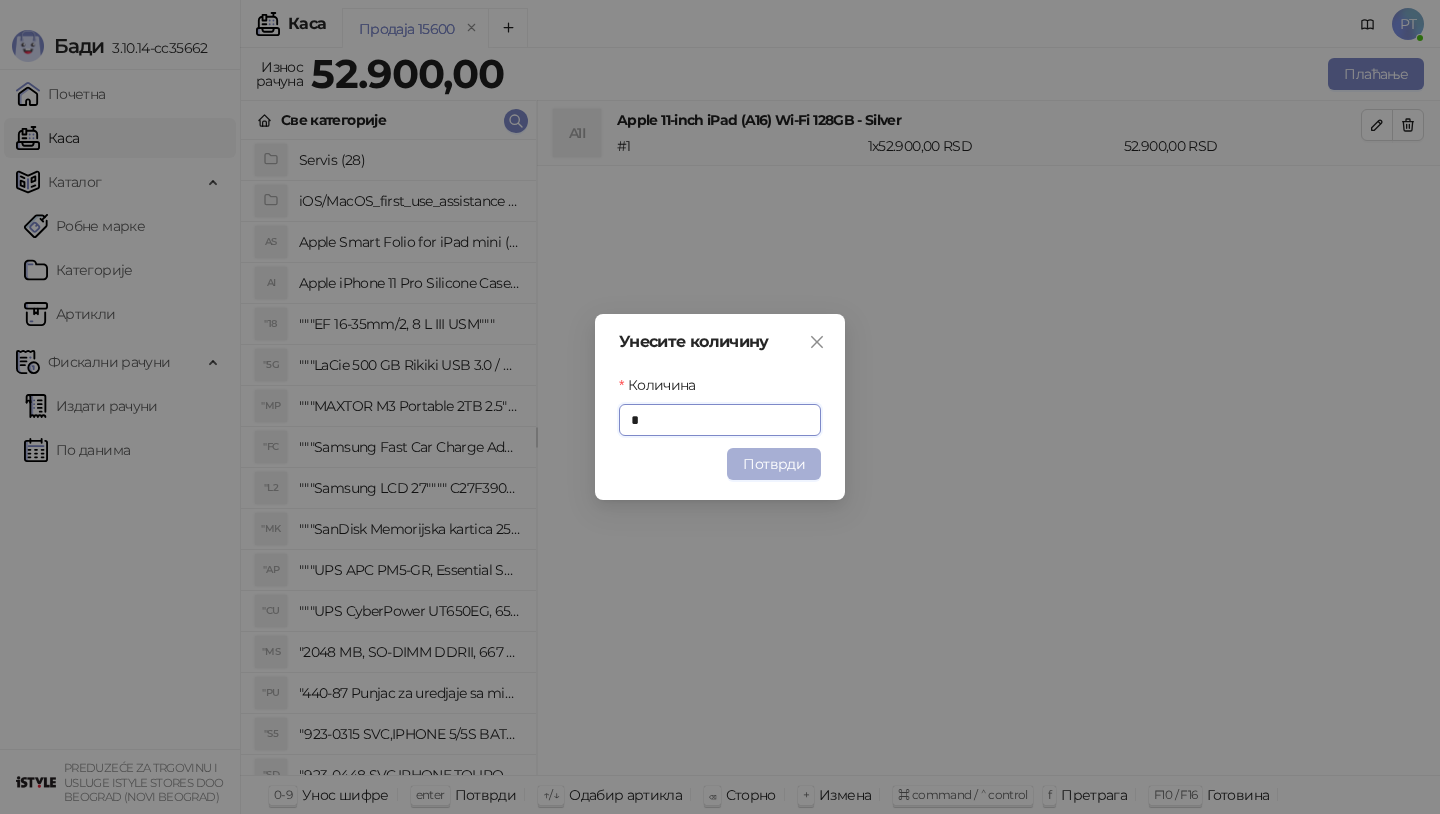 click on "Потврди" at bounding box center [774, 464] 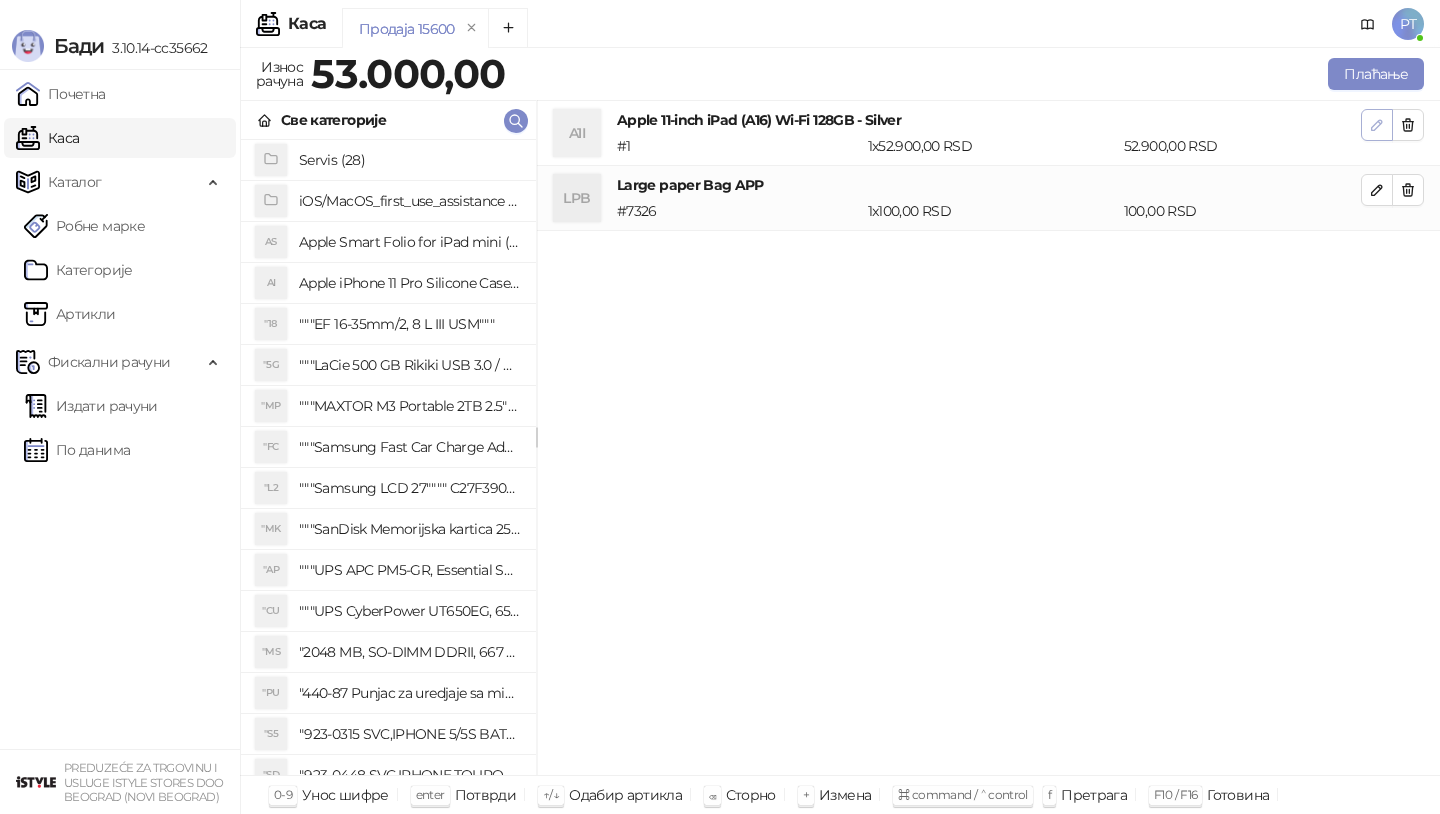 click at bounding box center [1377, 125] 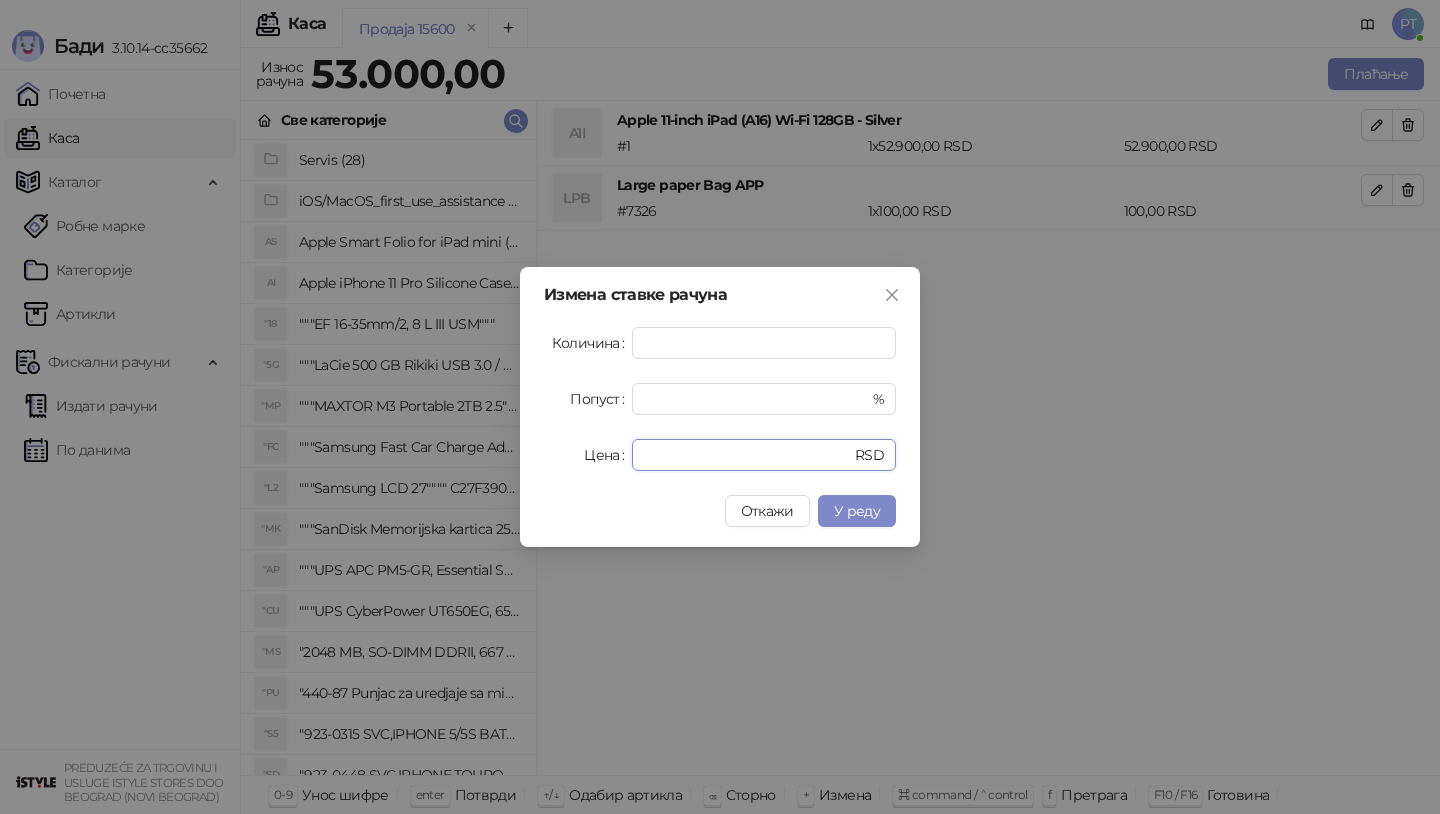 drag, startPoint x: 701, startPoint y: 464, endPoint x: 558, endPoint y: 463, distance: 143.0035 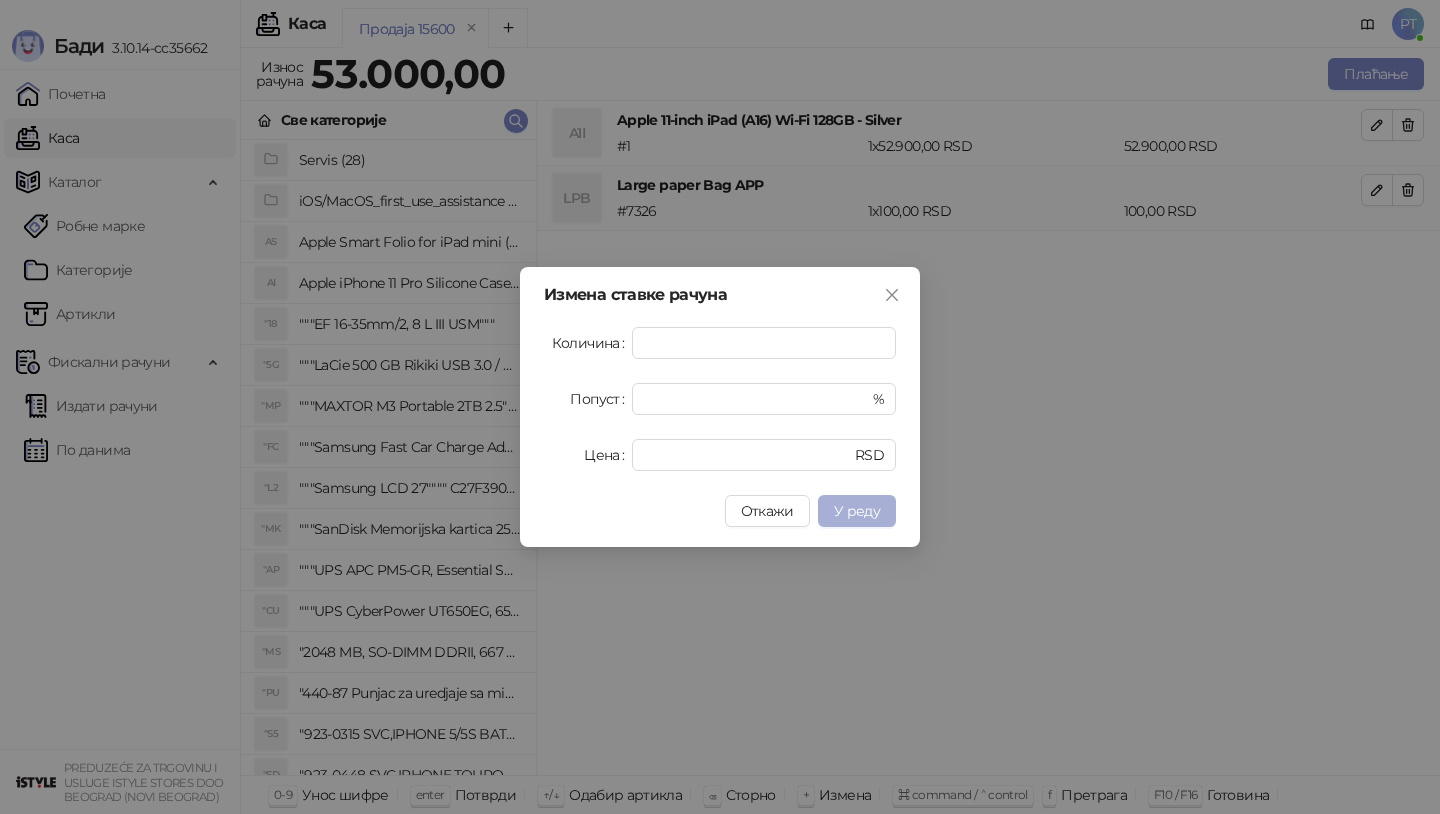 type on "*****" 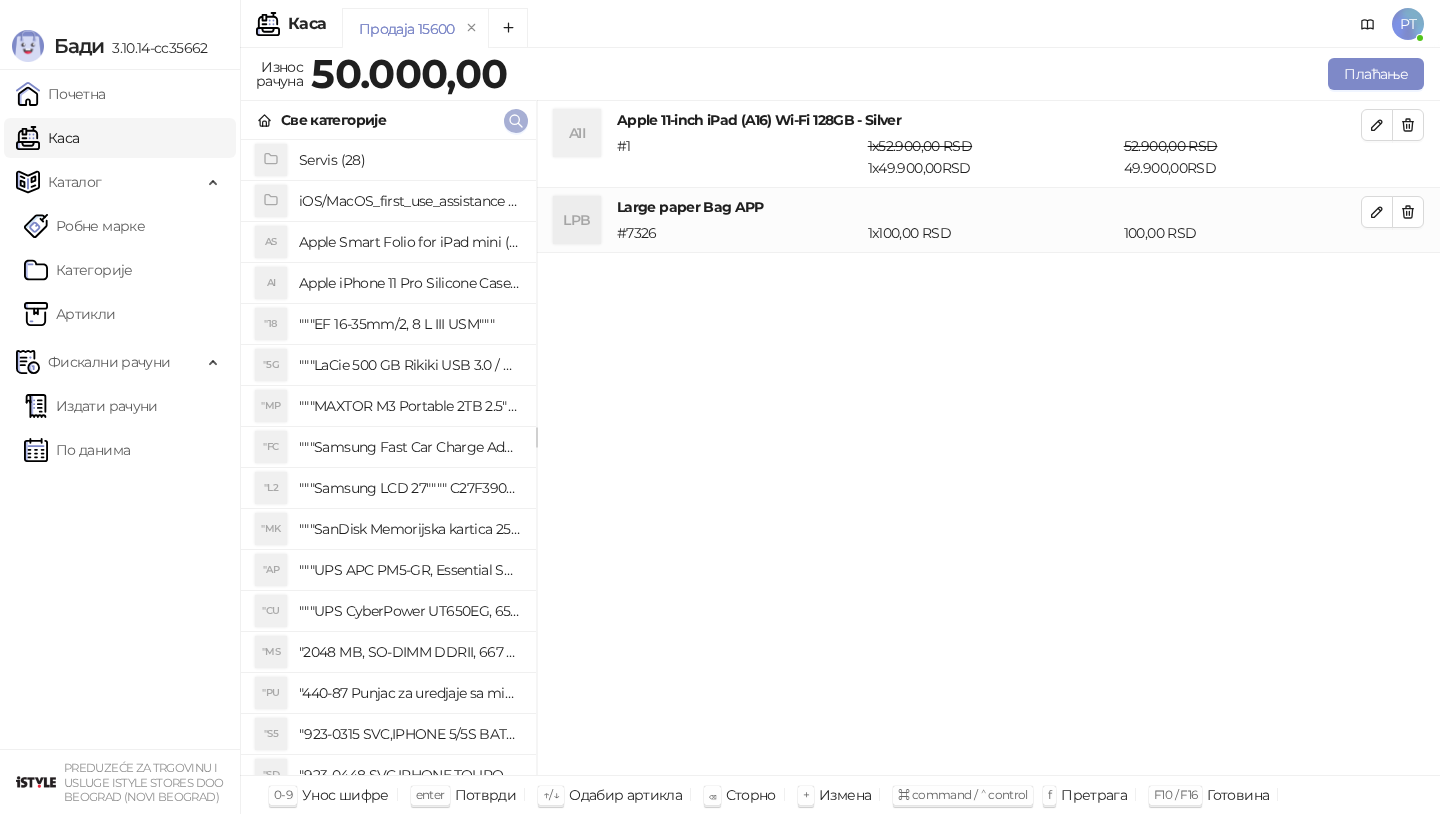 click 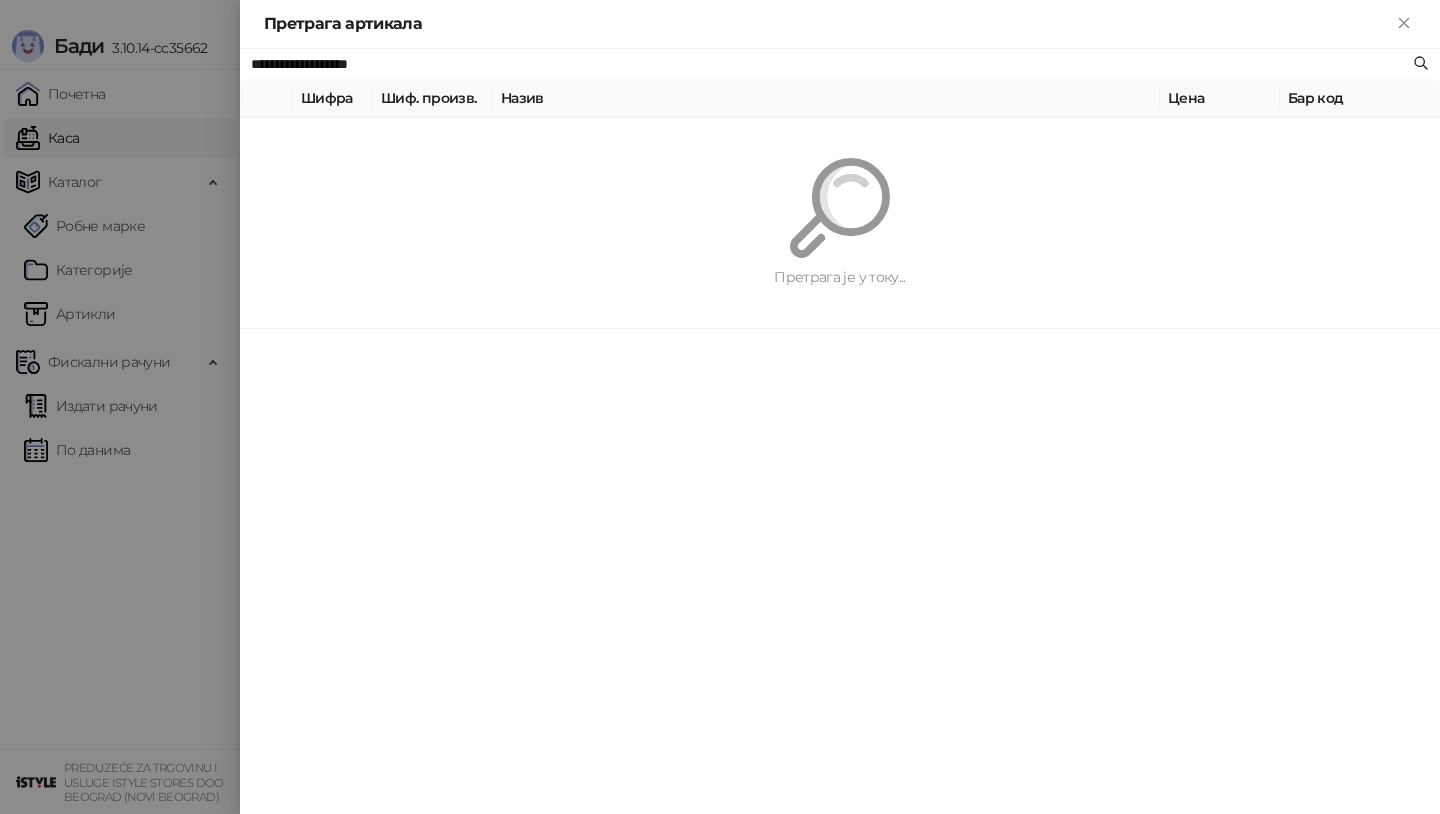paste 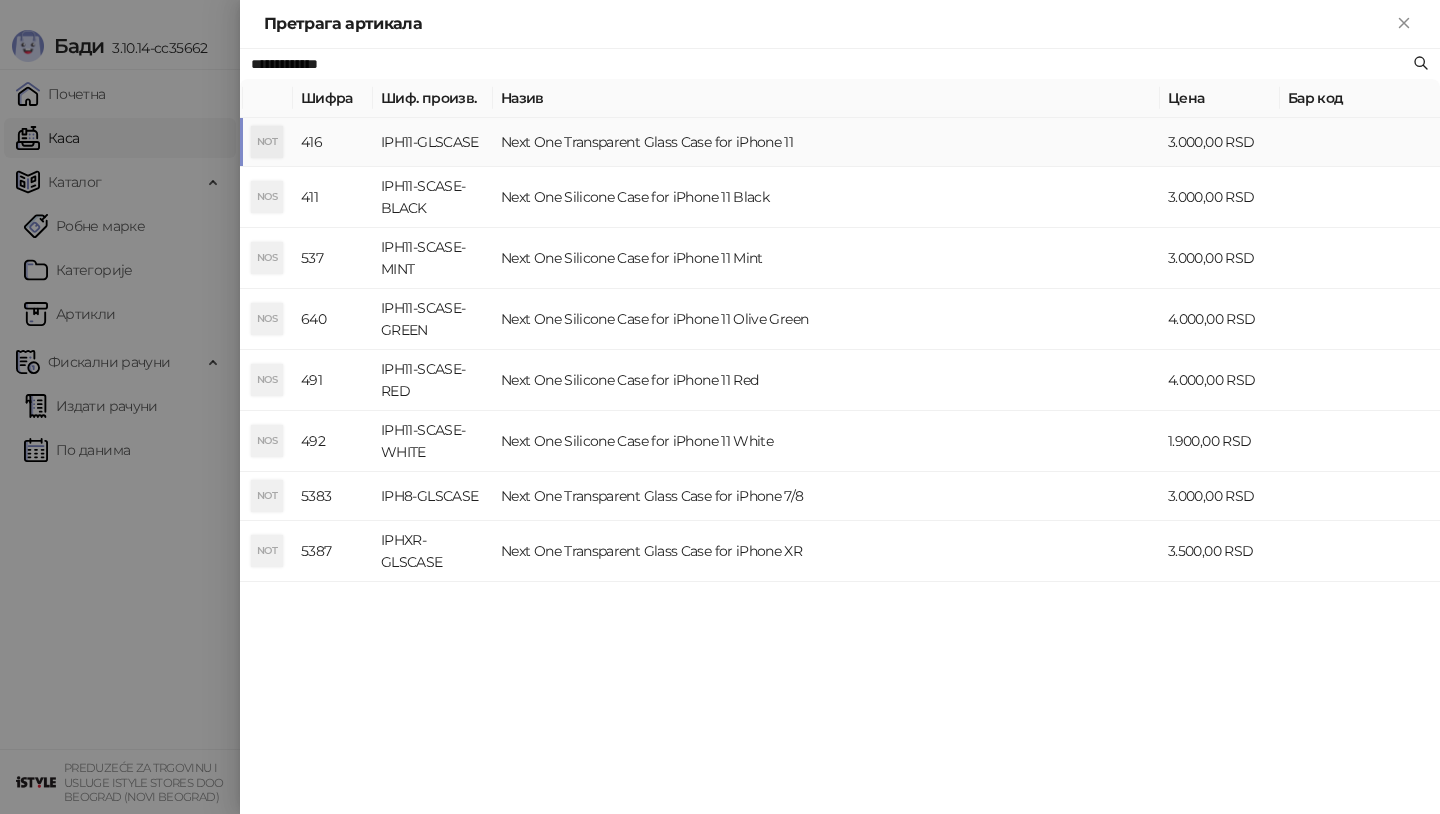 type on "**********" 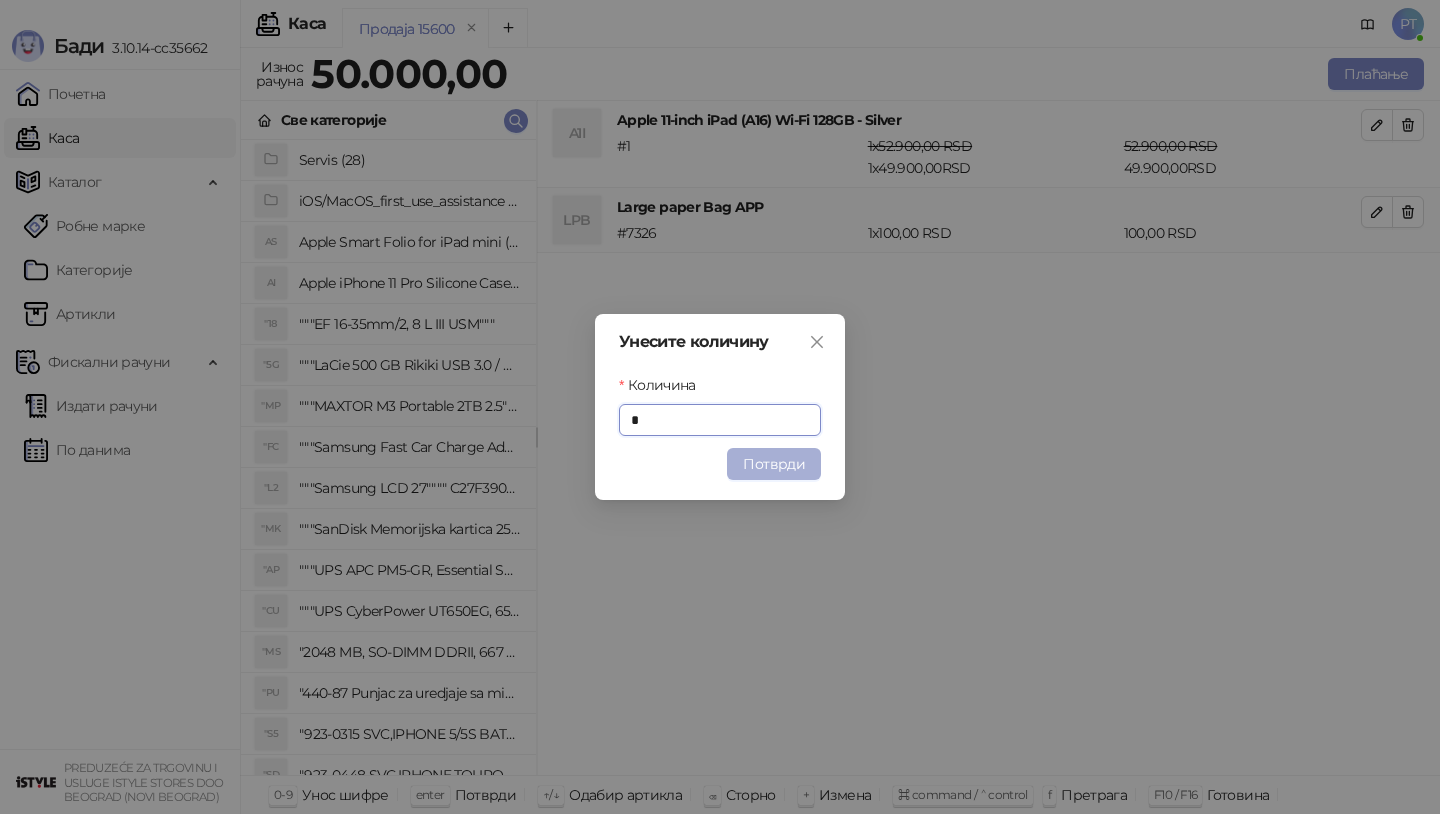 click on "Потврди" at bounding box center [774, 464] 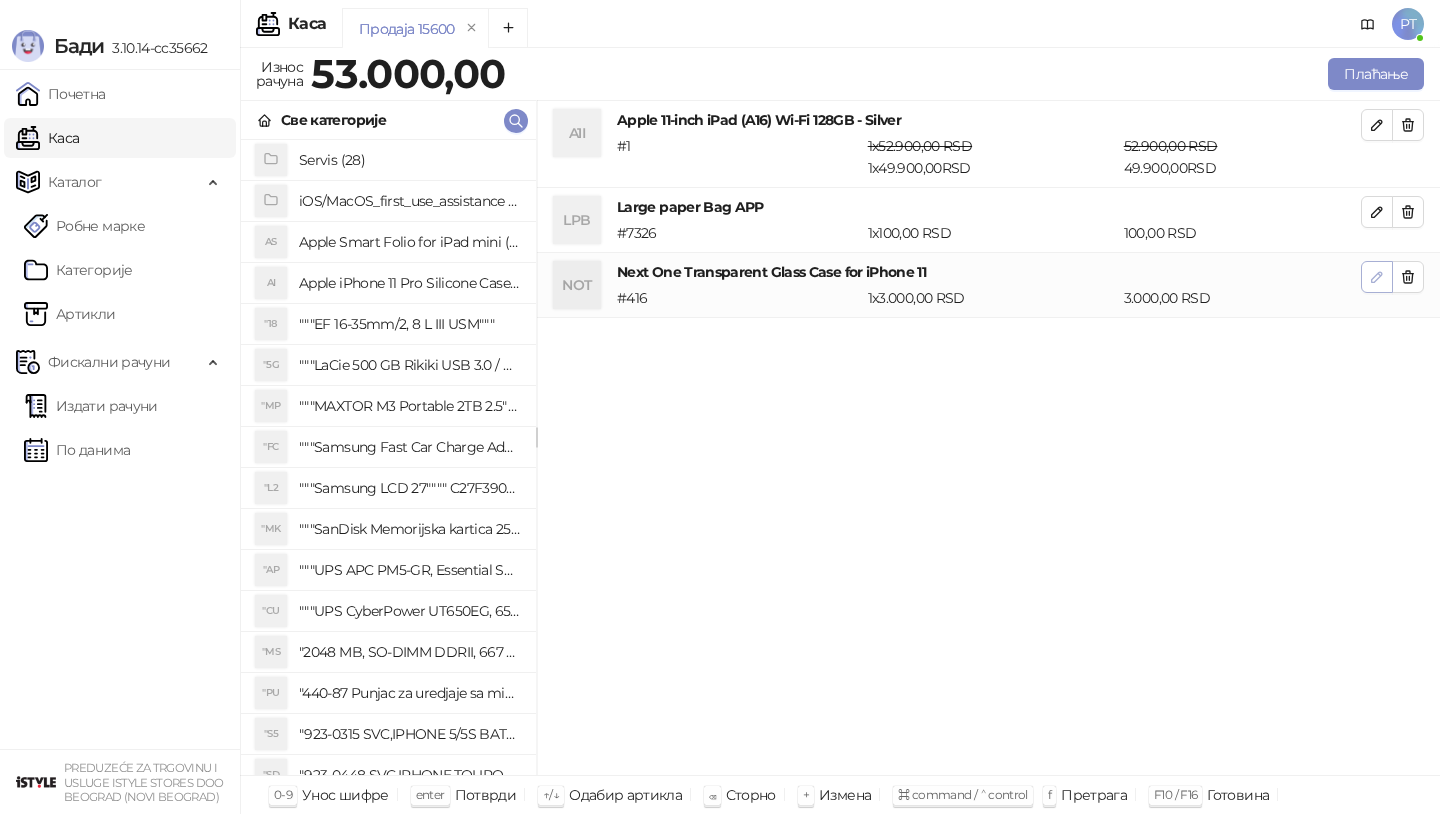 click at bounding box center (1377, 277) 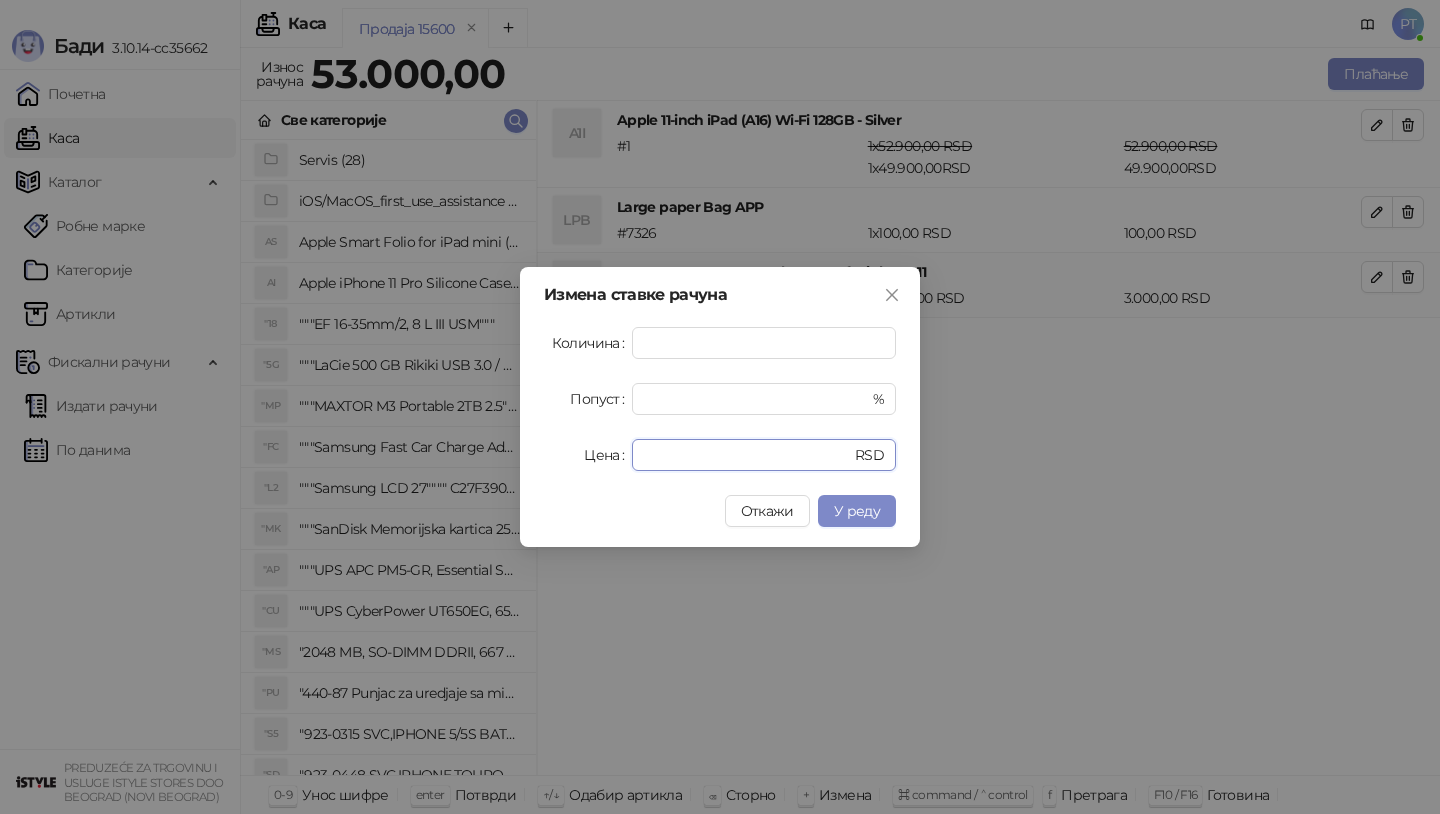 drag, startPoint x: 689, startPoint y: 450, endPoint x: 593, endPoint y: 450, distance: 96 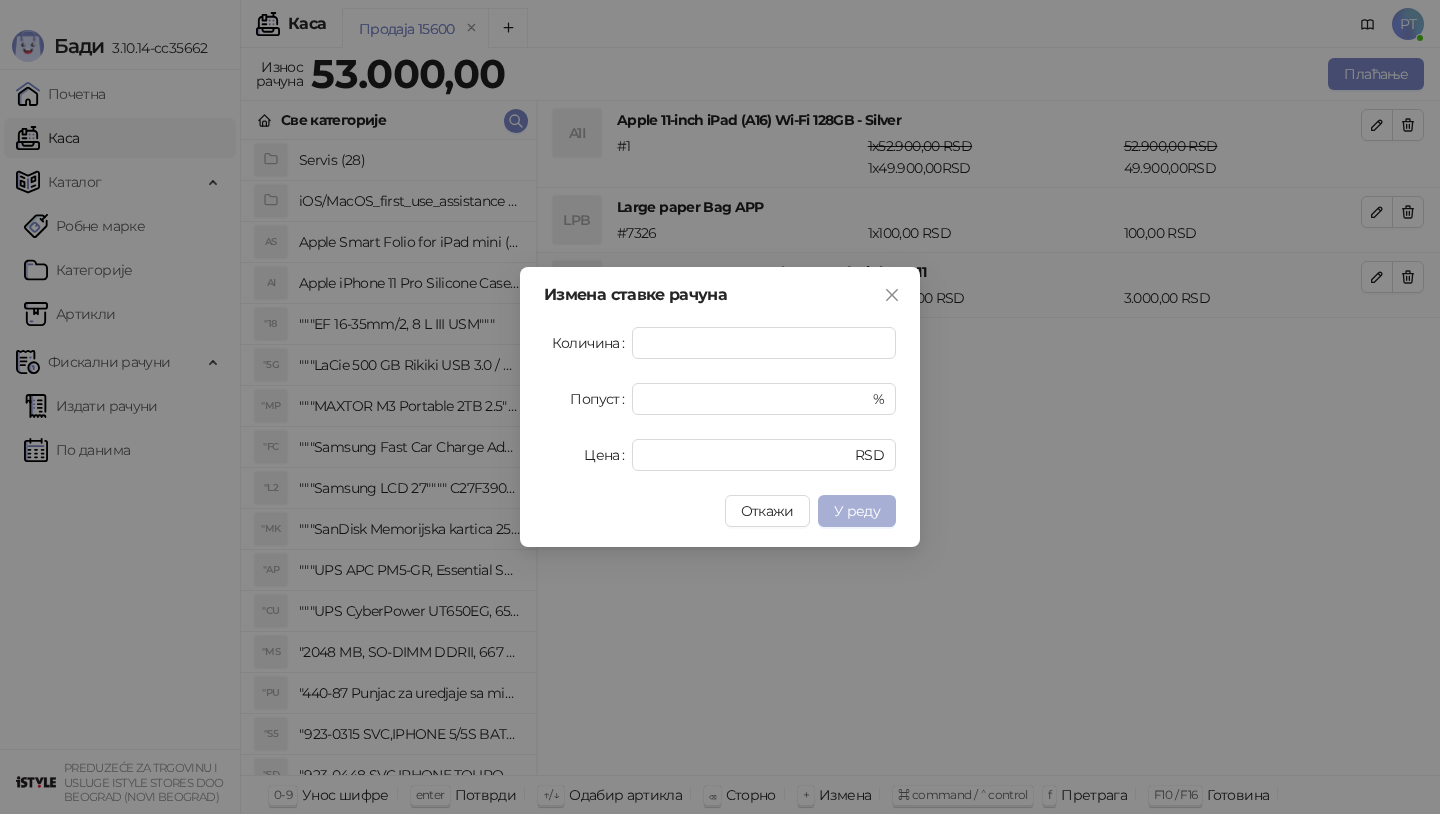 type on "****" 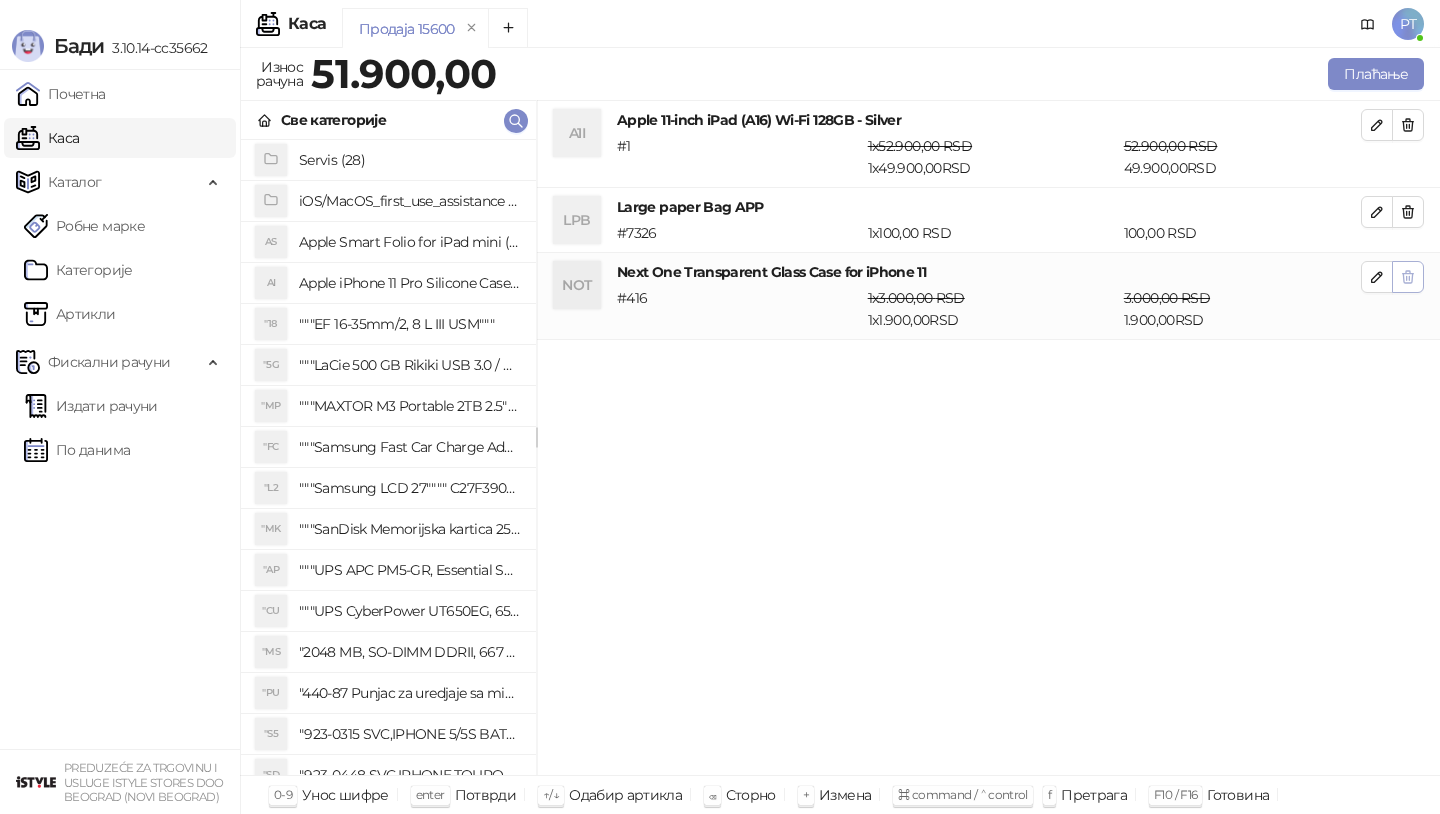 click 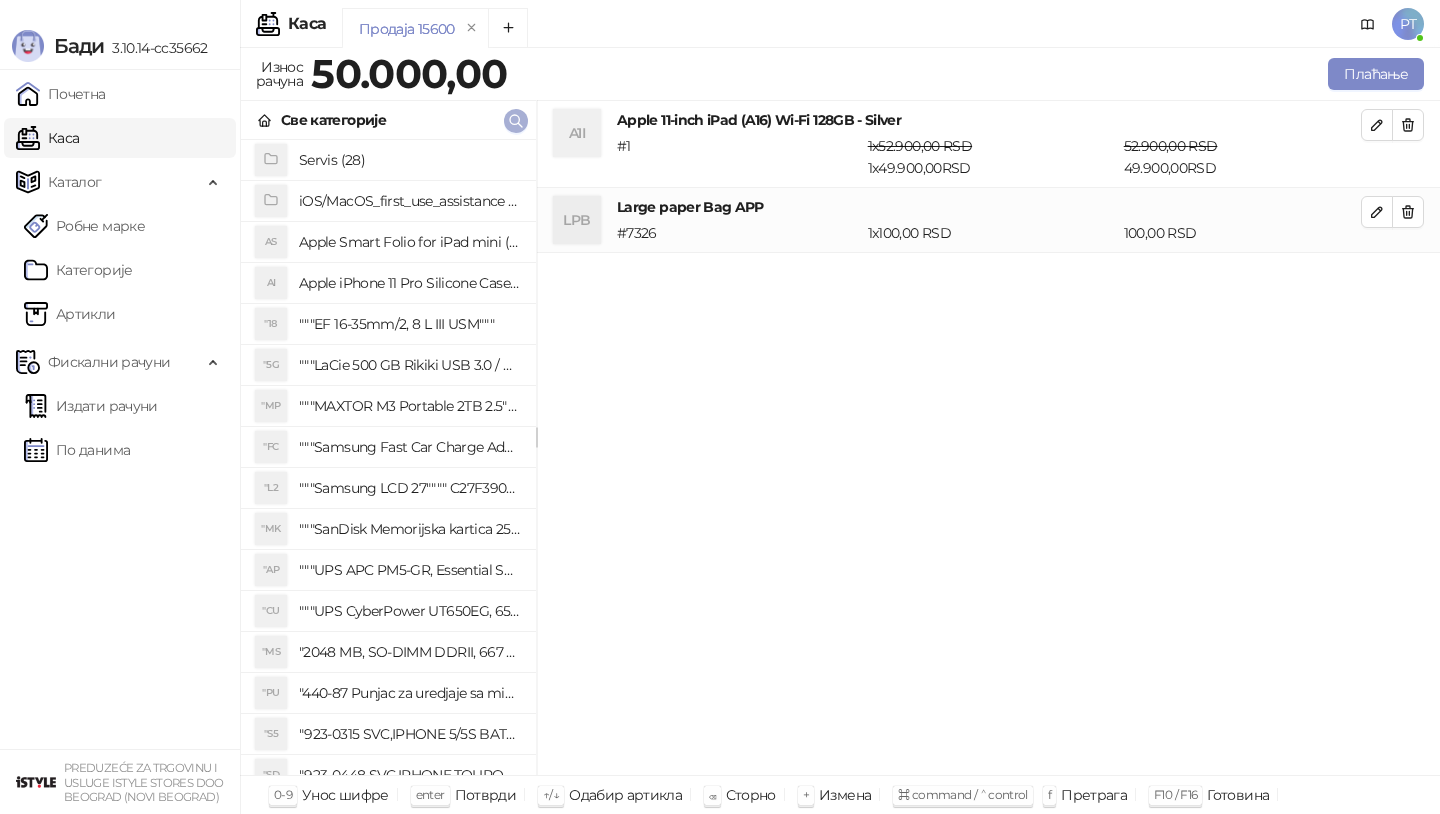 click 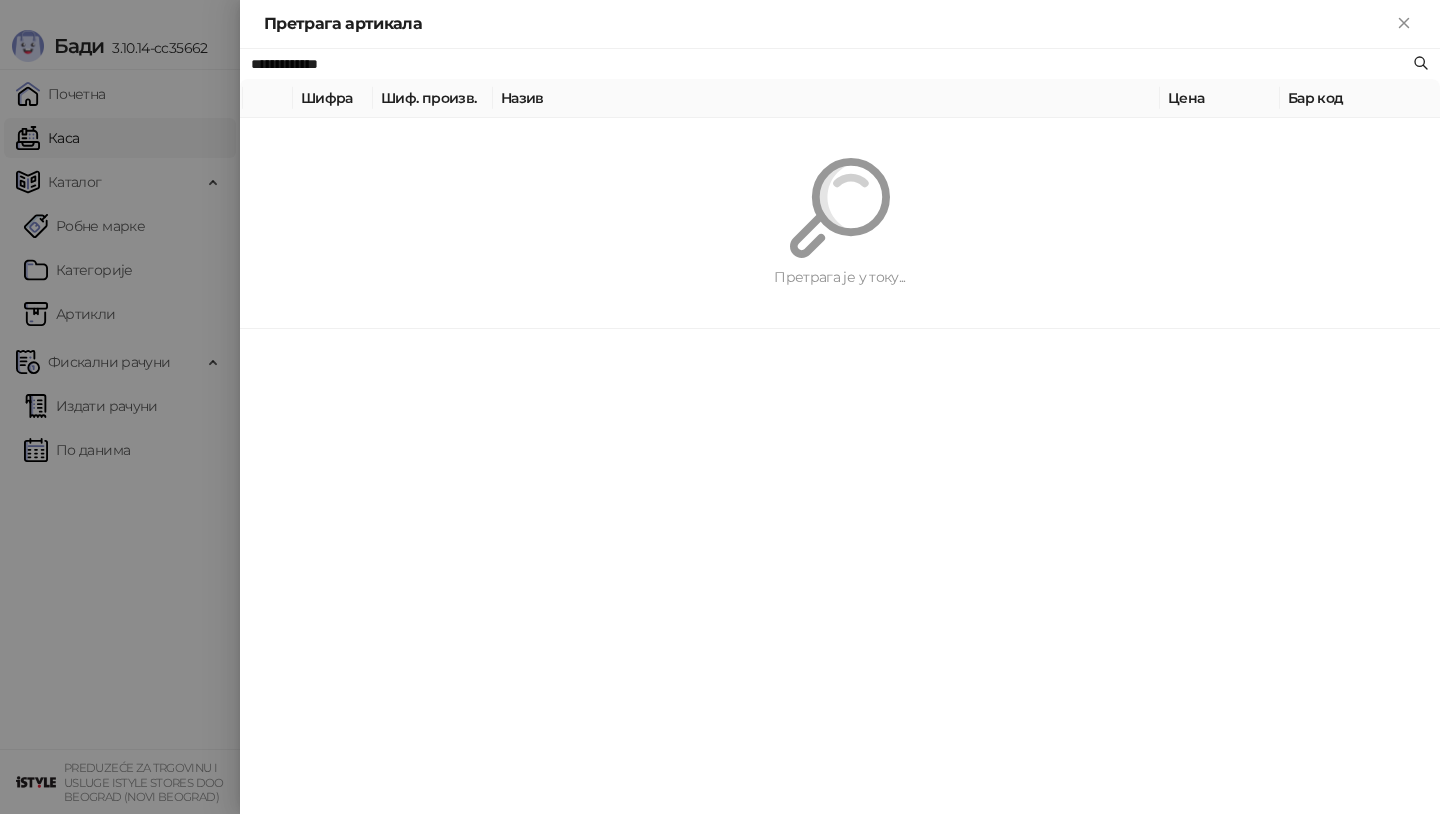 paste 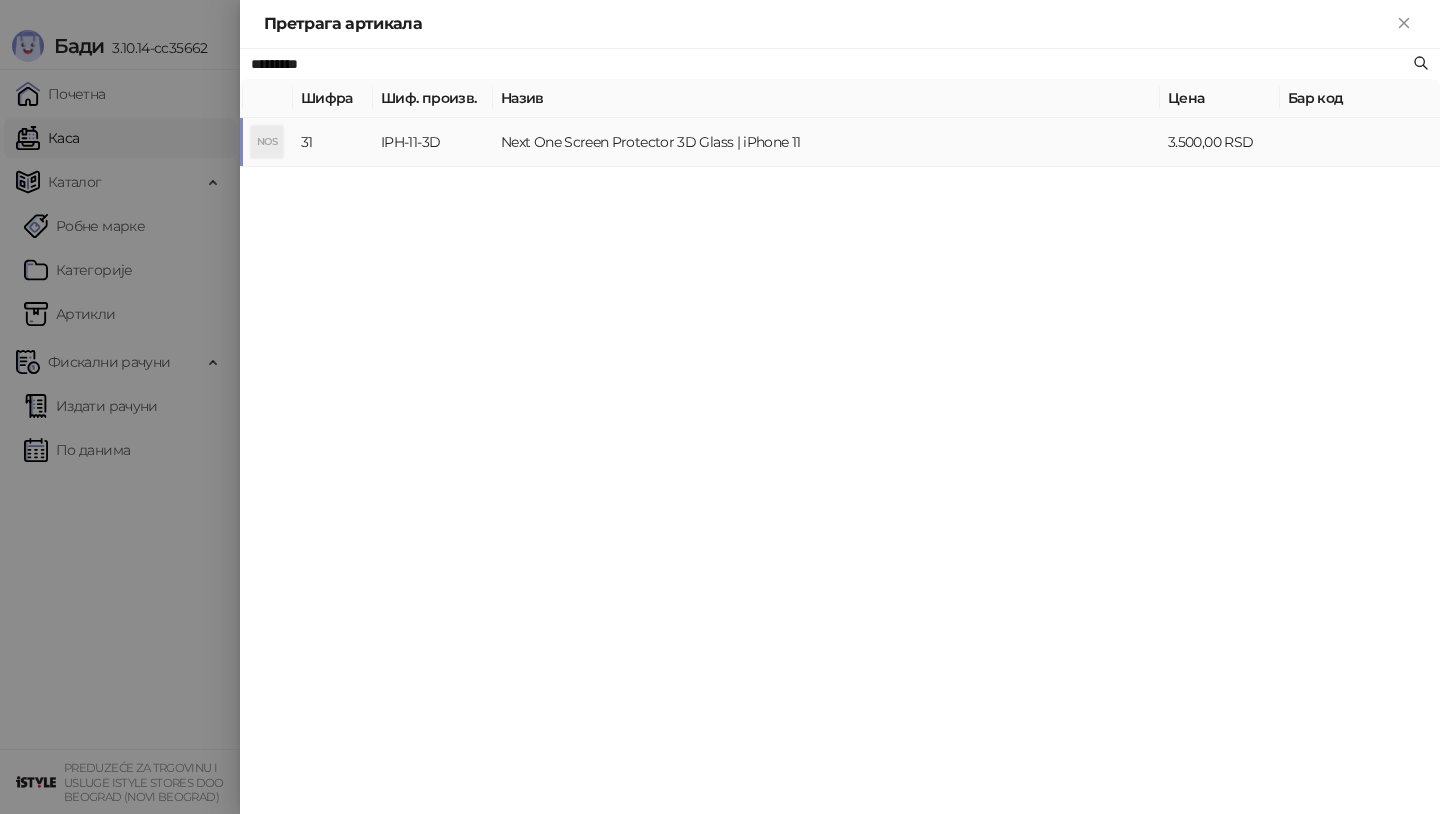 click on "NOS" at bounding box center (267, 142) 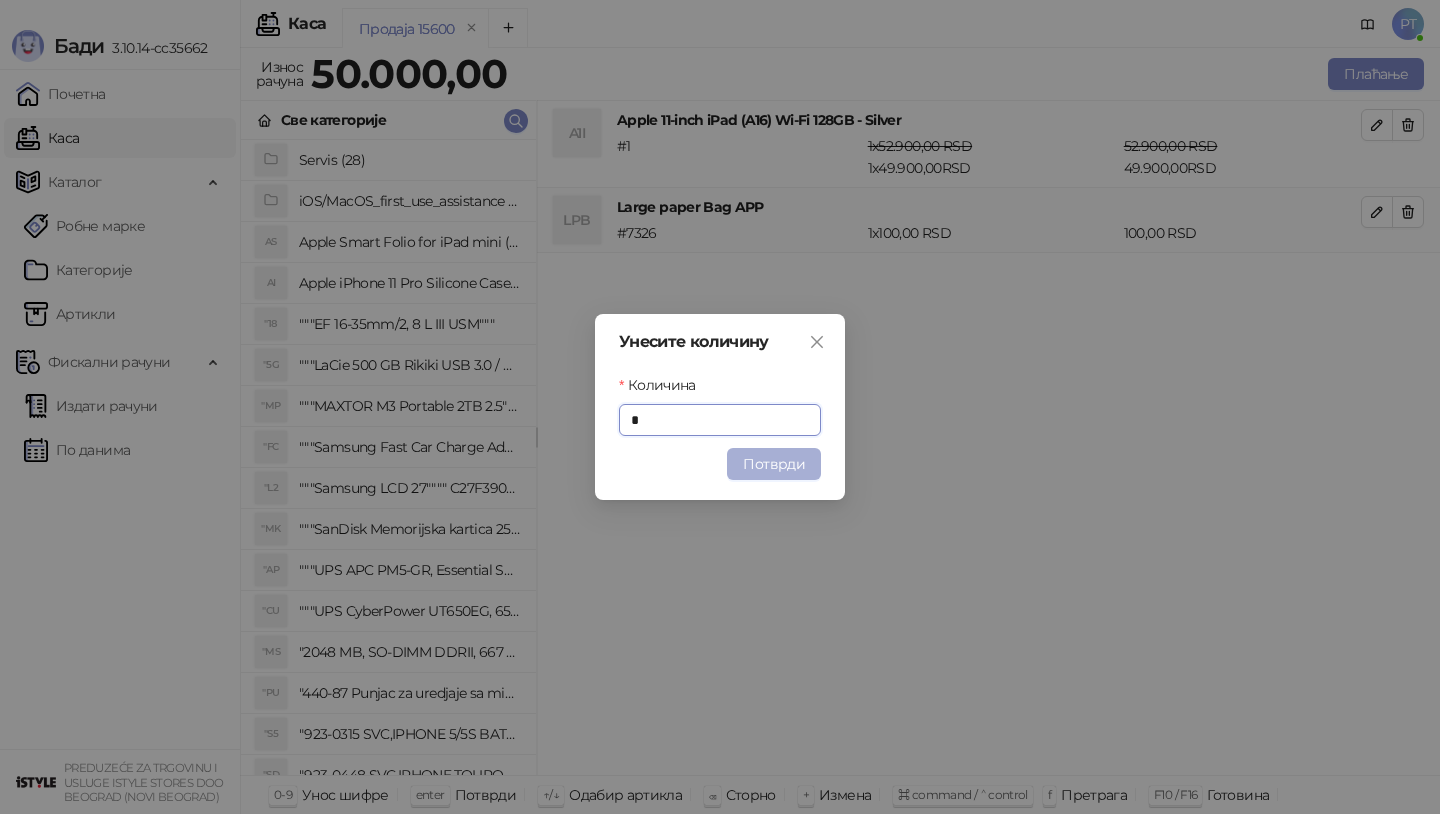 click on "Потврди" at bounding box center (774, 464) 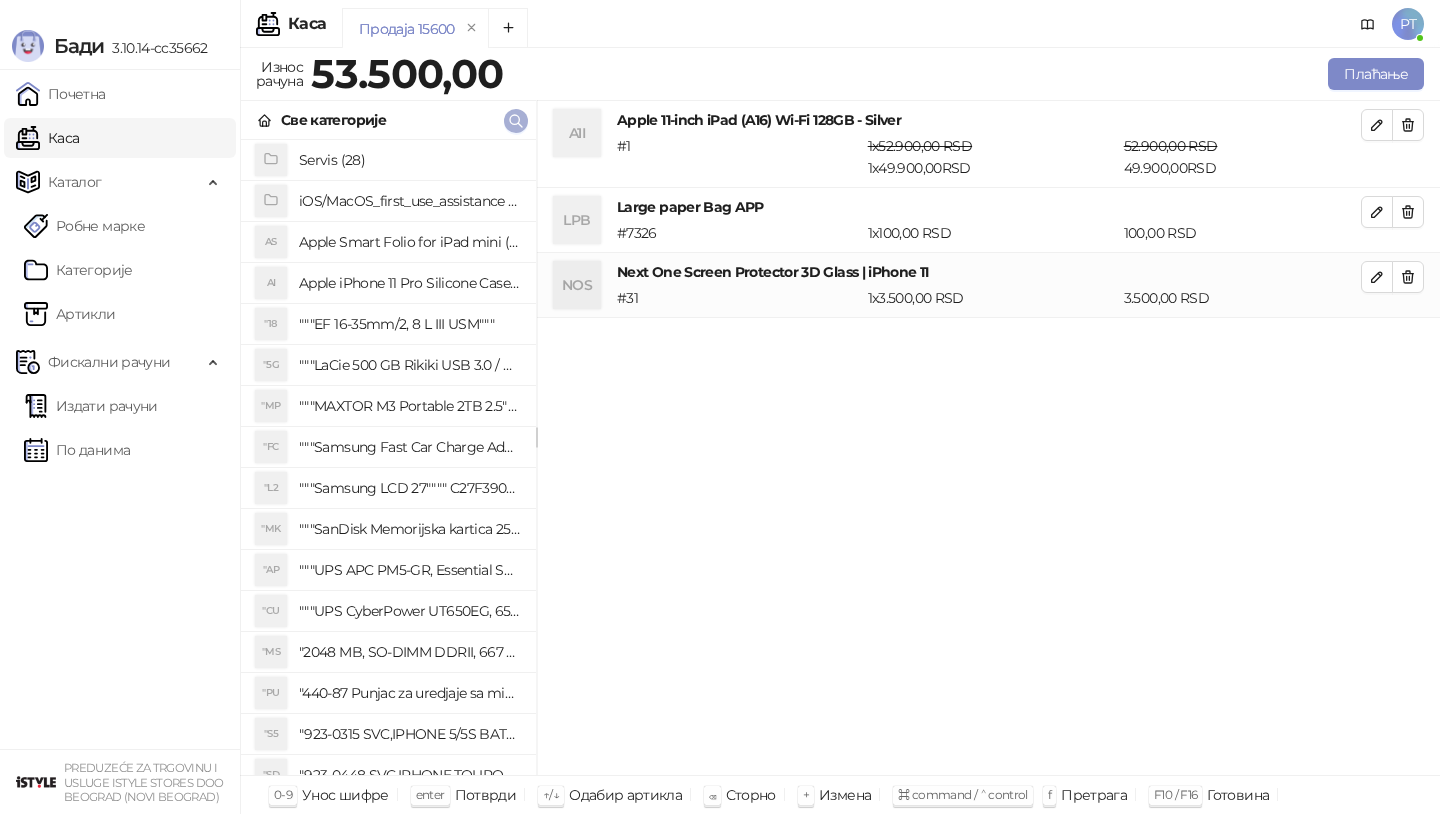 click 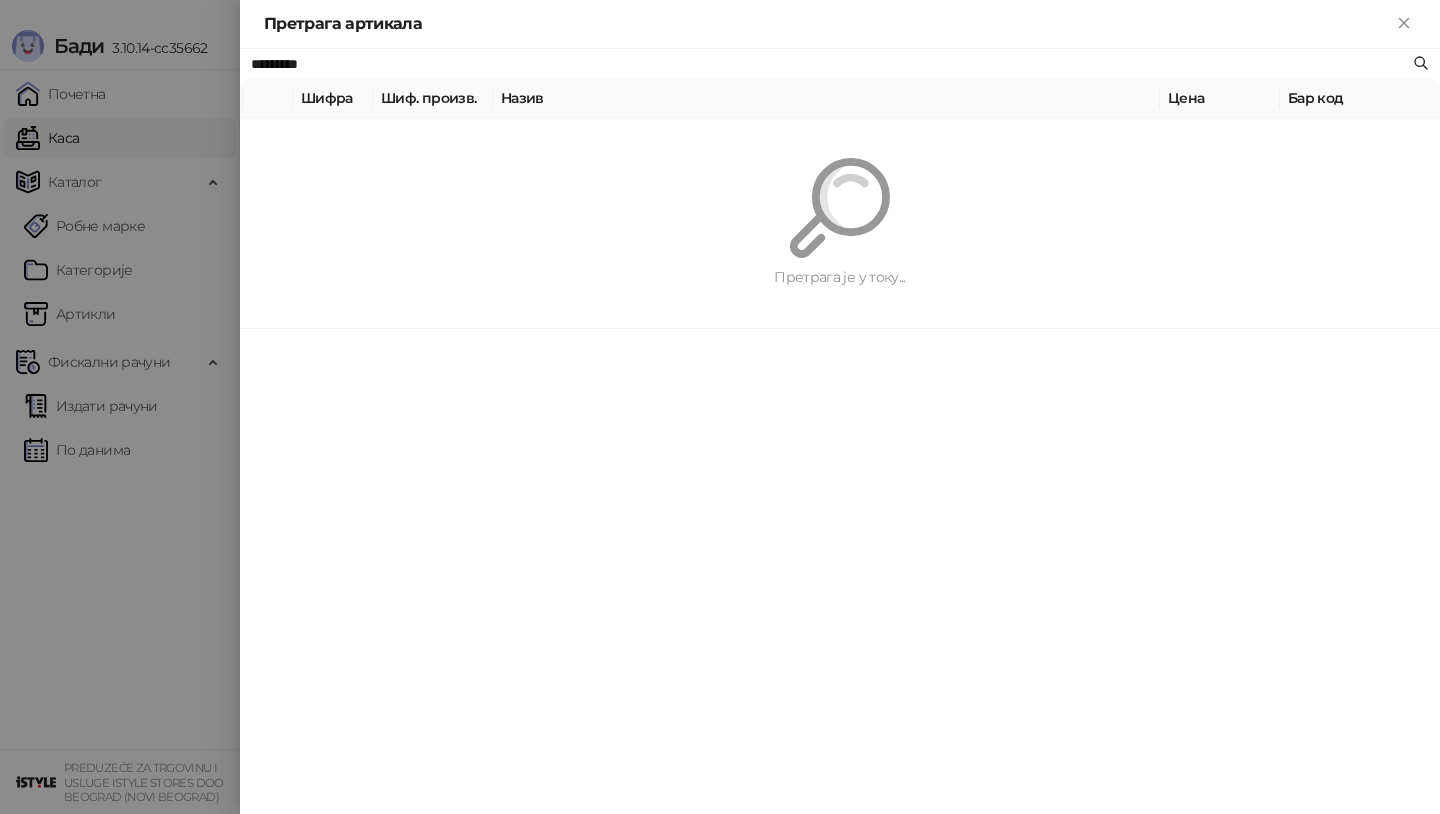 paste on "**********" 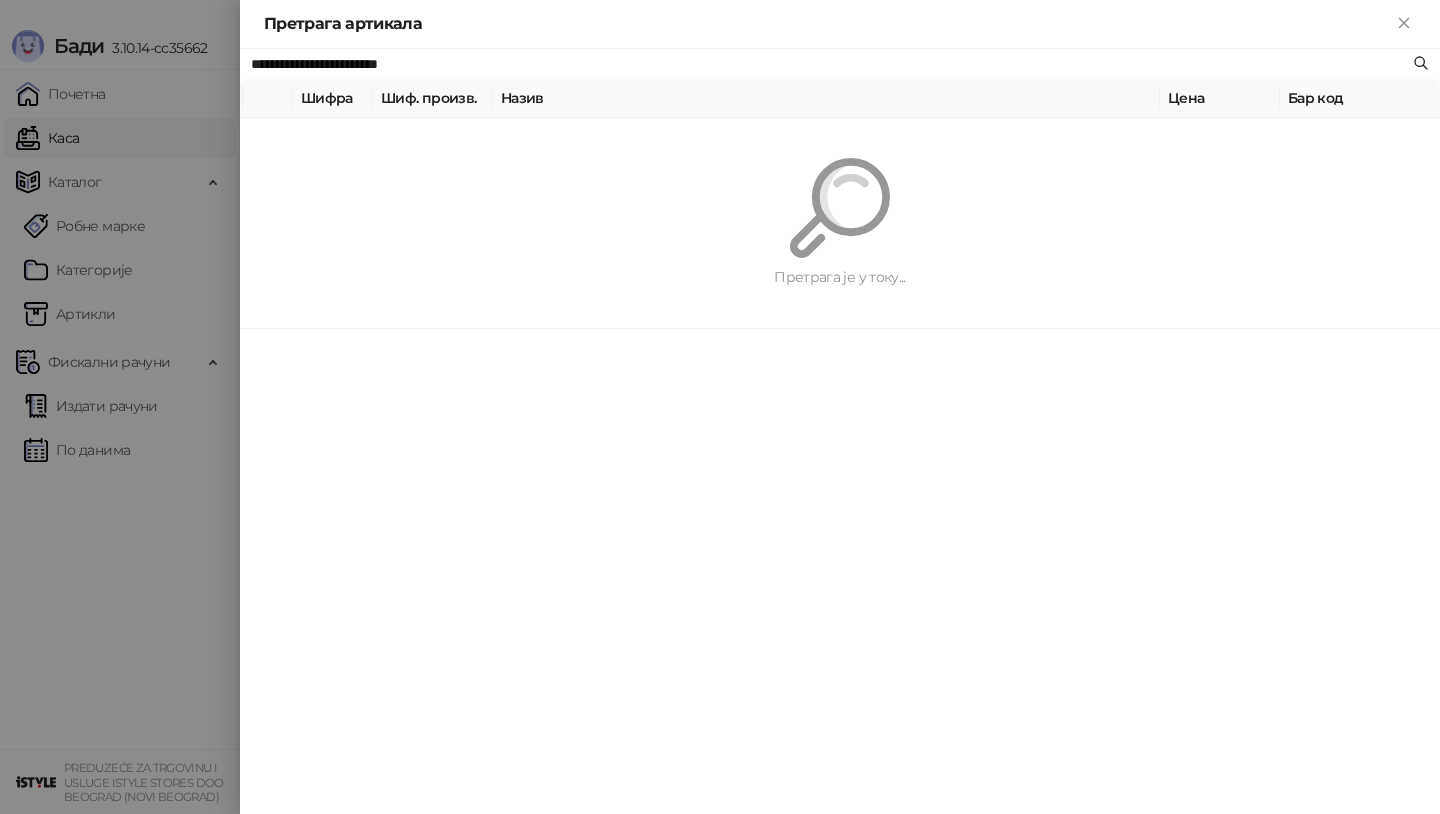 type on "**********" 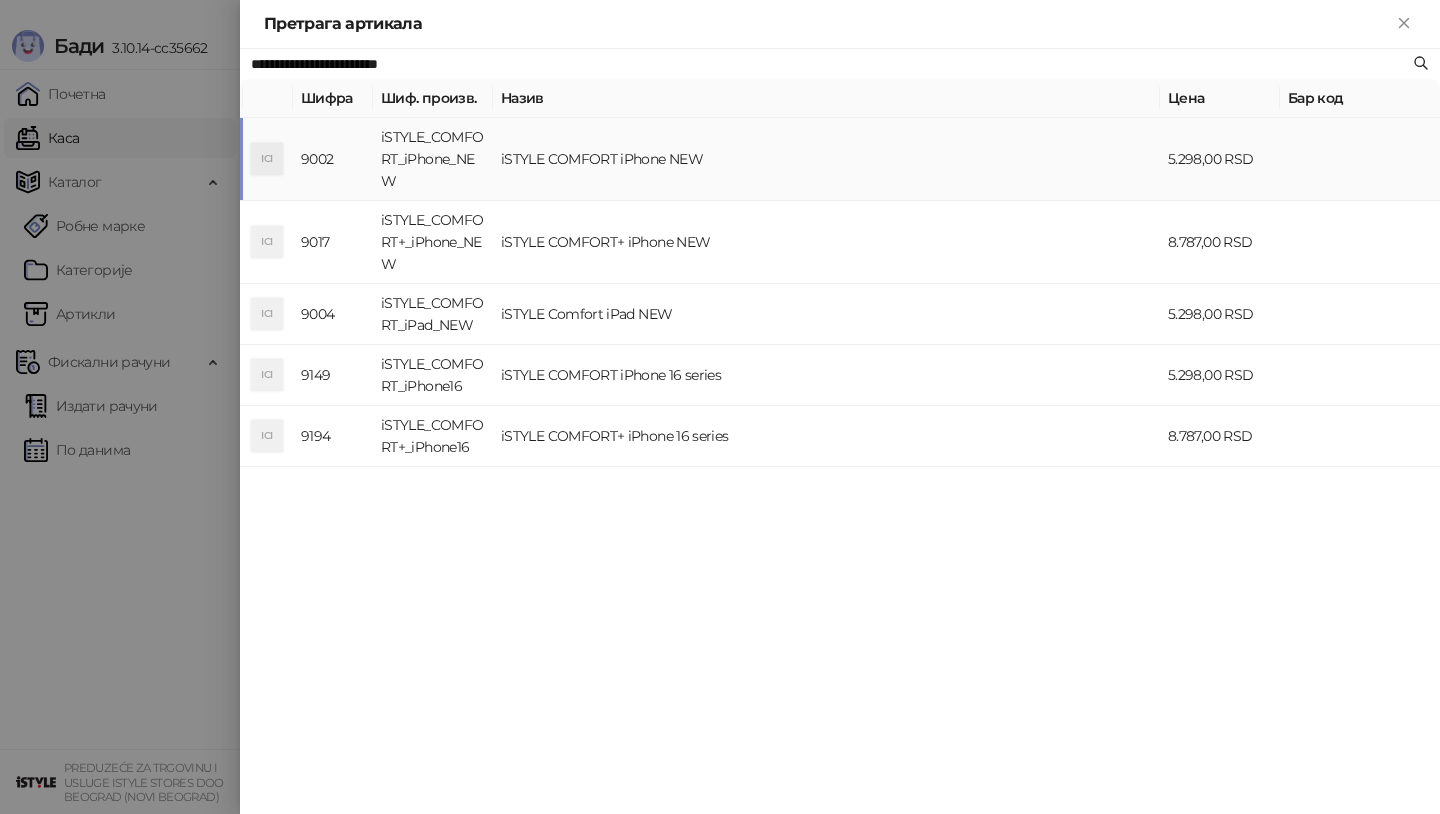 click on "ICI" at bounding box center (267, 159) 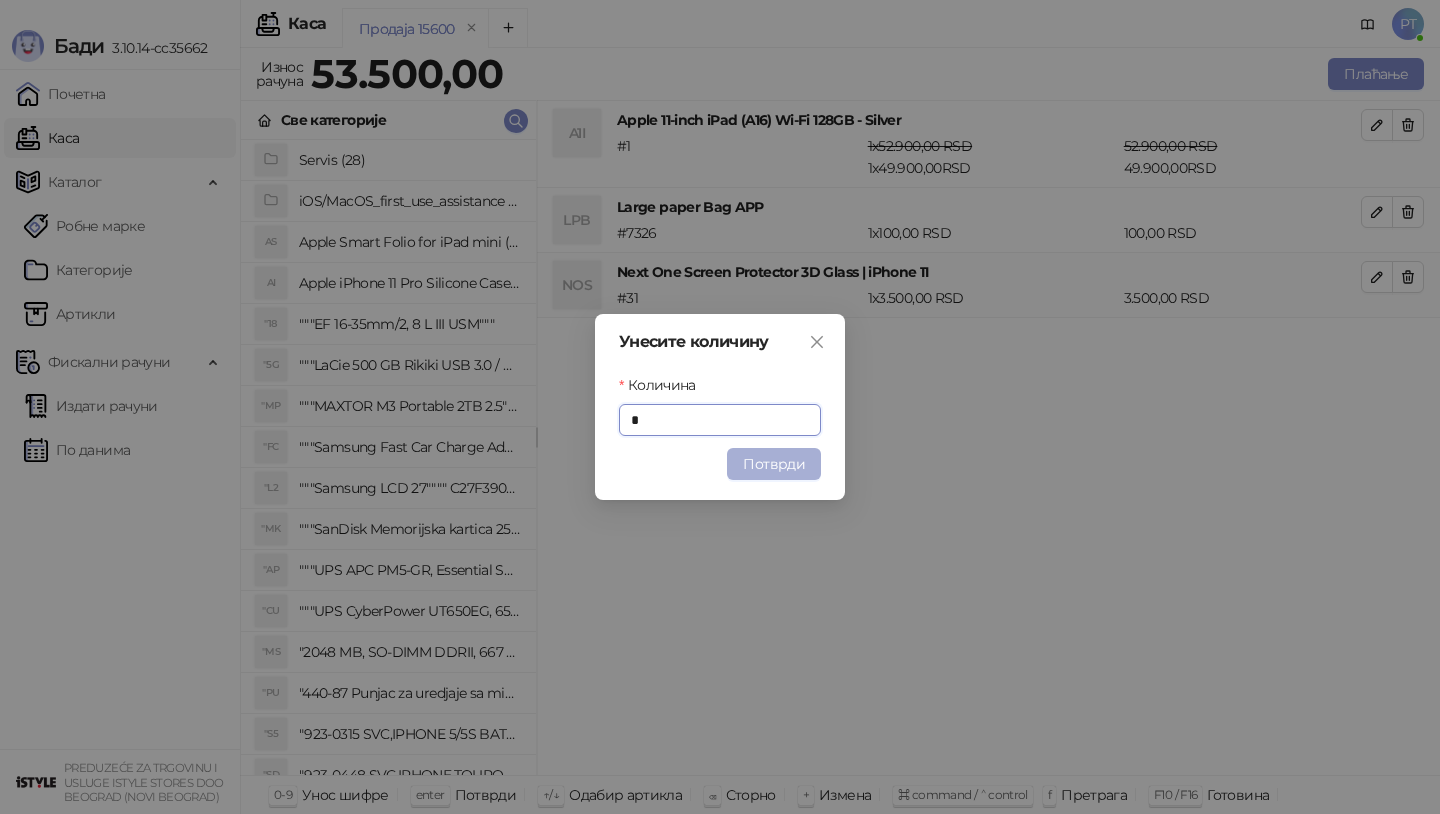 click on "Потврди" at bounding box center [774, 464] 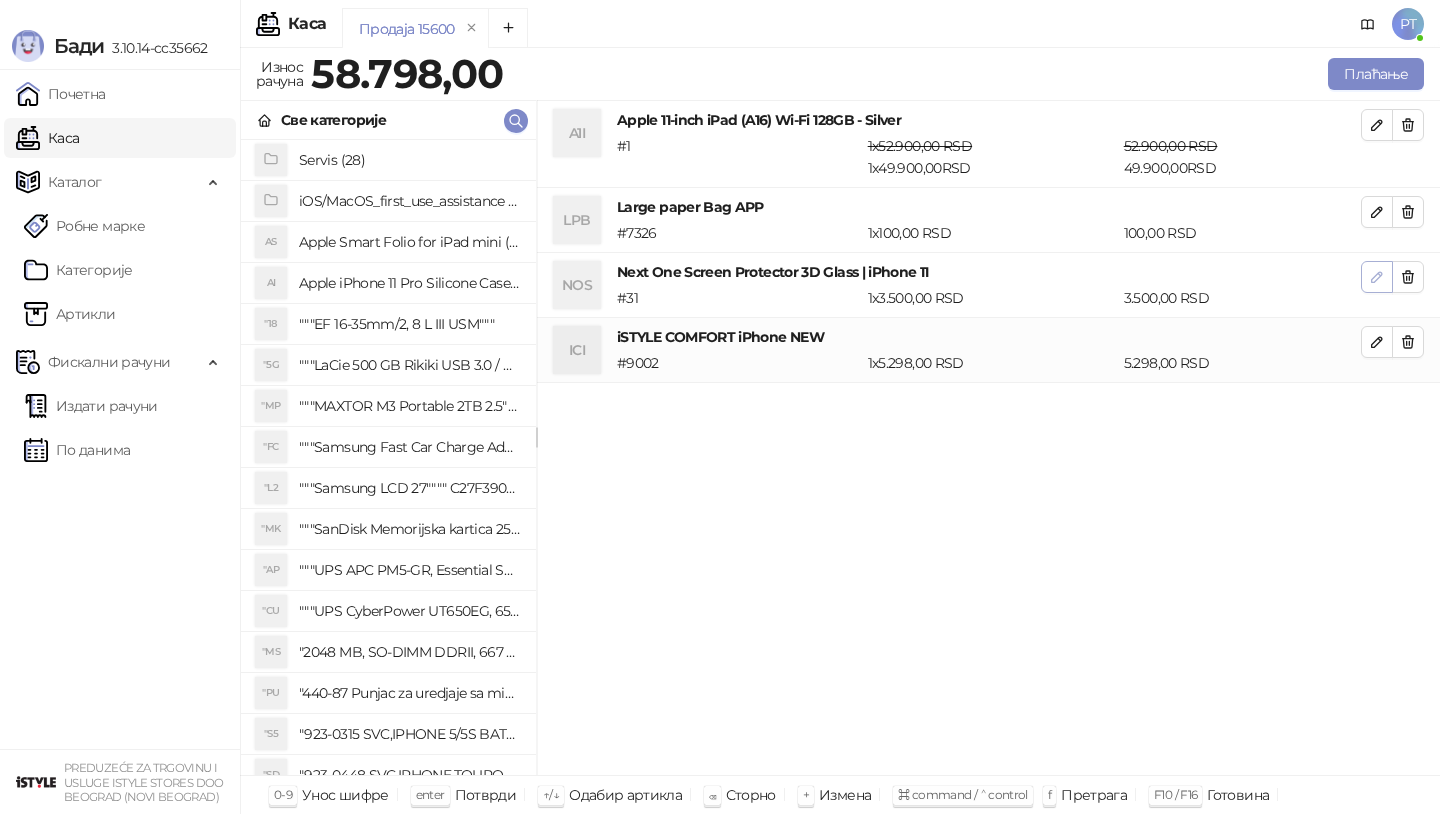 click 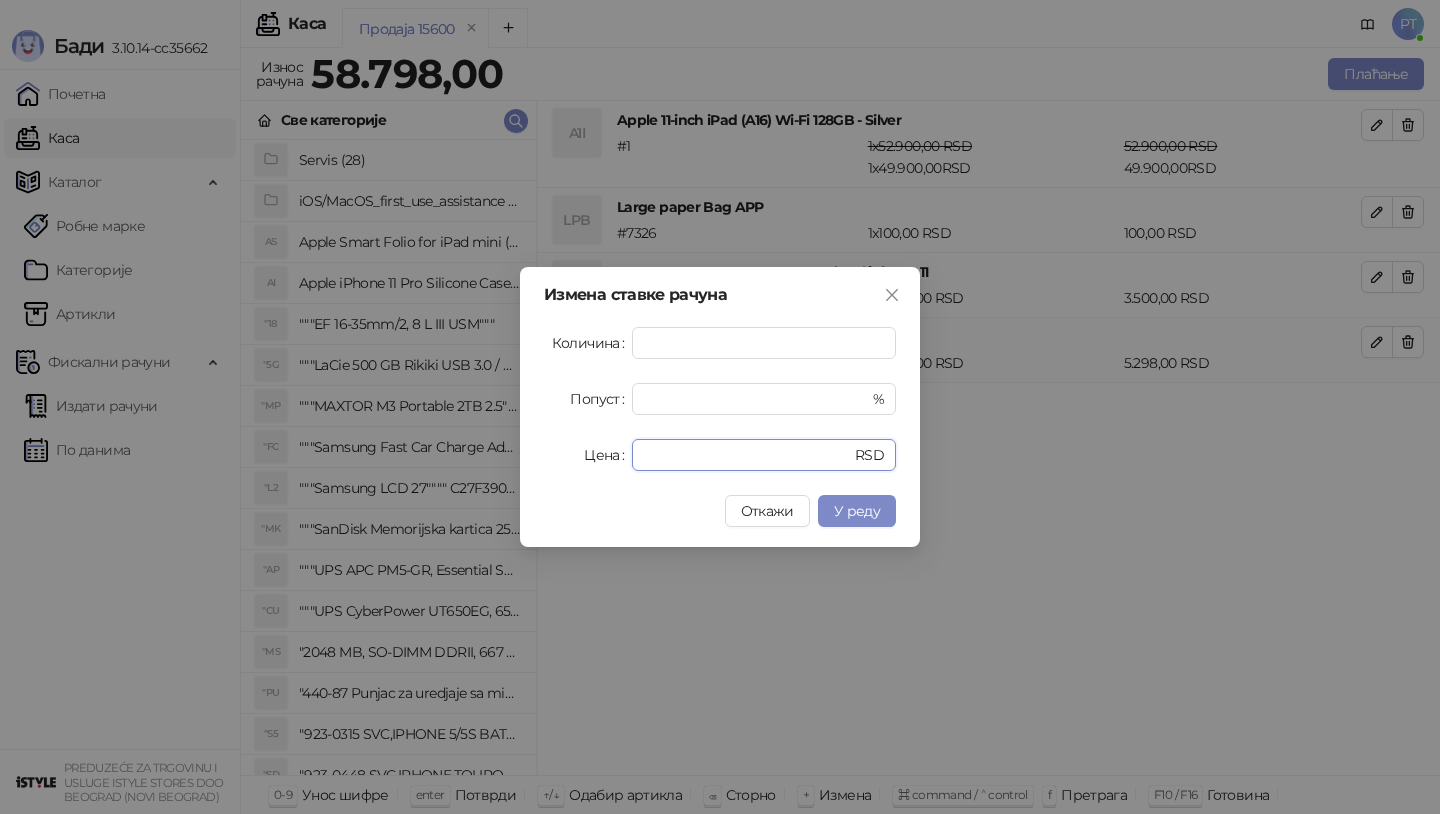 drag, startPoint x: 691, startPoint y: 456, endPoint x: 586, endPoint y: 455, distance: 105.00476 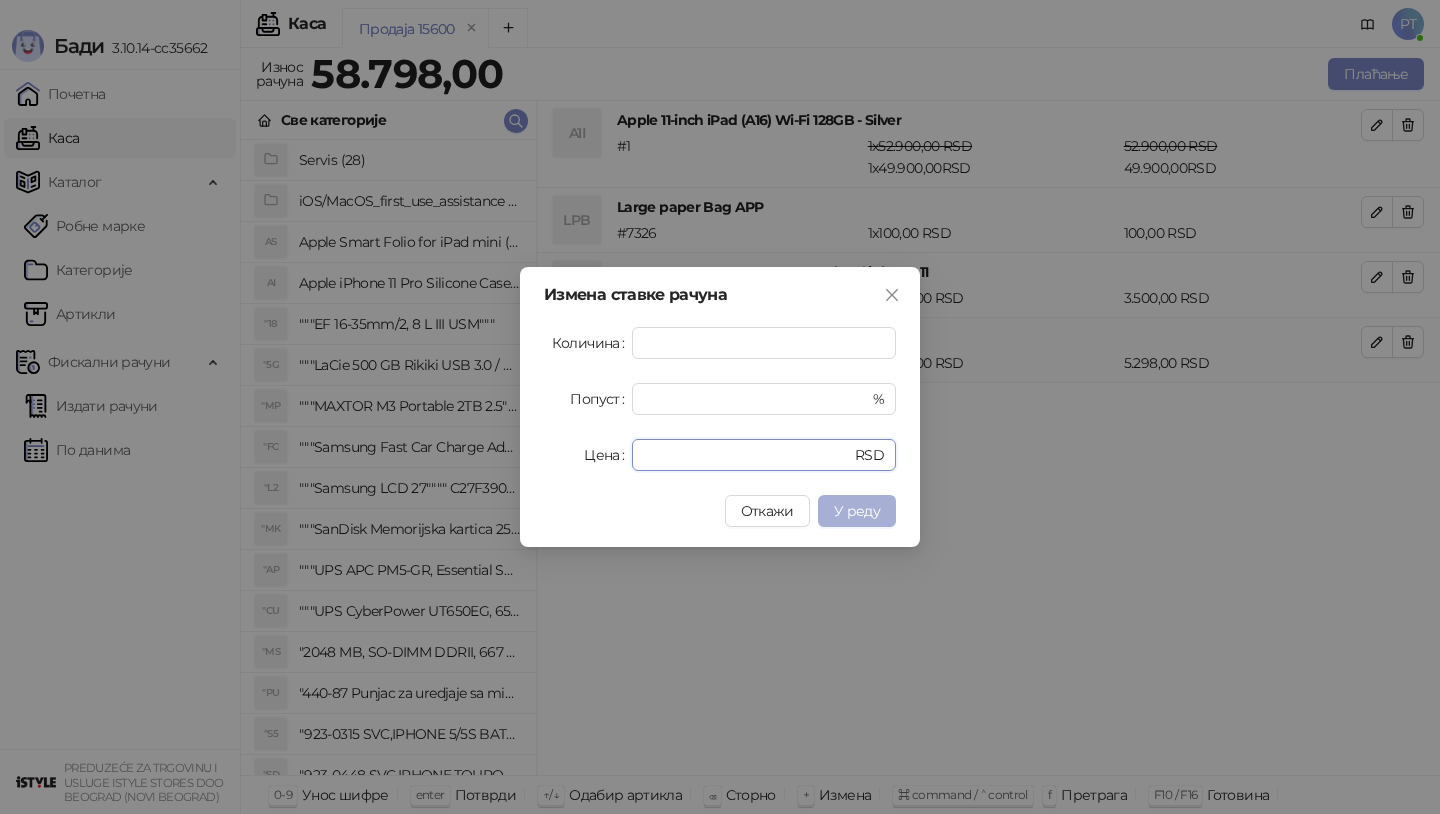 type on "*" 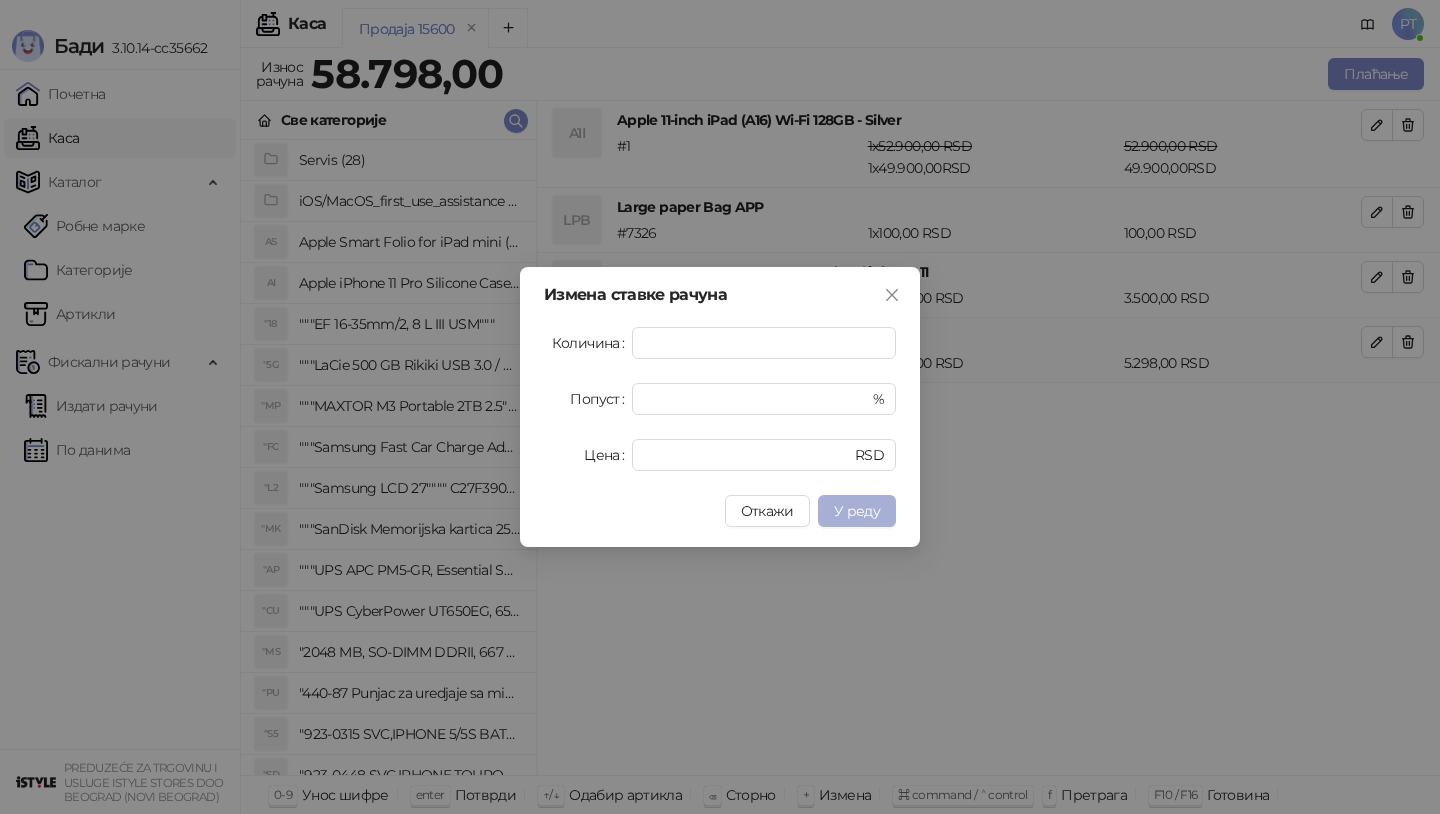 click on "У реду" at bounding box center (857, 511) 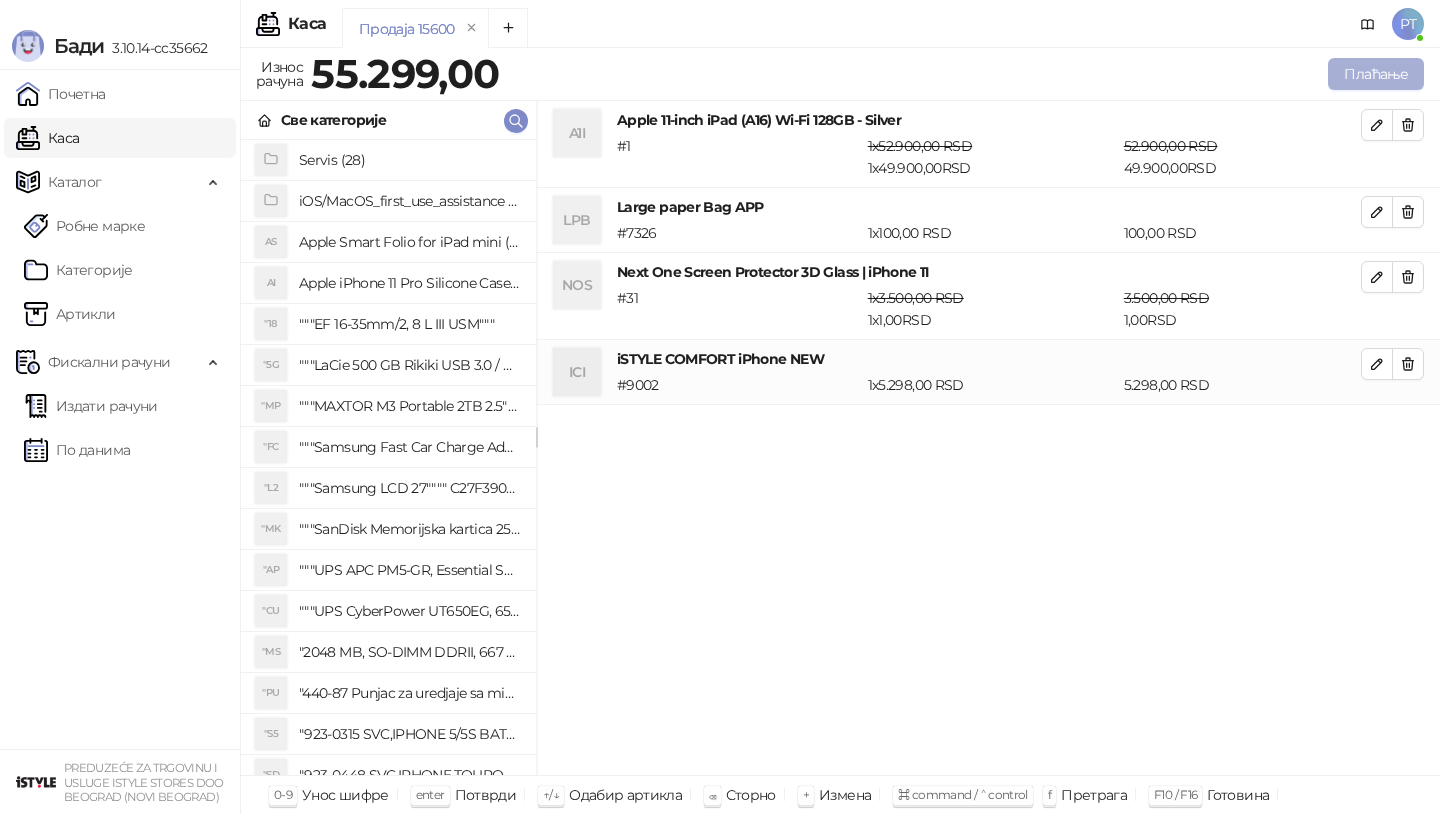click on "Плаћање" at bounding box center [1376, 74] 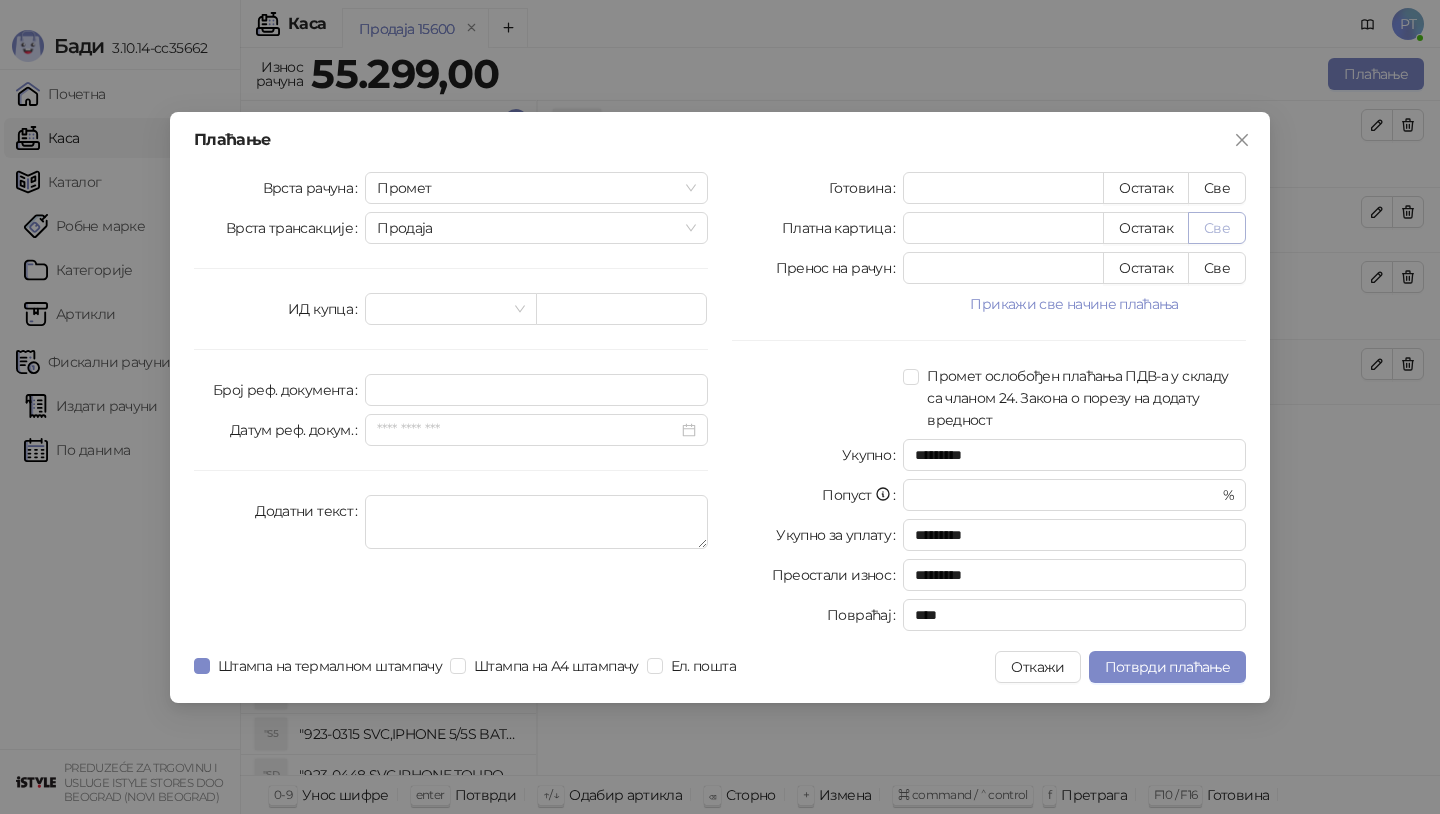 click on "Све" at bounding box center [1217, 228] 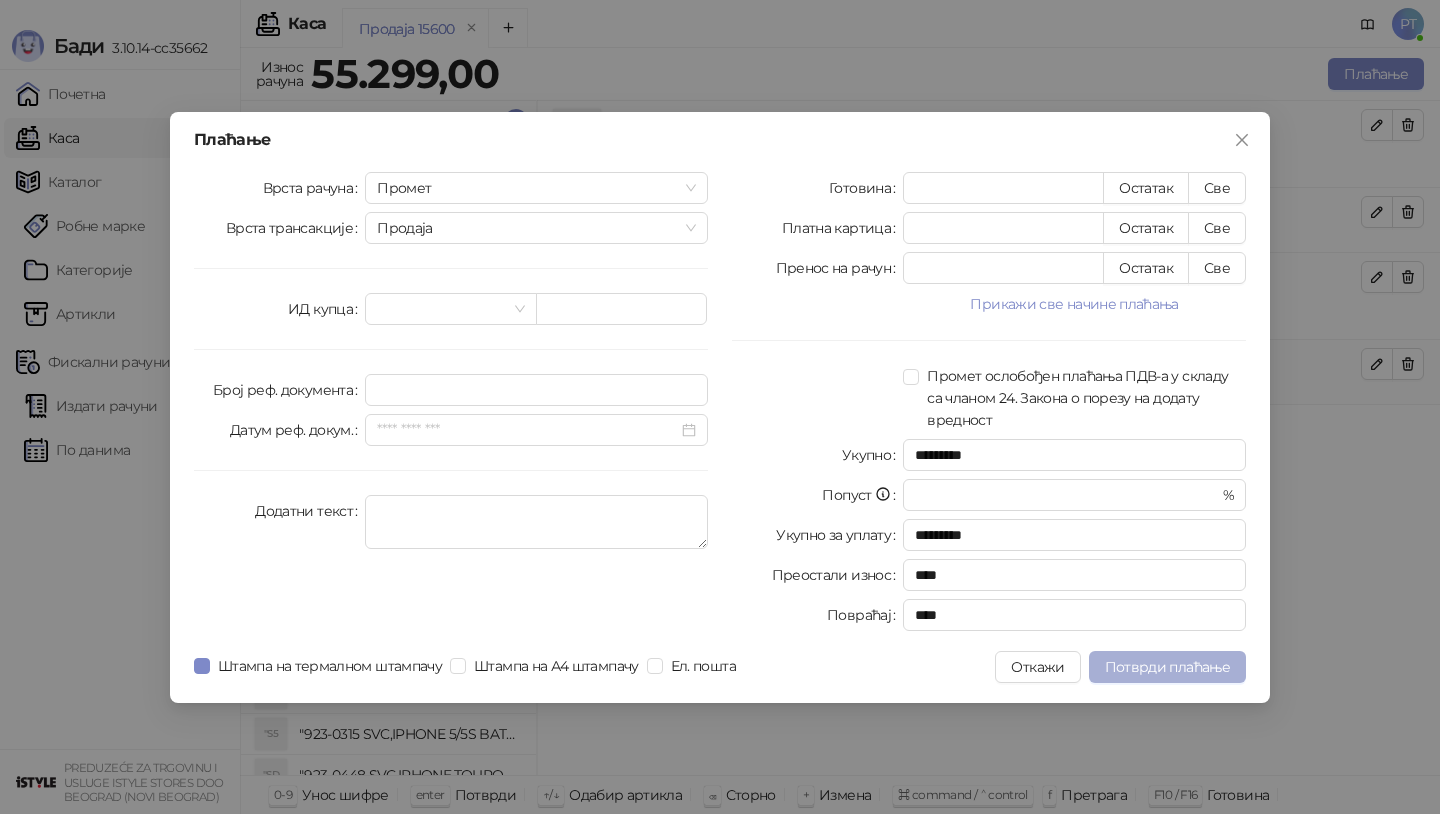 click on "Потврди плаћање" at bounding box center [1167, 667] 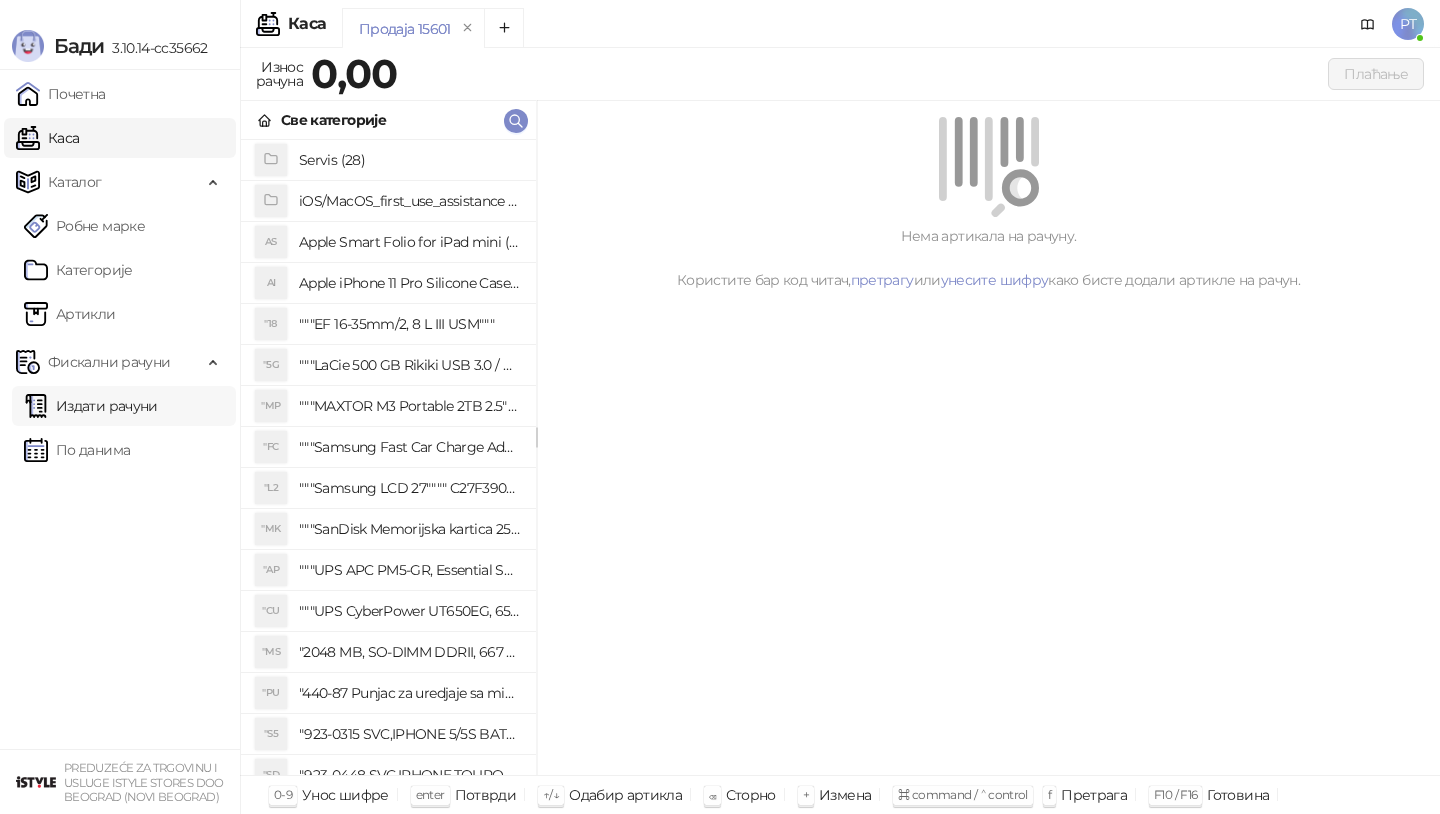 click on "Издати рачуни" at bounding box center (91, 406) 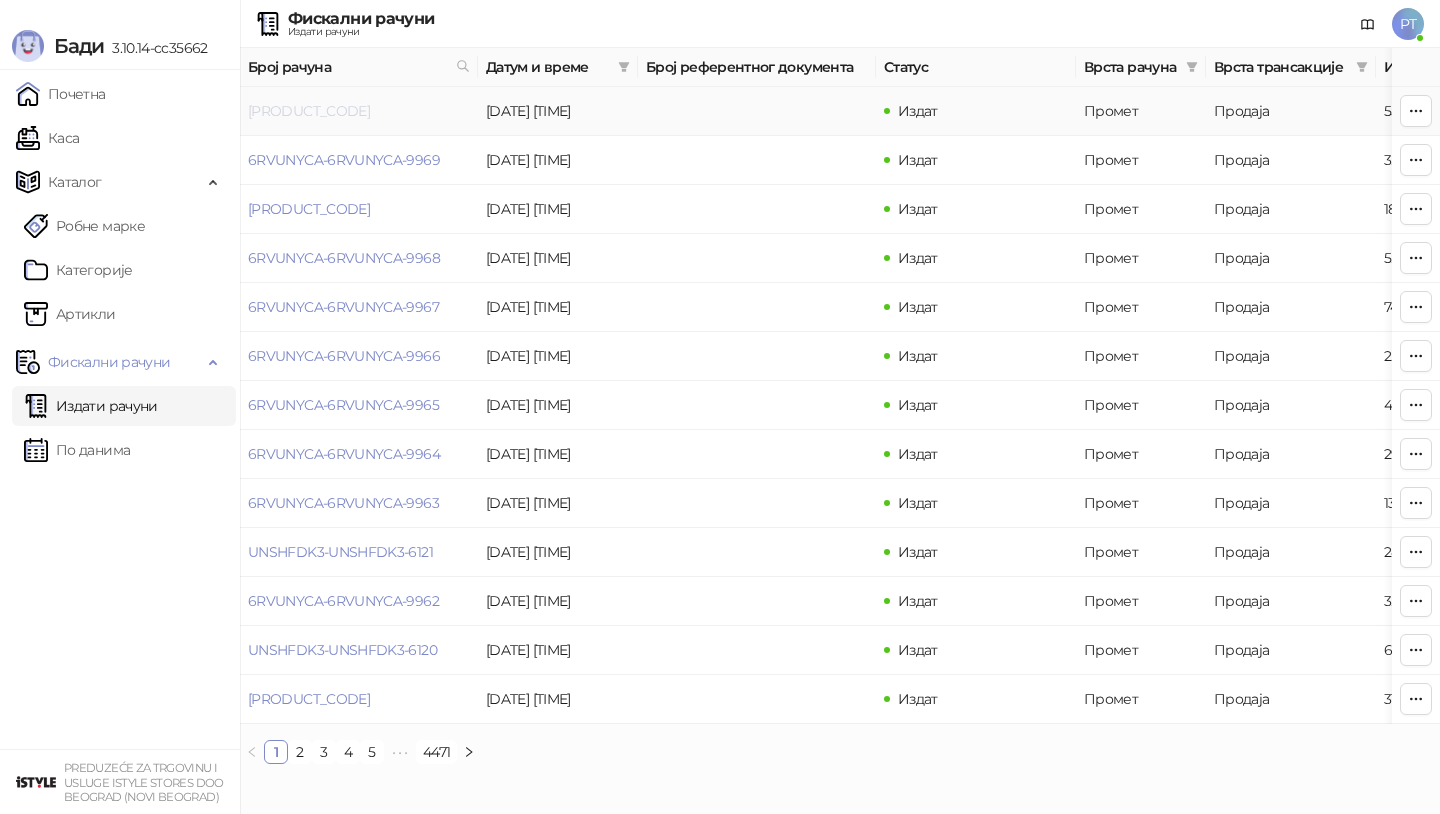 click on "[PRODUCT_CODE]" at bounding box center (309, 111) 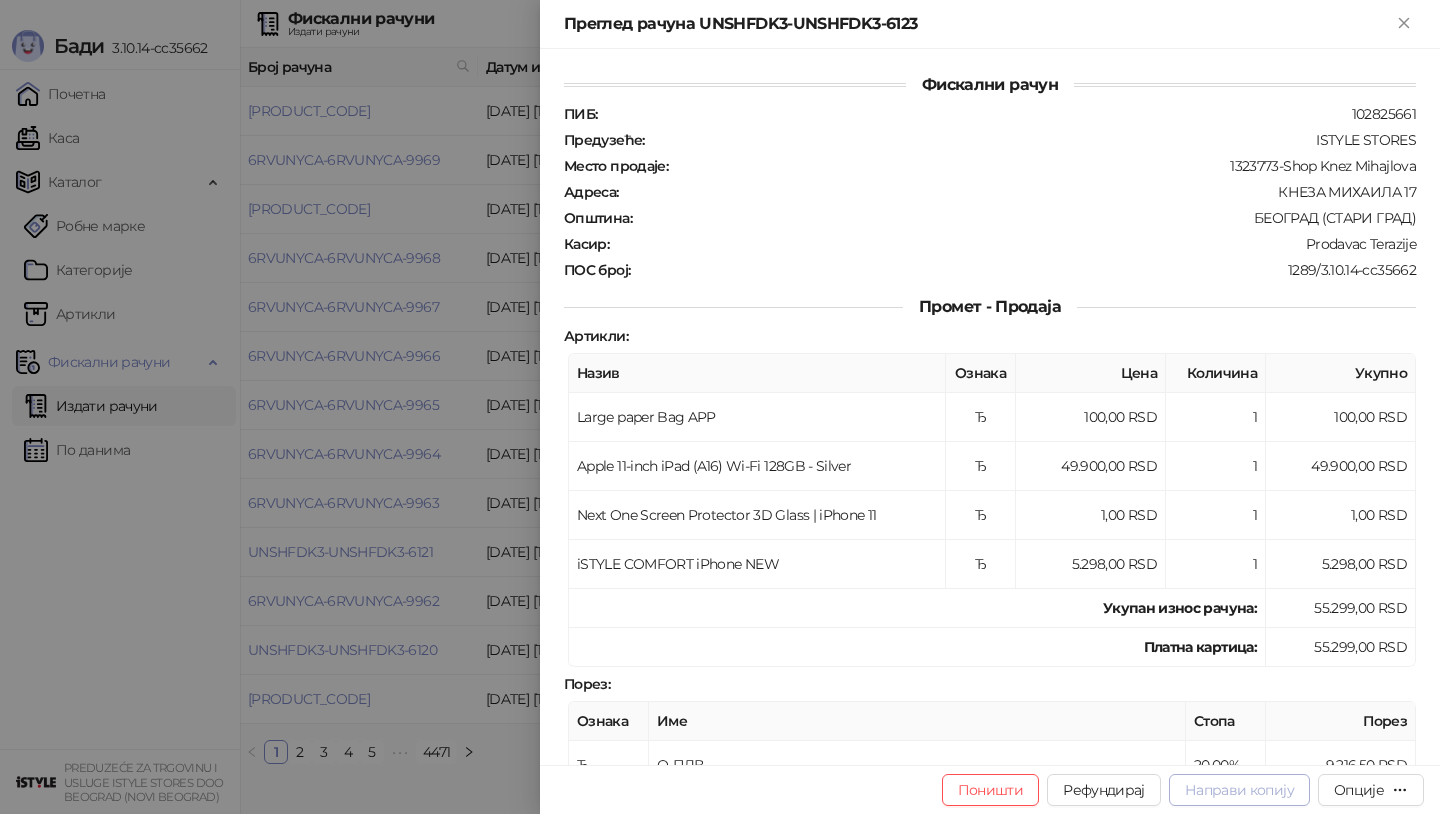 click on "Направи копију" at bounding box center (1239, 790) 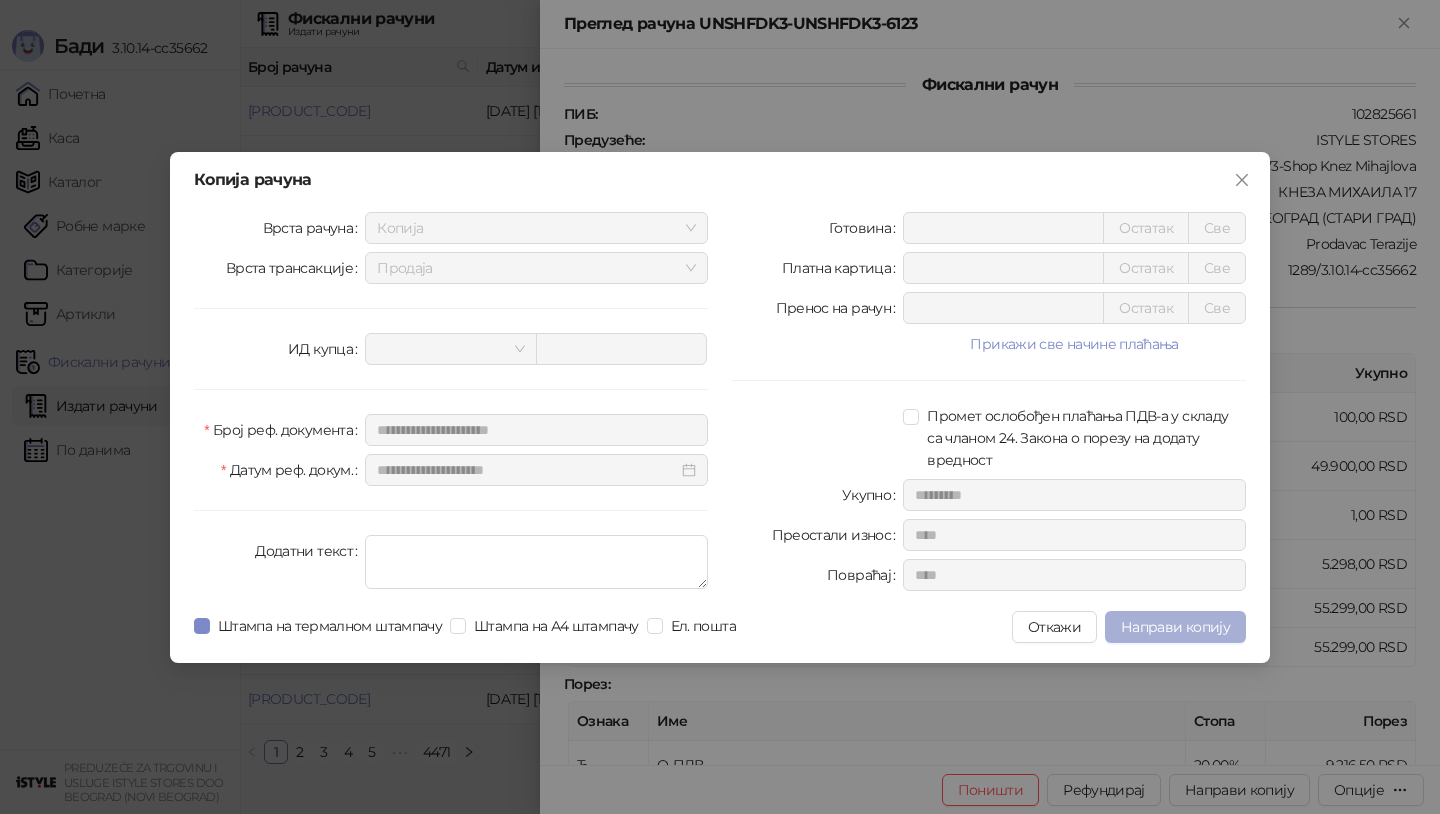 click on "Направи копију" at bounding box center (1175, 627) 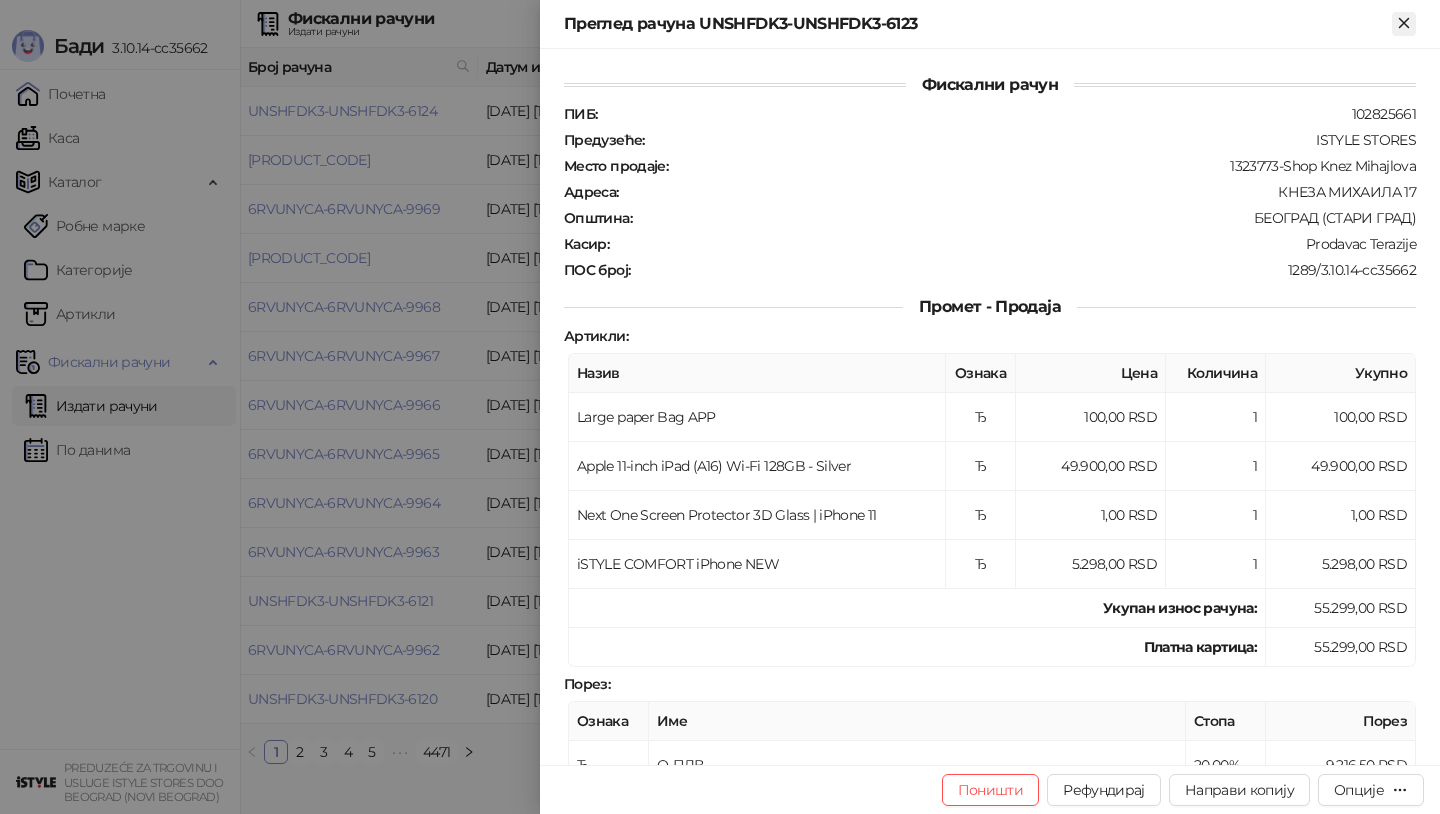 click 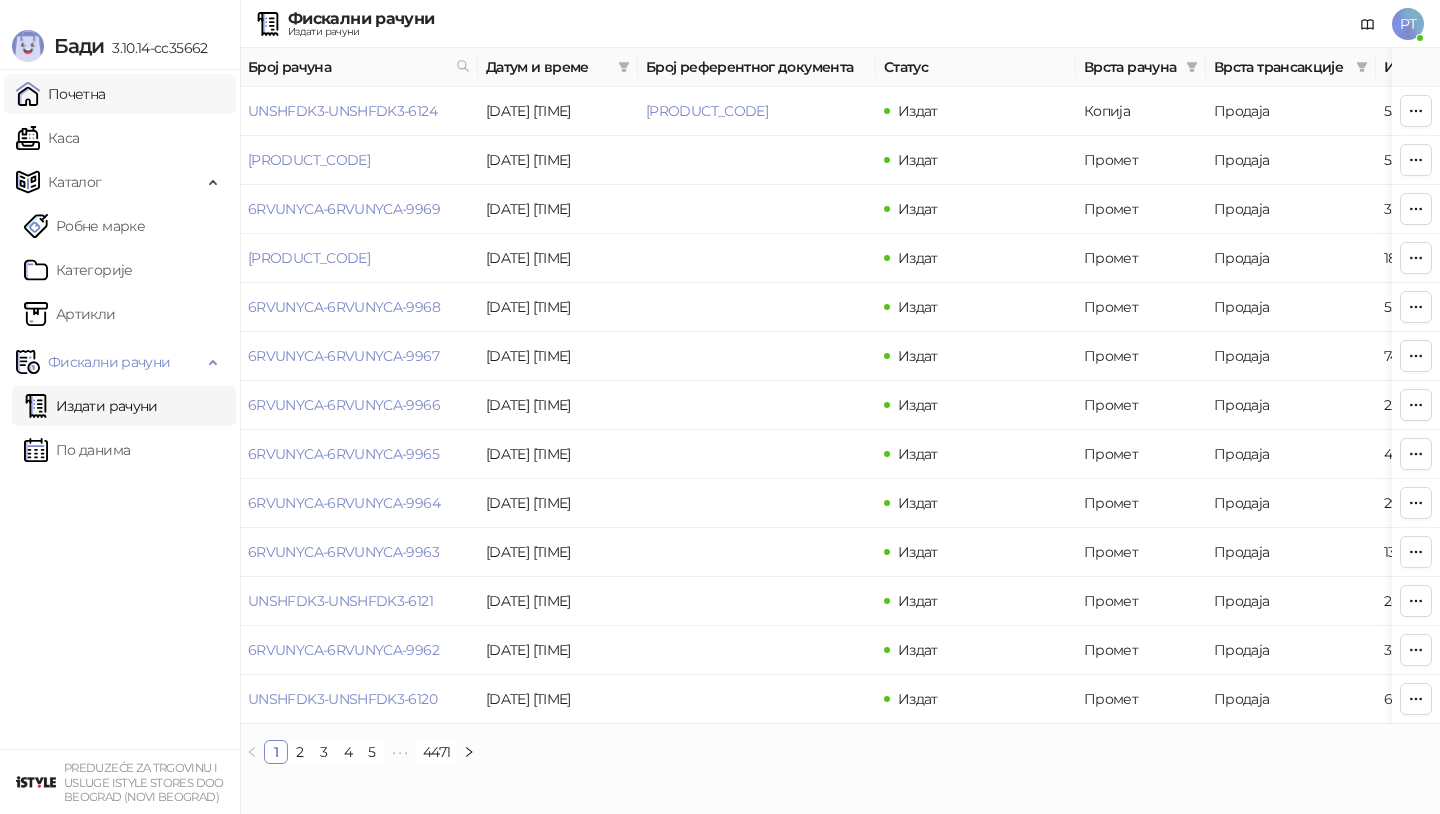 click on "Почетна" at bounding box center (61, 94) 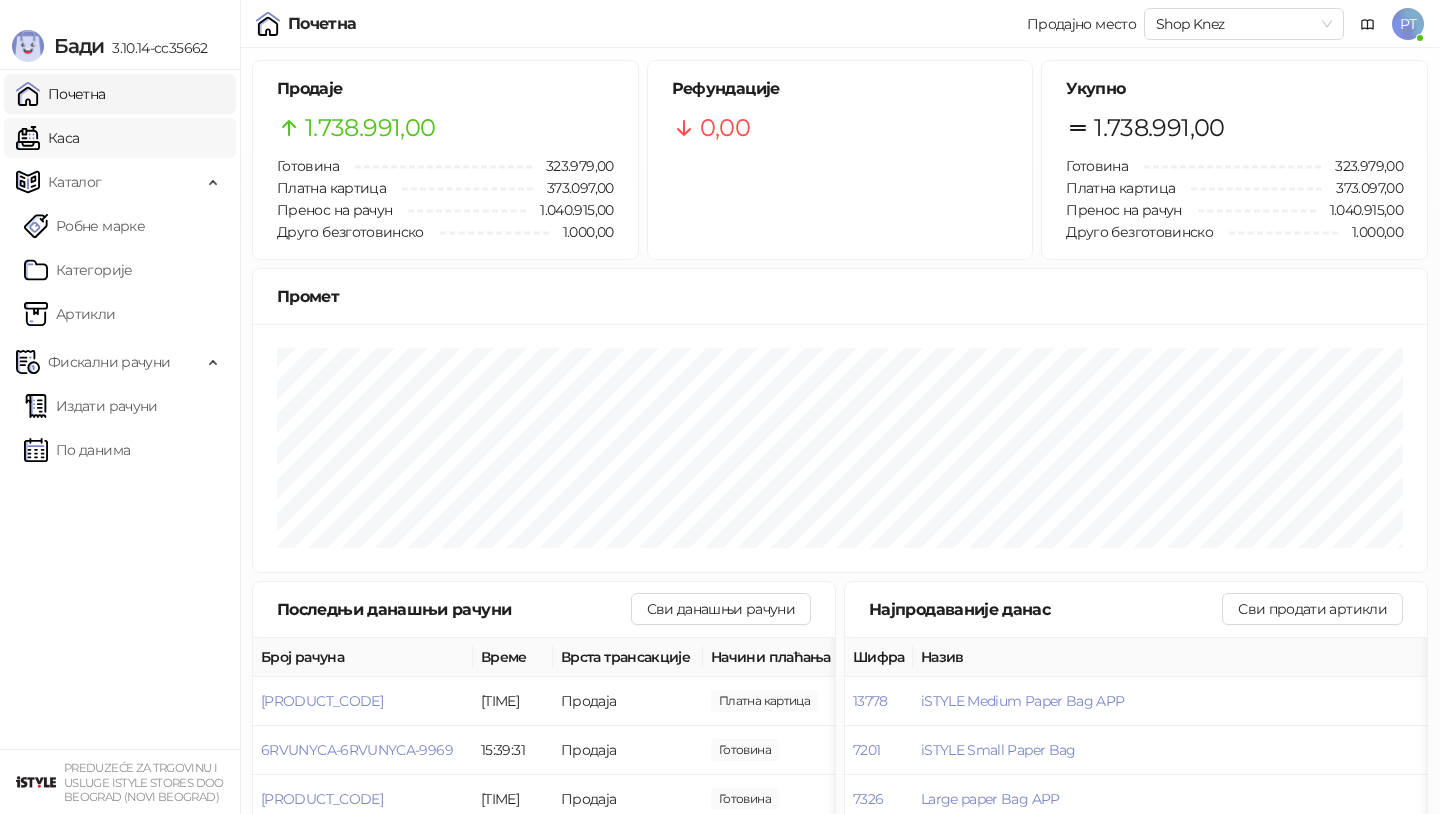 click on "Каса" at bounding box center (47, 138) 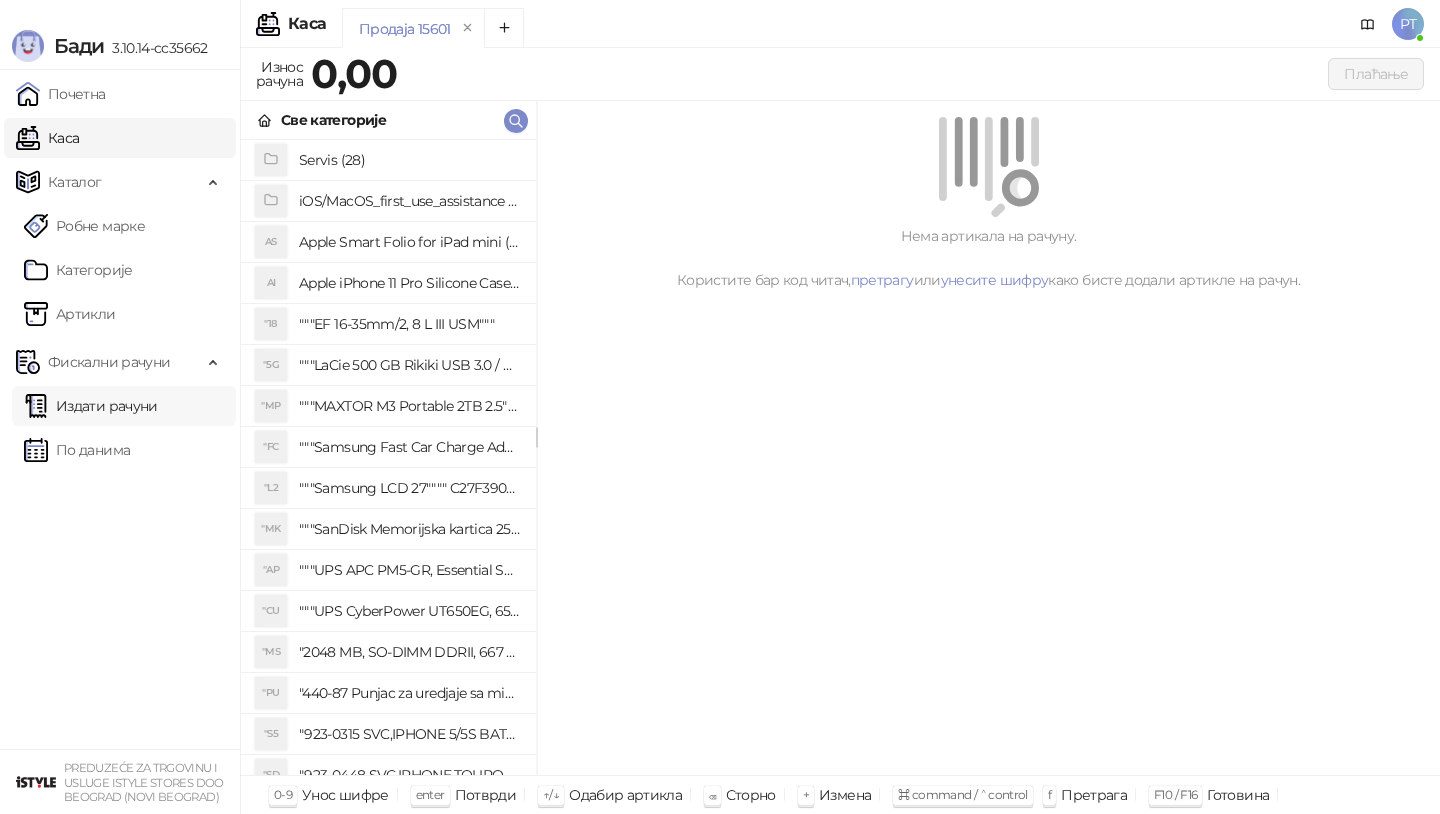 click on "Издати рачуни" at bounding box center (91, 406) 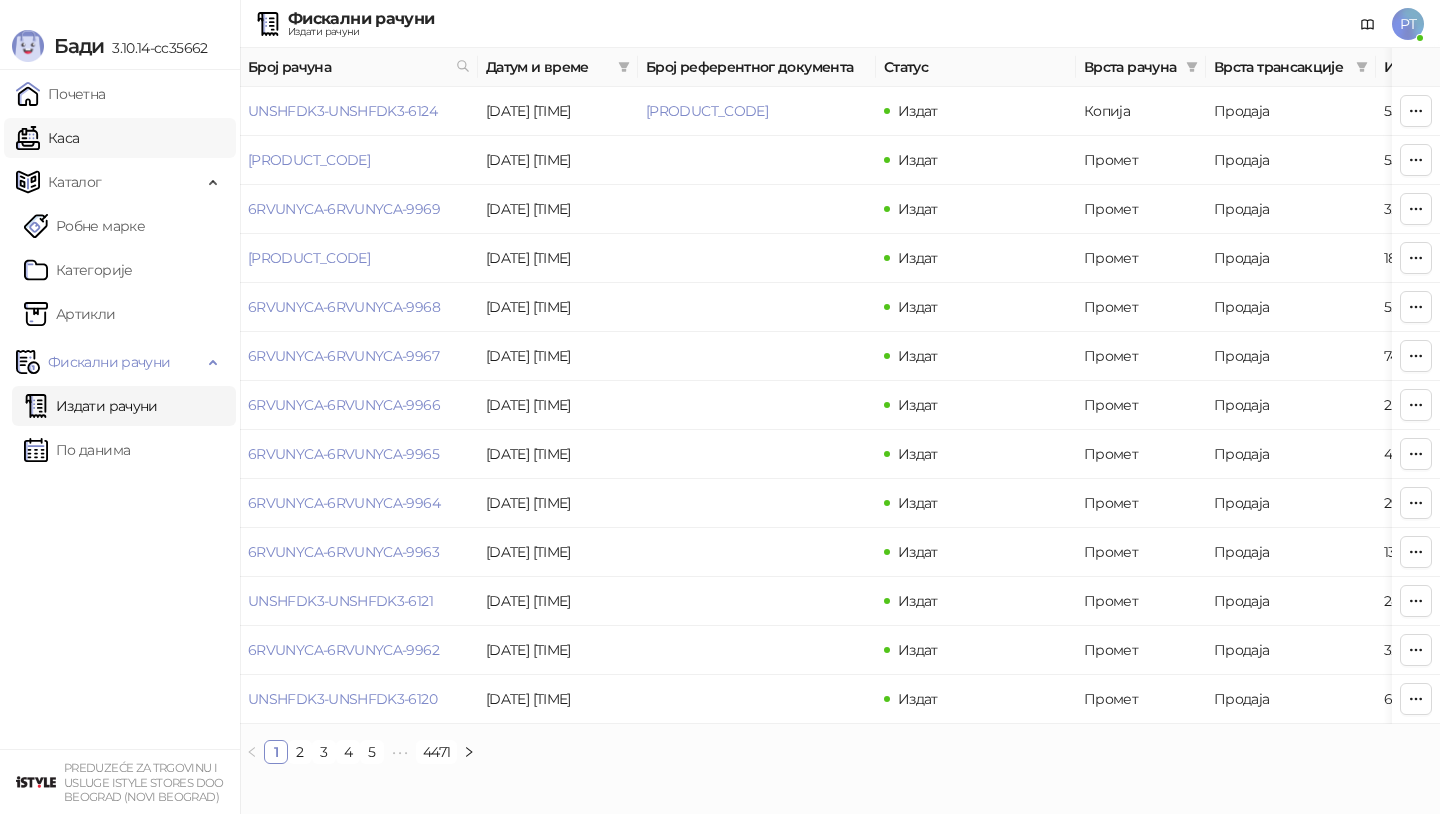 click on "Каса" at bounding box center (47, 138) 